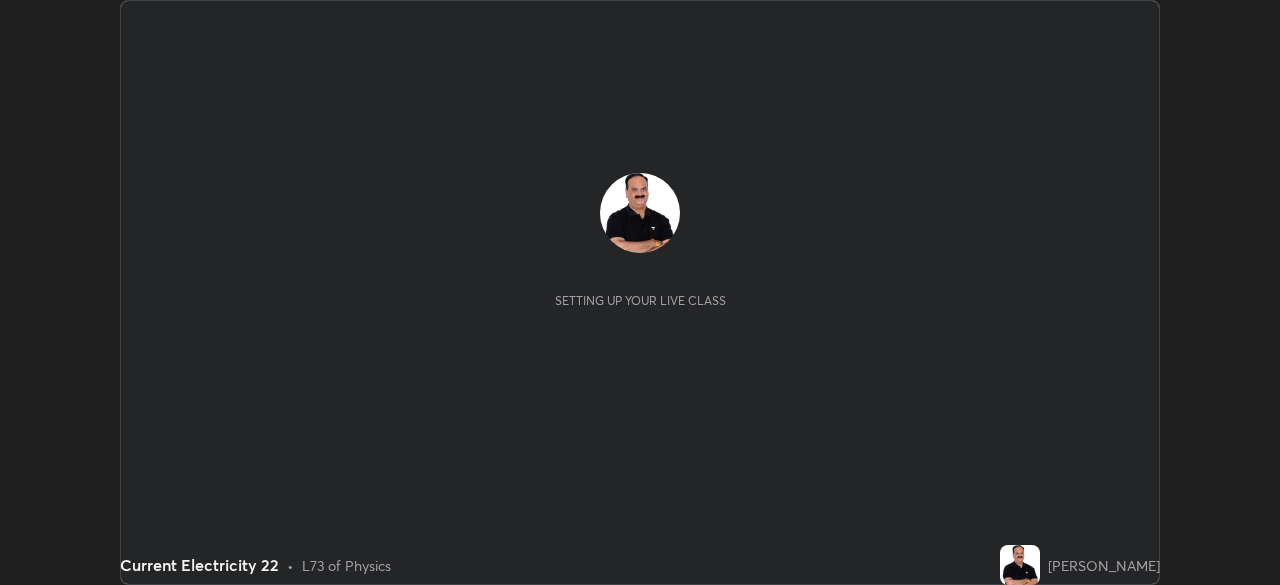 scroll, scrollTop: 0, scrollLeft: 0, axis: both 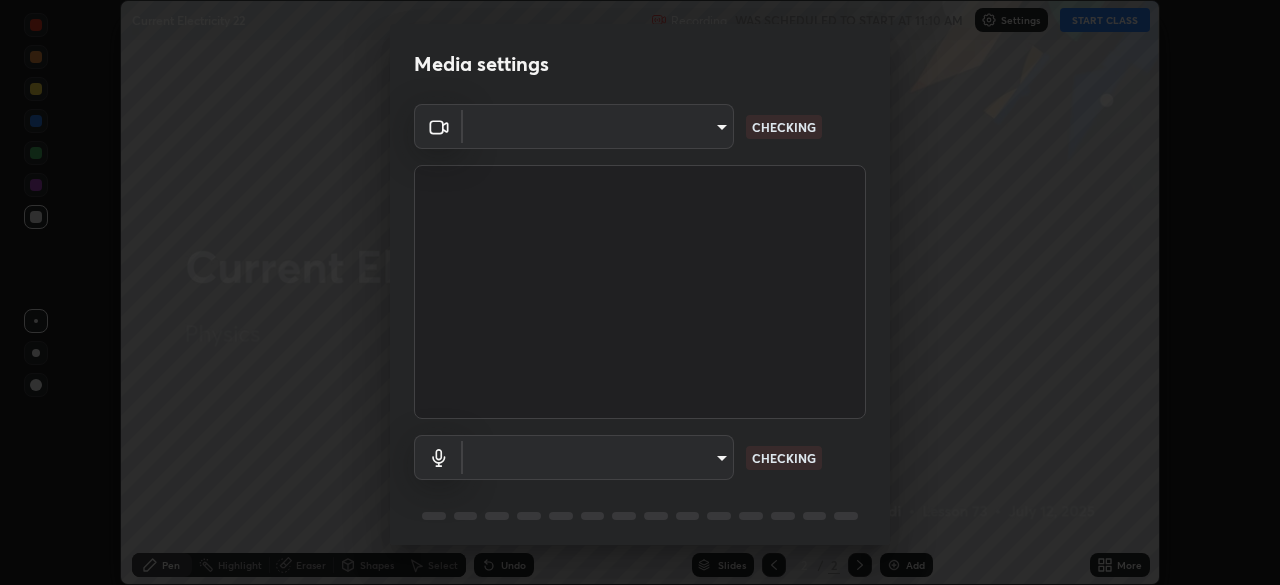 click on "Erase all Current Electricity 22 Recording WAS SCHEDULED TO START AT  11:10 AM Settings START CLASS Setting up your live class Current Electricity 22 • L73 of Physics [PERSON_NAME] Pen Highlight Eraser Shapes Select Undo Slides 2 / 2 Add More No doubts shared Encourage your learners to ask a doubt for better clarity Report an issue Reason for reporting Buffering Chat not working Audio - Video sync issue Educator video quality low ​ Attach an image Report Media settings ​ CHECKING ​ CHECKING 1 / 5 Next" at bounding box center (640, 292) 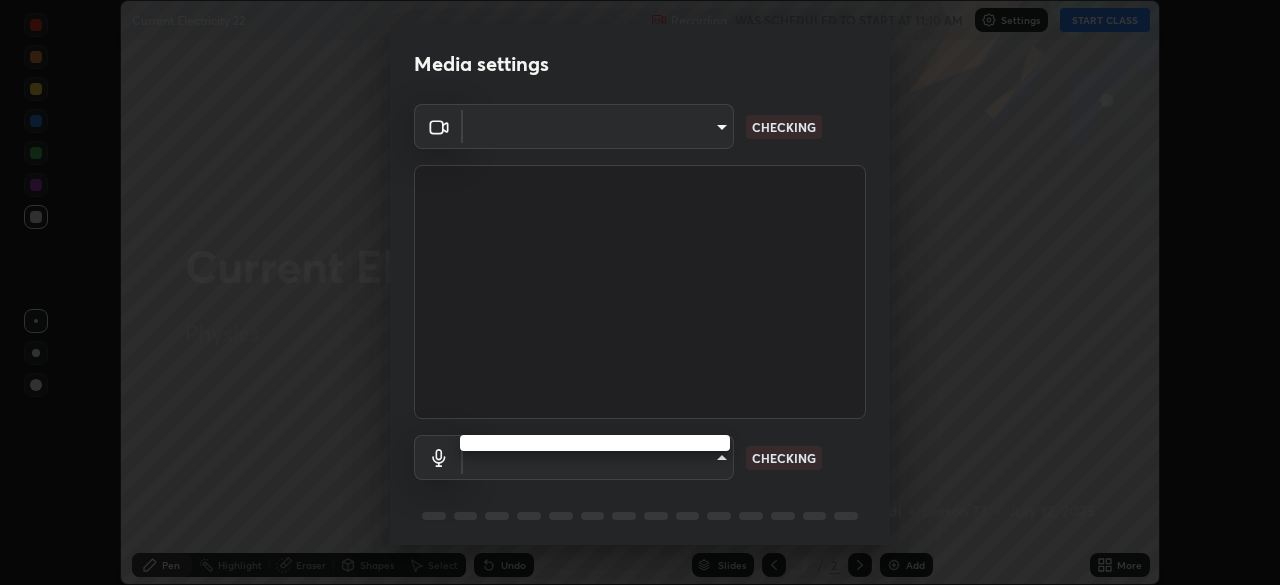 type on "7ef61d7b4029af2a314570a586ad0167344bc64fe44767049e7c7b7169f989c5" 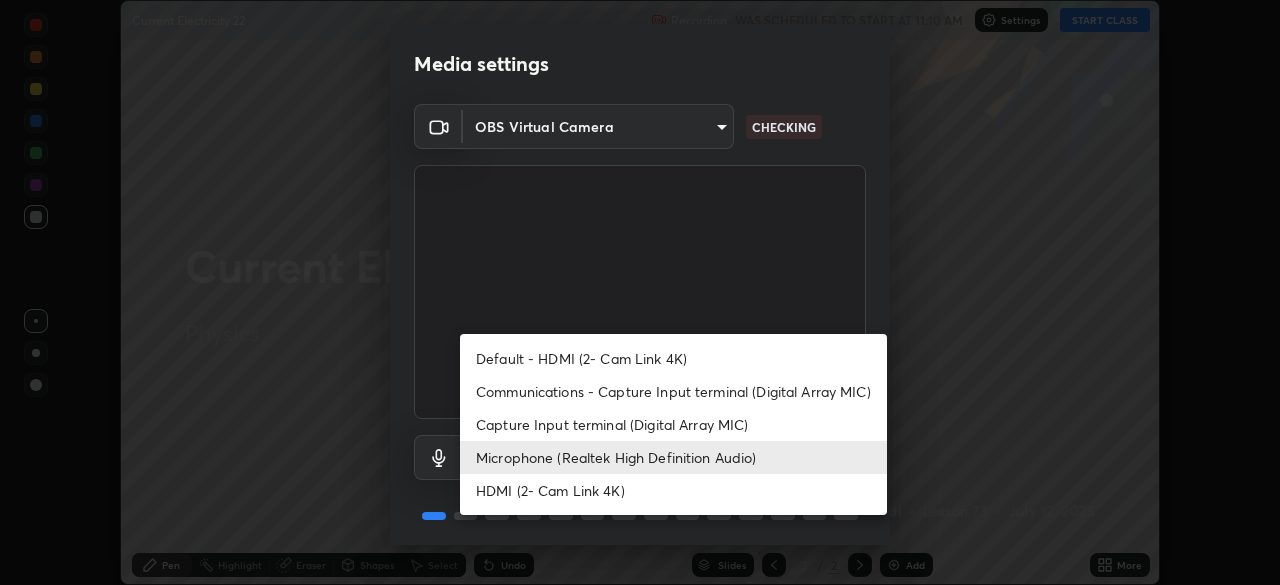 click on "Communications - Capture Input terminal (Digital Array MIC)" at bounding box center (673, 391) 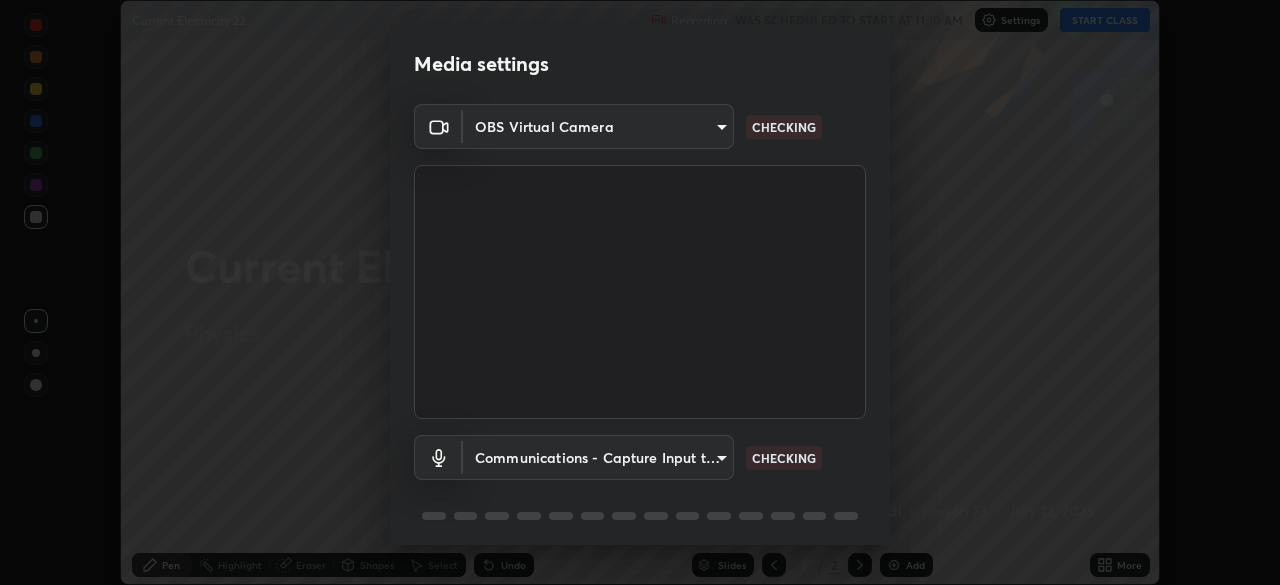 click on "Erase all Current Electricity 22 Recording WAS SCHEDULED TO START AT  11:10 AM Settings START CLASS Setting up your live class Current Electricity 22 • L73 of Physics [PERSON_NAME] Pen Highlight Eraser Shapes Select Undo Slides 2 / 2 Add More No doubts shared Encourage your learners to ask a doubt for better clarity Report an issue Reason for reporting Buffering Chat not working Audio - Video sync issue Educator video quality low ​ Attach an image Report Media settings OBS Virtual Camera 7ef61d7b4029af2a314570a586ad0167344bc64fe44767049e7c7b7169f989c5 CHECKING Communications - Capture Input terminal (Digital Array MIC) communications CHECKING 1 / 5 Next" at bounding box center (640, 292) 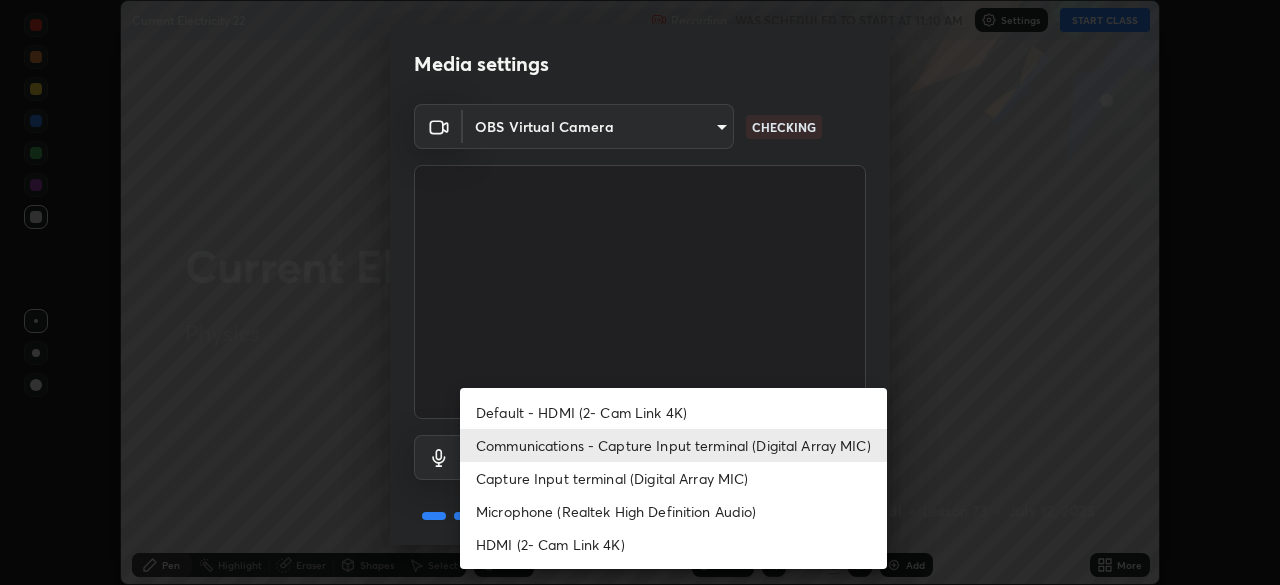 click on "Microphone (Realtek High Definition Audio)" at bounding box center (673, 511) 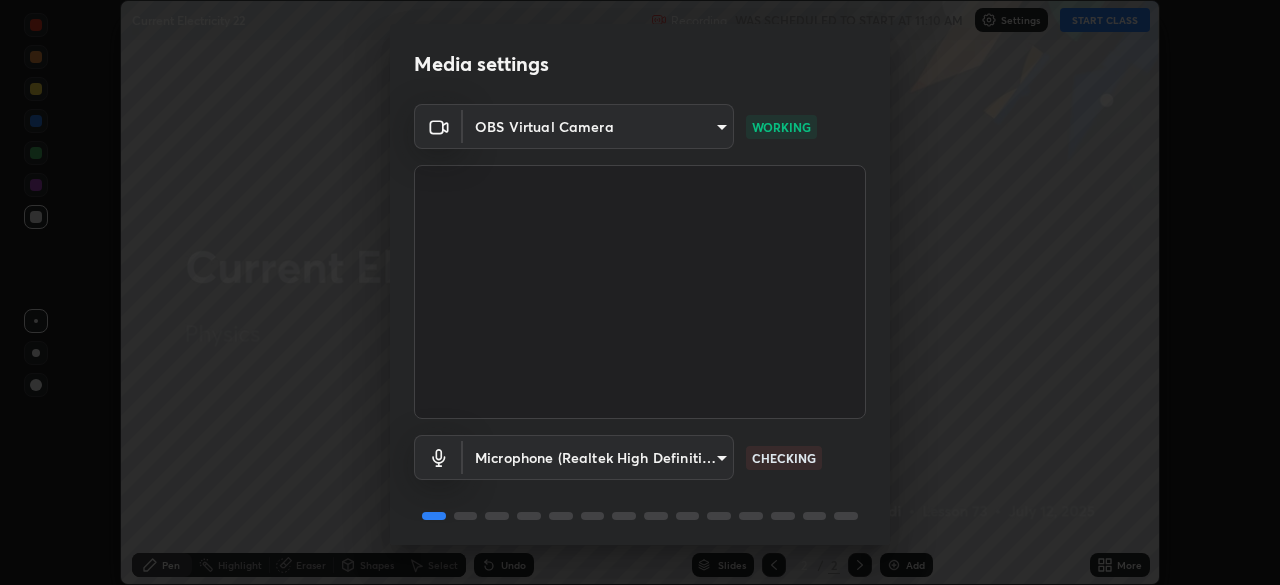 scroll, scrollTop: 71, scrollLeft: 0, axis: vertical 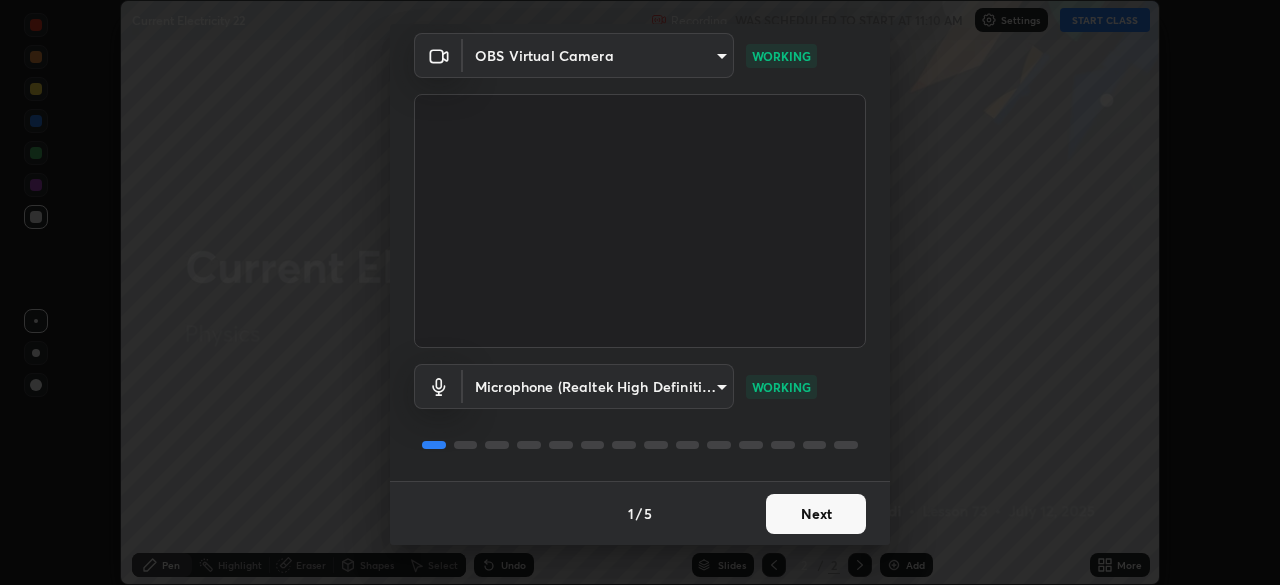 click on "Next" at bounding box center [816, 514] 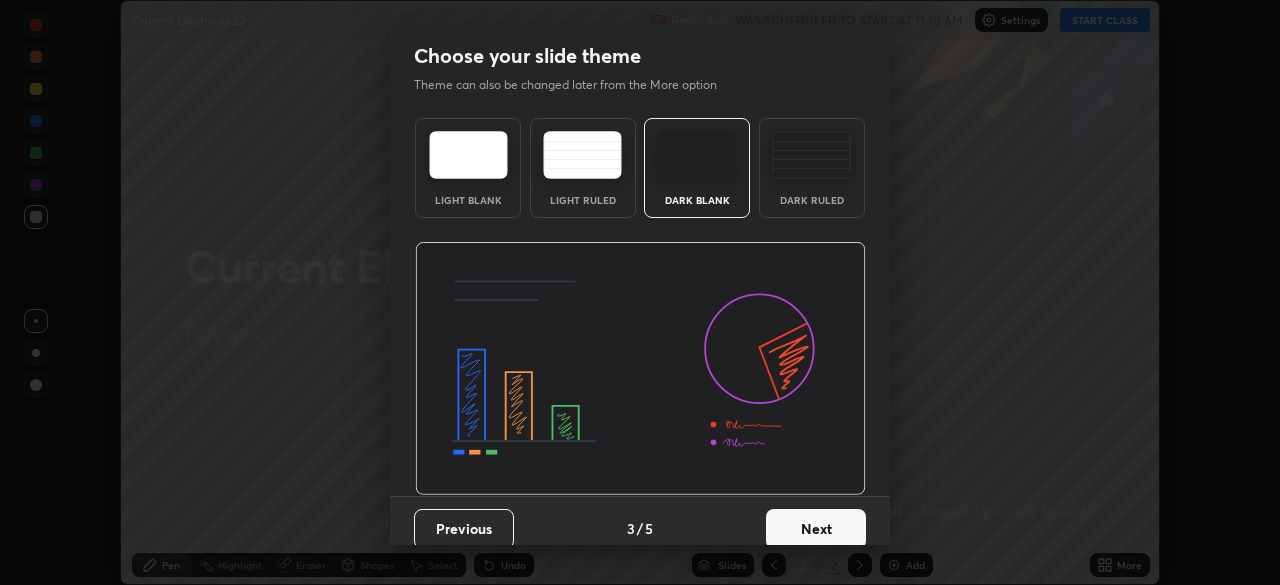 click on "Next" at bounding box center [816, 529] 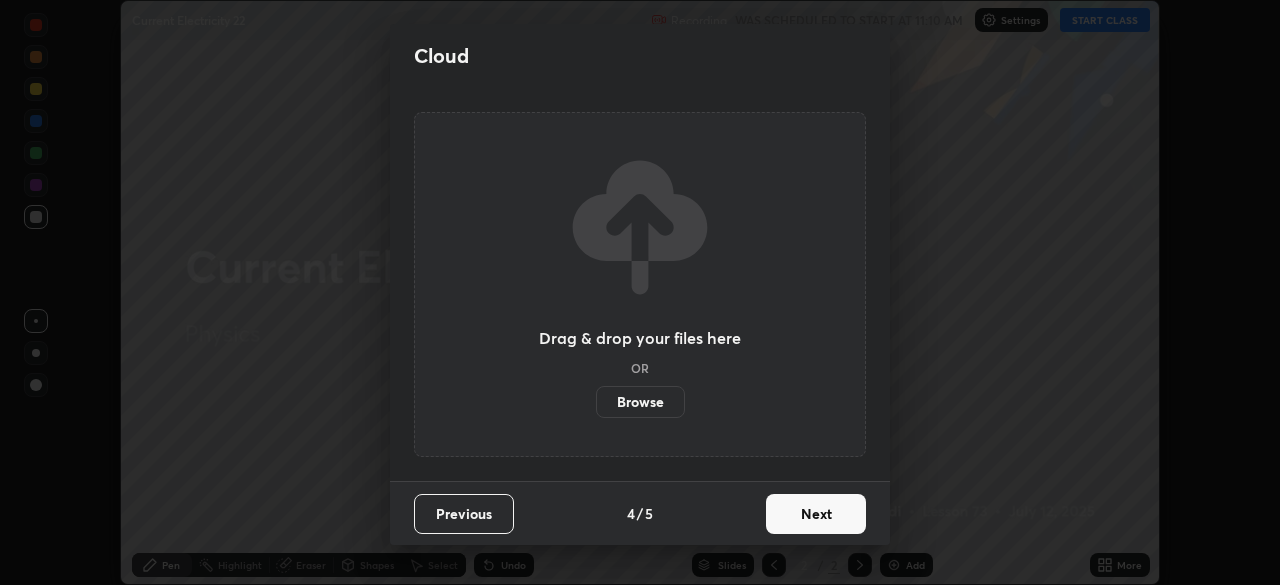 click on "Next" at bounding box center [816, 514] 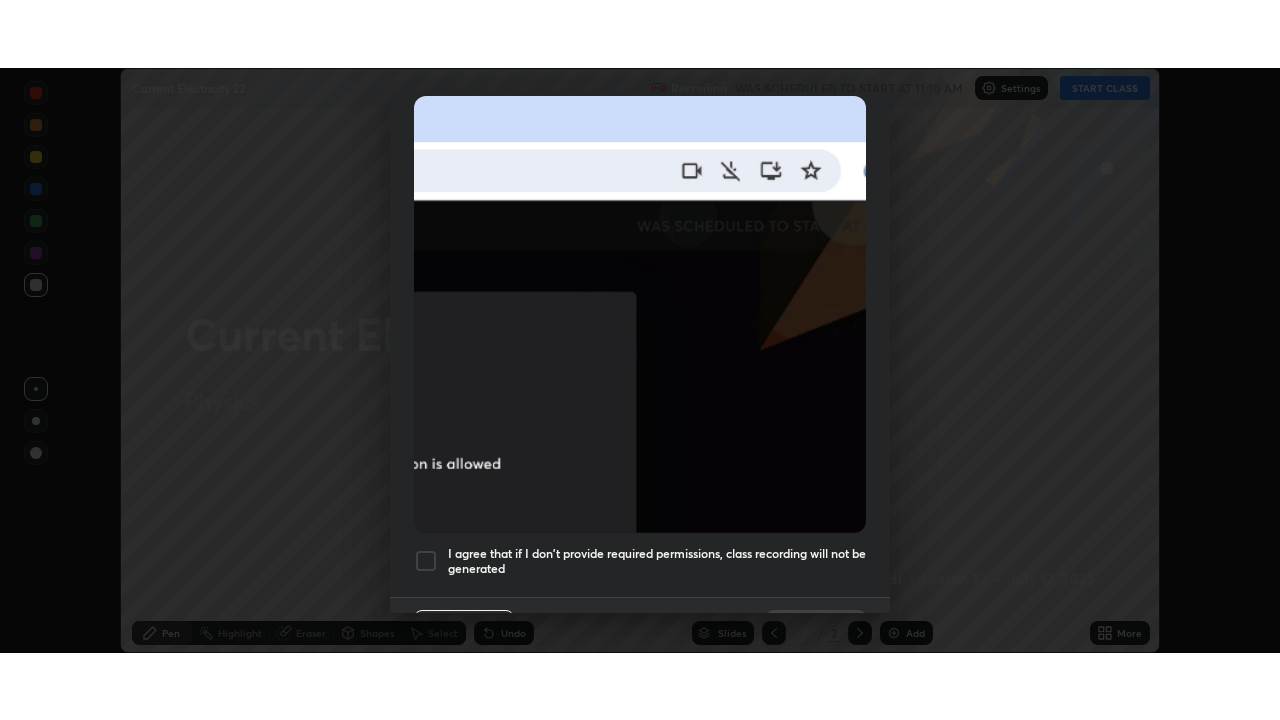 scroll, scrollTop: 479, scrollLeft: 0, axis: vertical 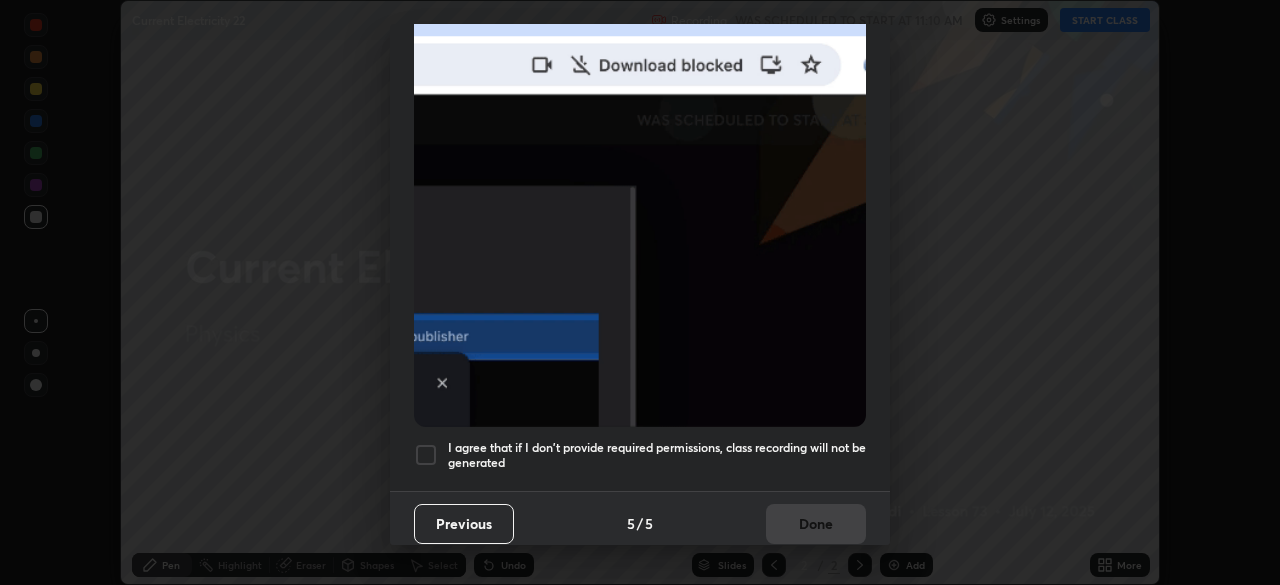 click at bounding box center (426, 455) 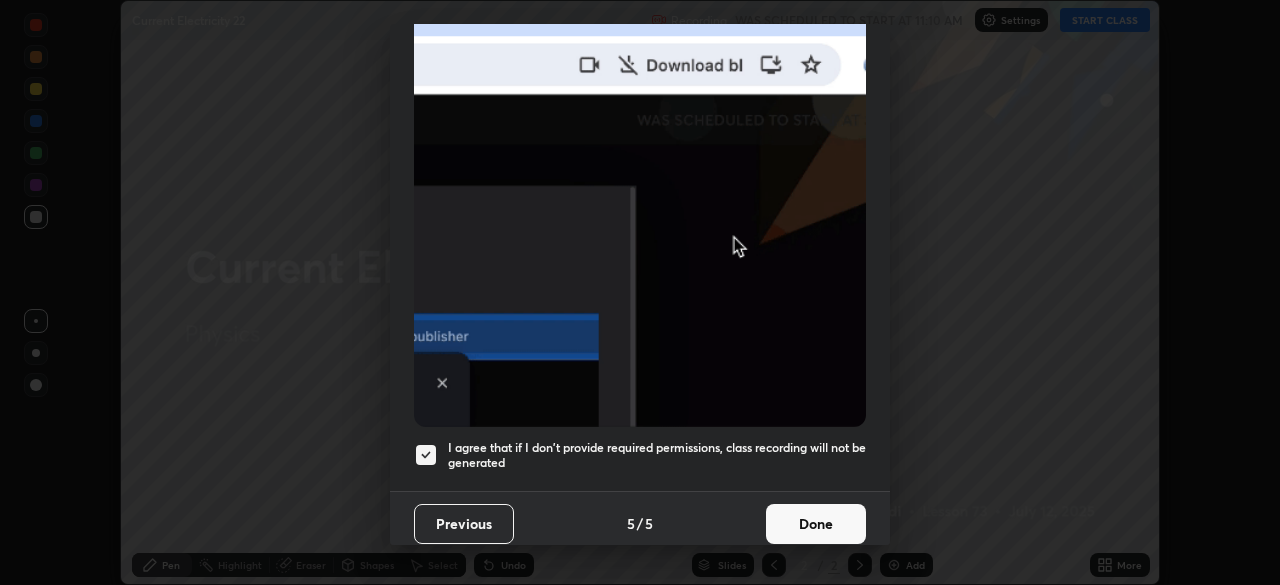 click on "Done" at bounding box center [816, 524] 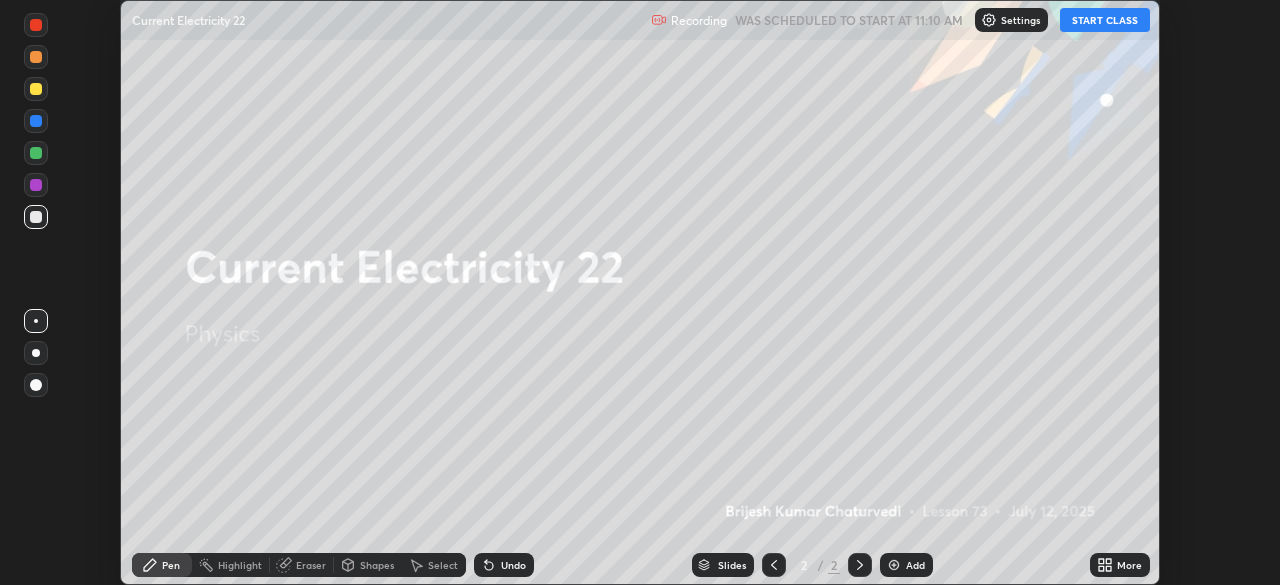 click on "START CLASS" at bounding box center (1105, 20) 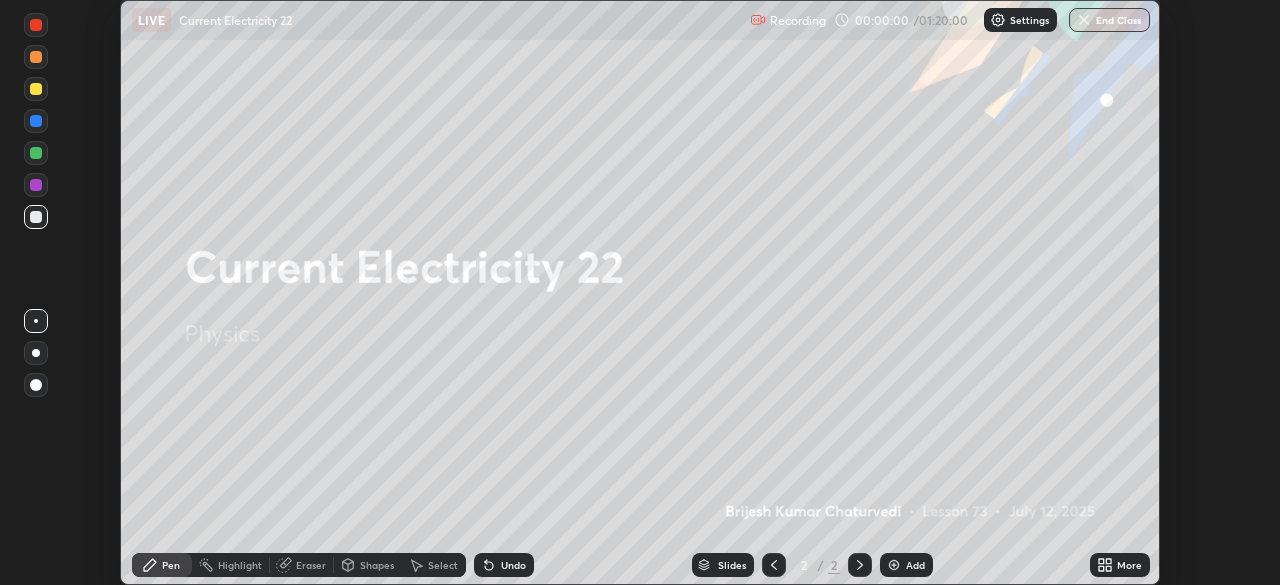click 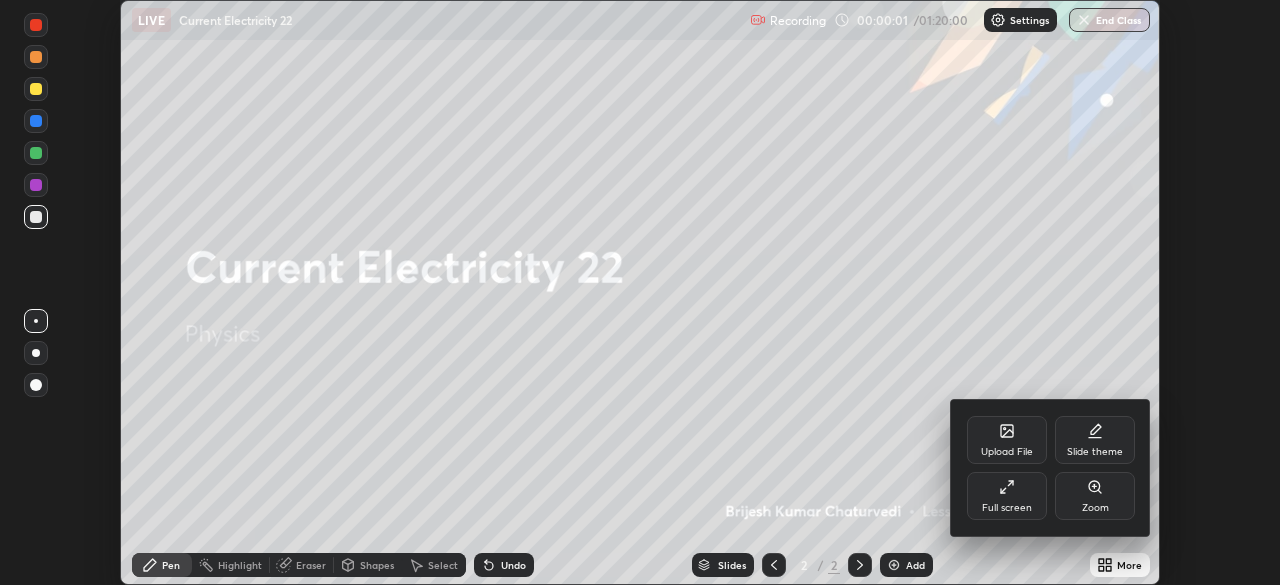click on "Full screen" at bounding box center [1007, 496] 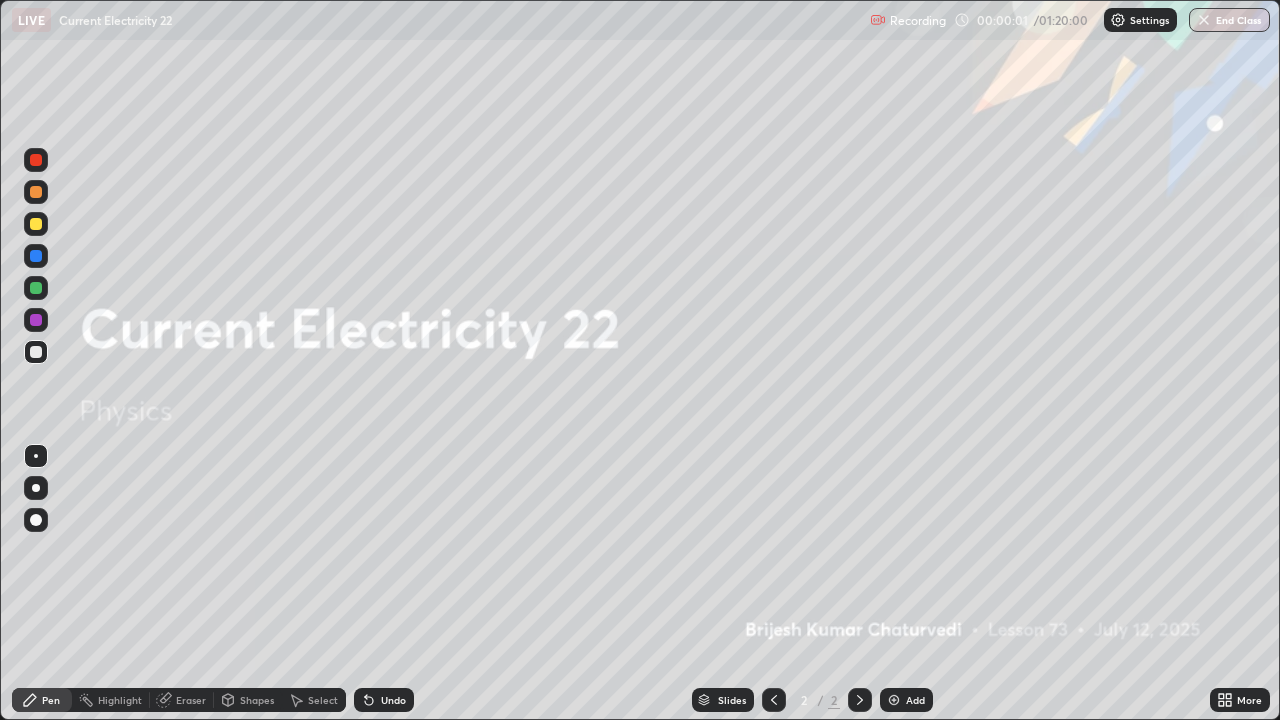 scroll, scrollTop: 99280, scrollLeft: 98720, axis: both 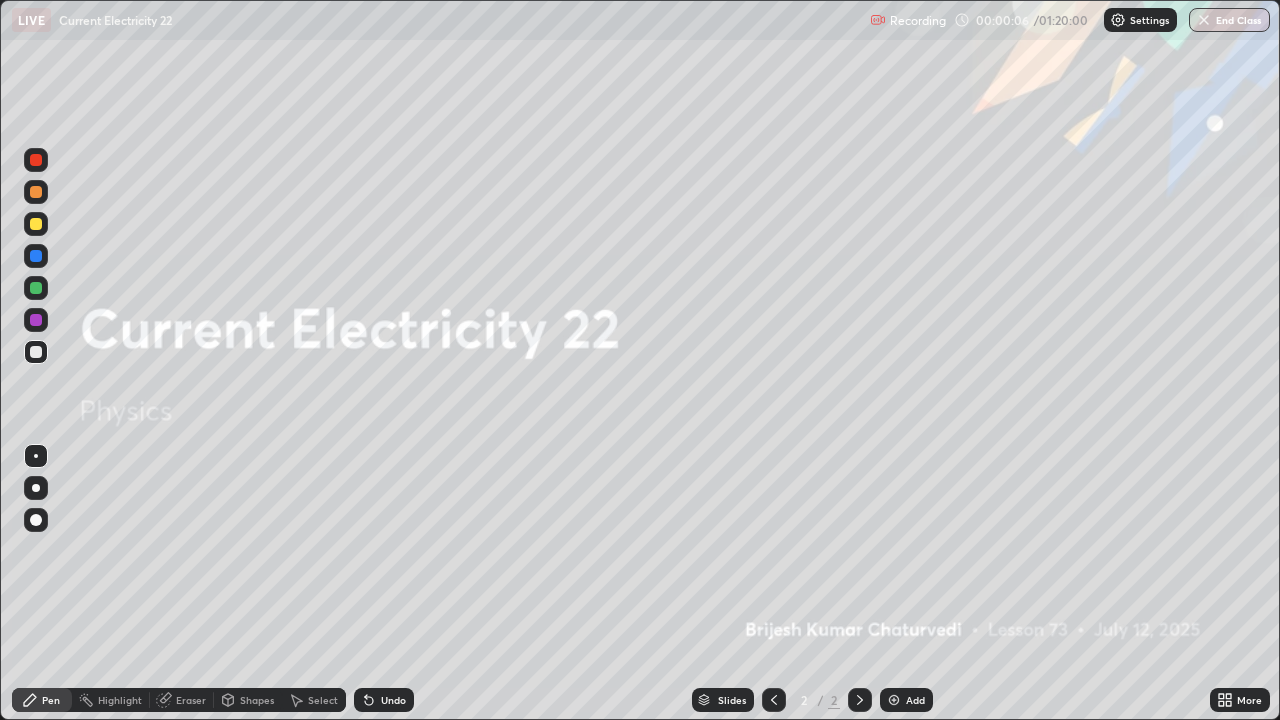 click at bounding box center [894, 700] 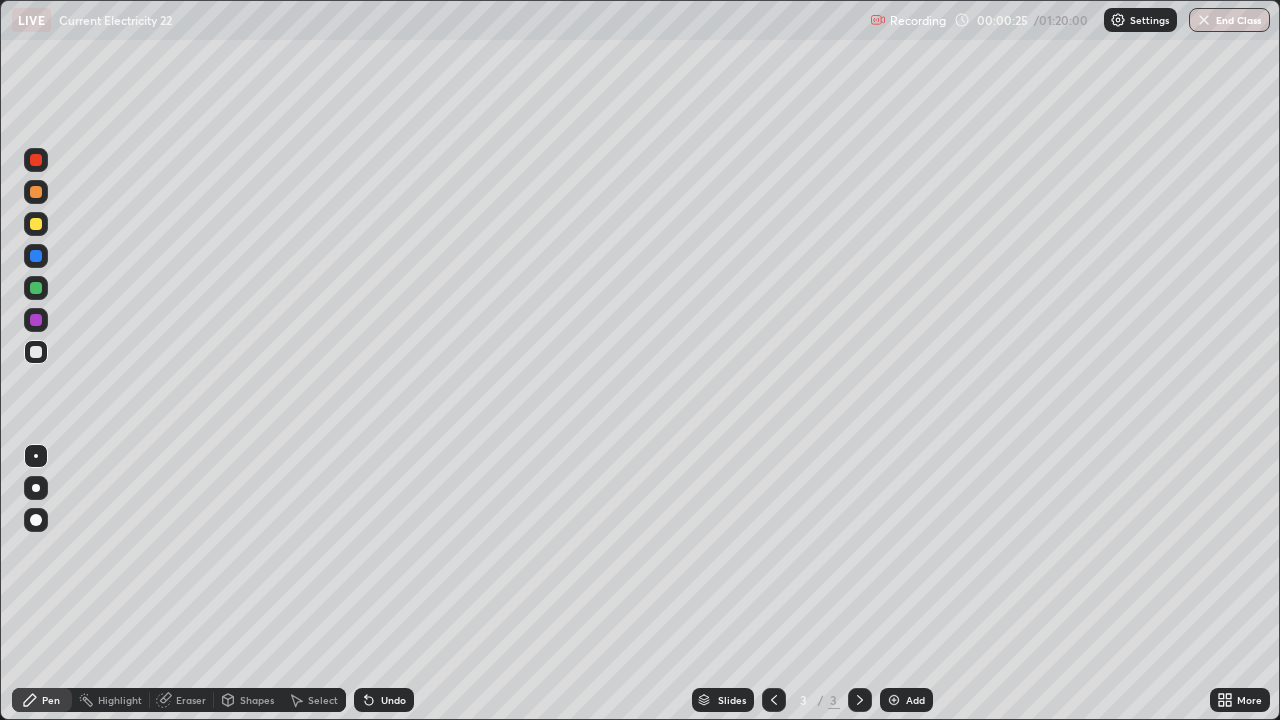 click at bounding box center [36, 352] 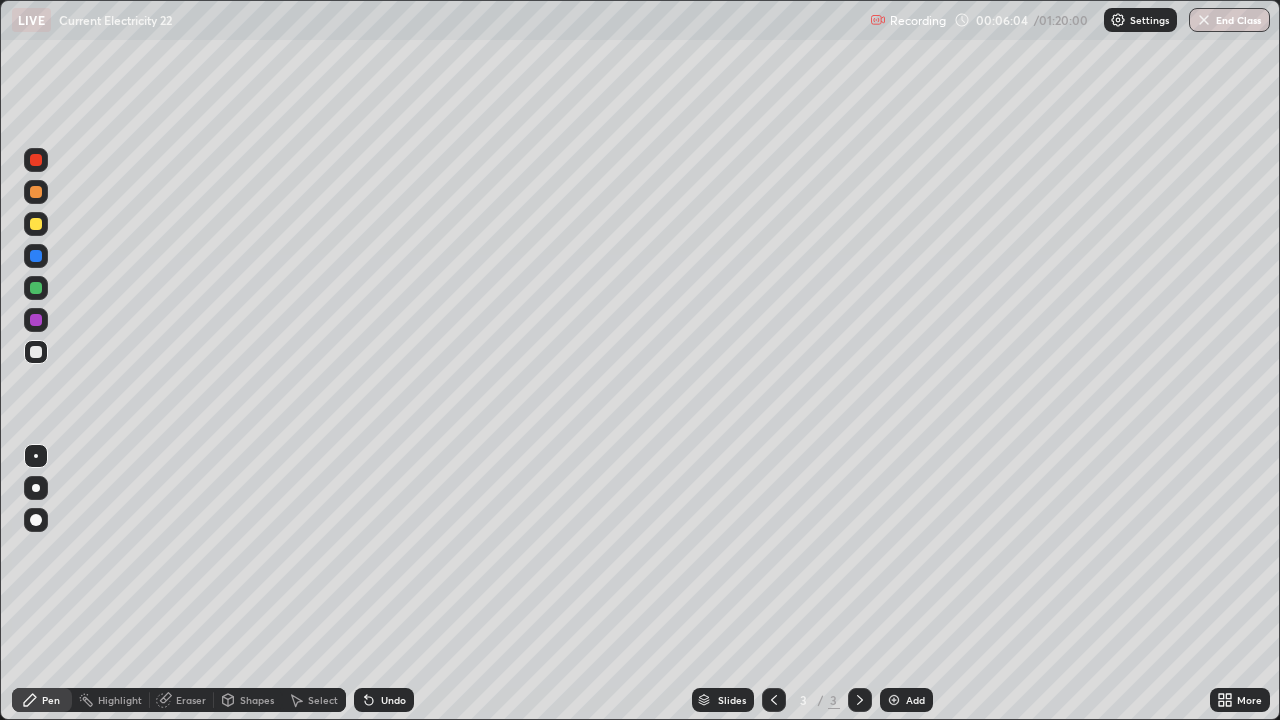 click on "Add" at bounding box center (915, 700) 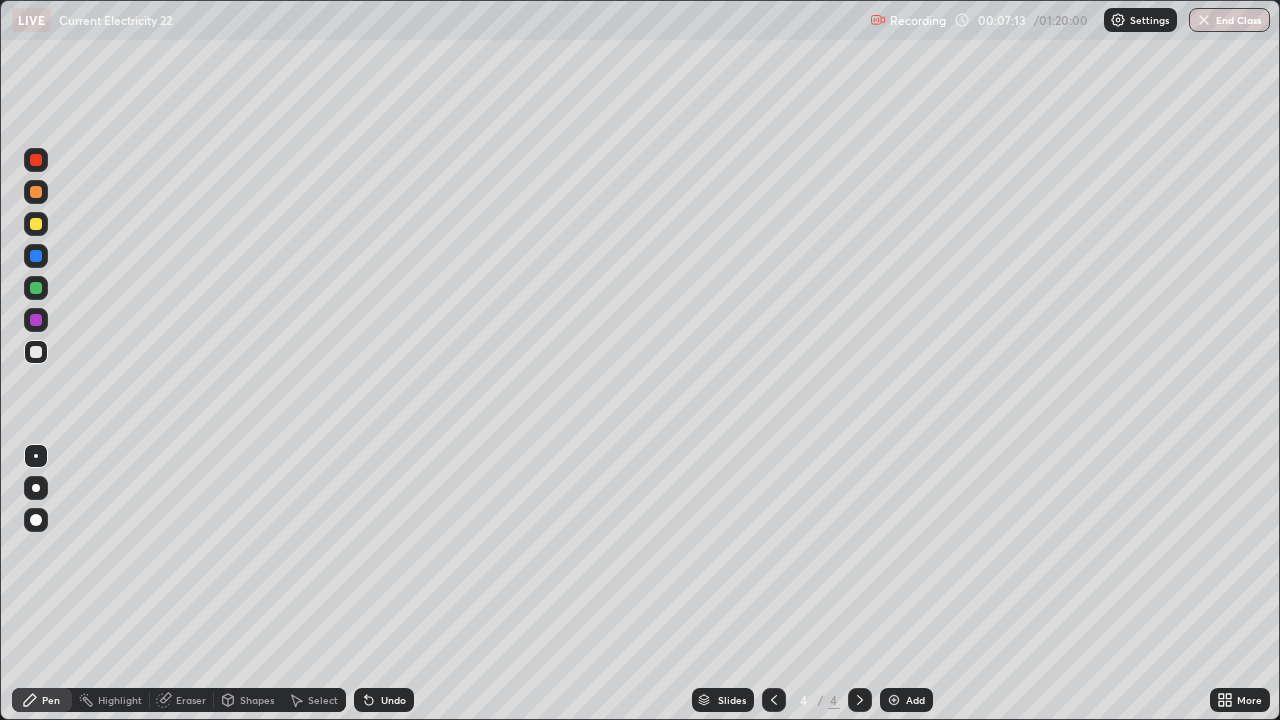 click at bounding box center [36, 192] 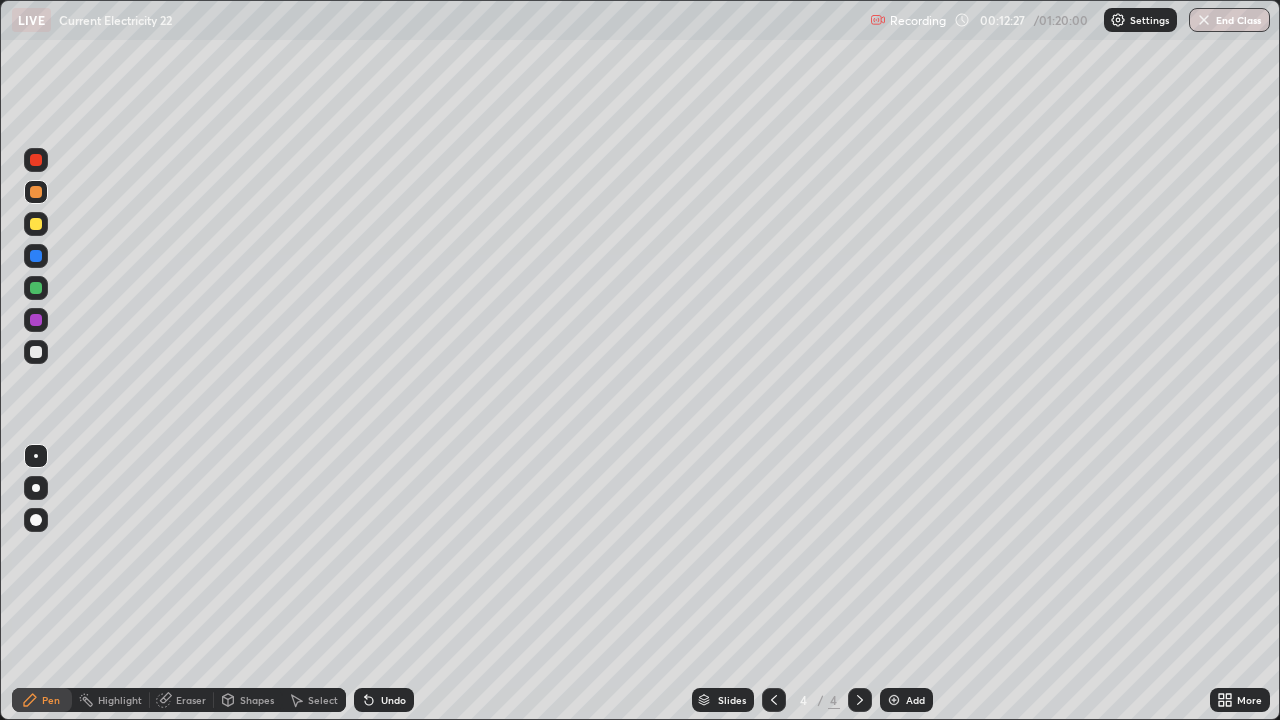 click at bounding box center [894, 700] 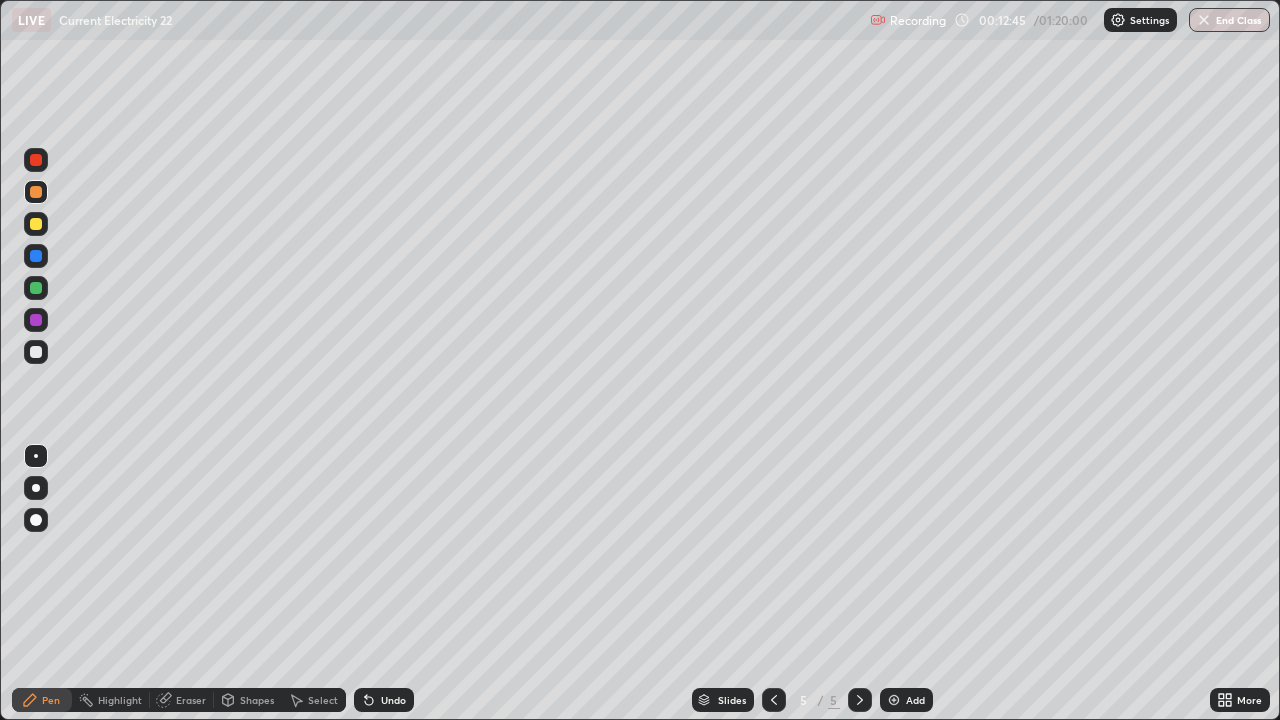 click on "Undo" at bounding box center [393, 700] 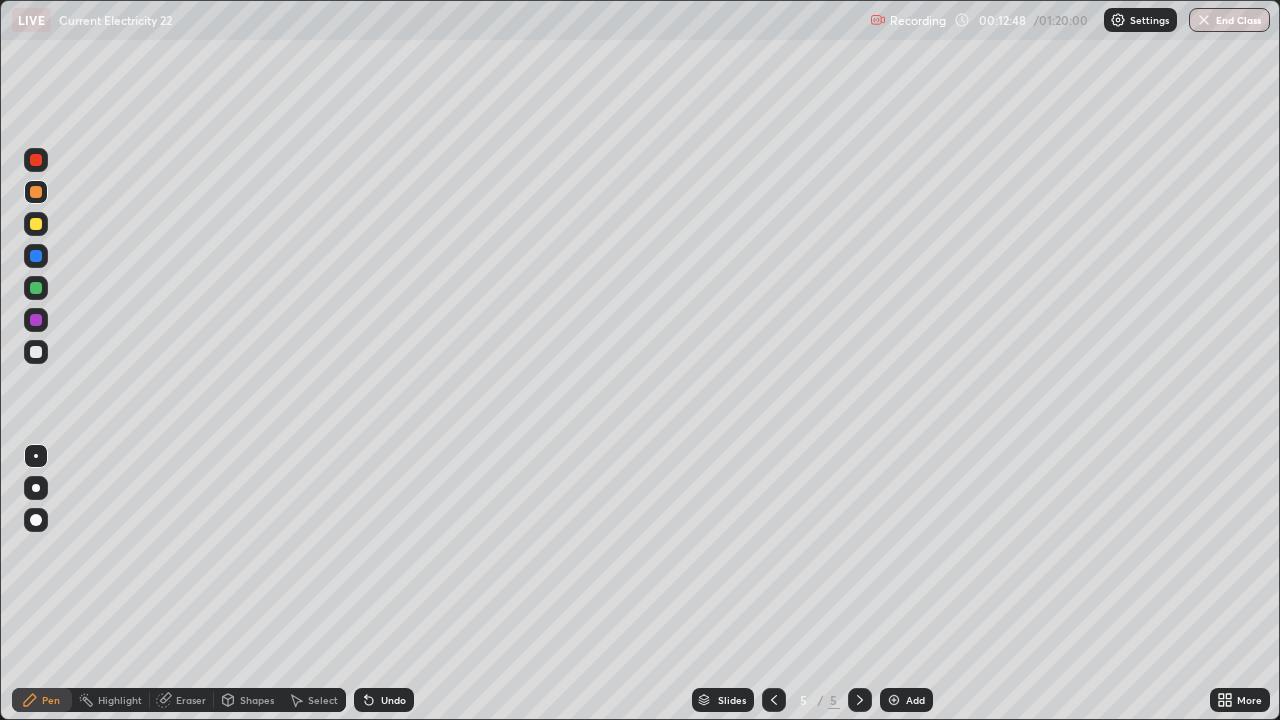 click on "Undo" at bounding box center [393, 700] 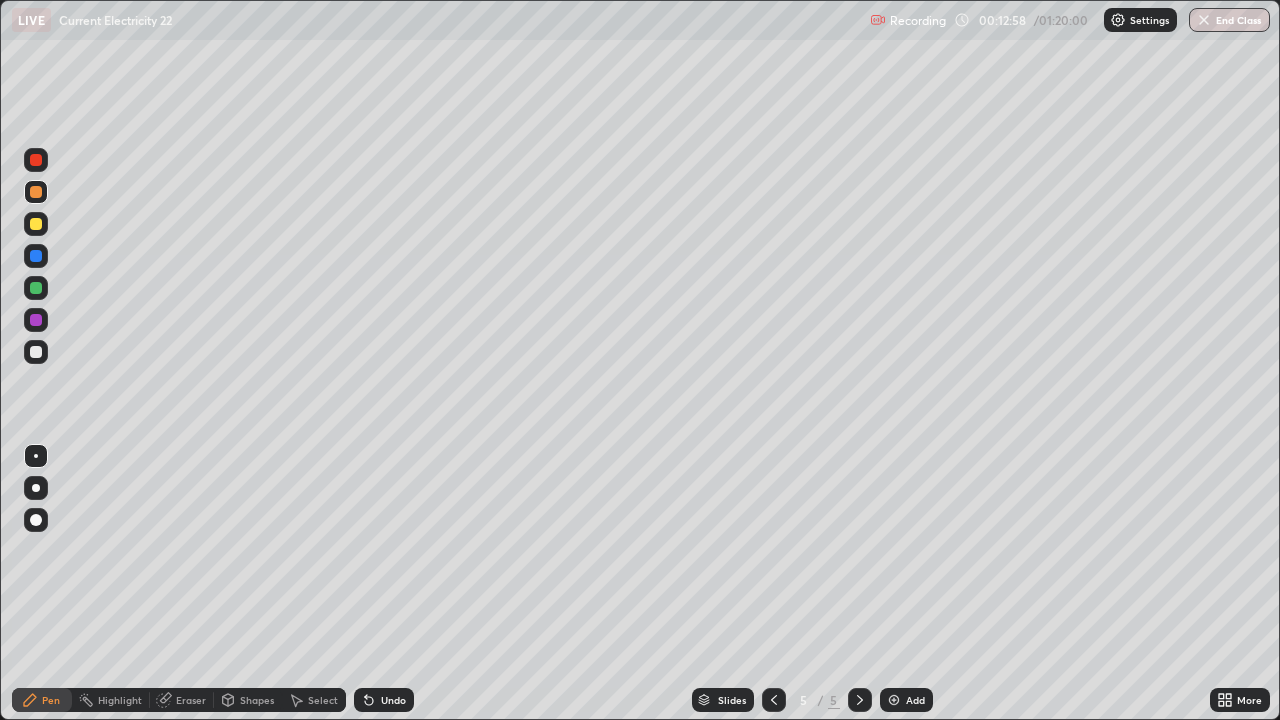 click at bounding box center [36, 352] 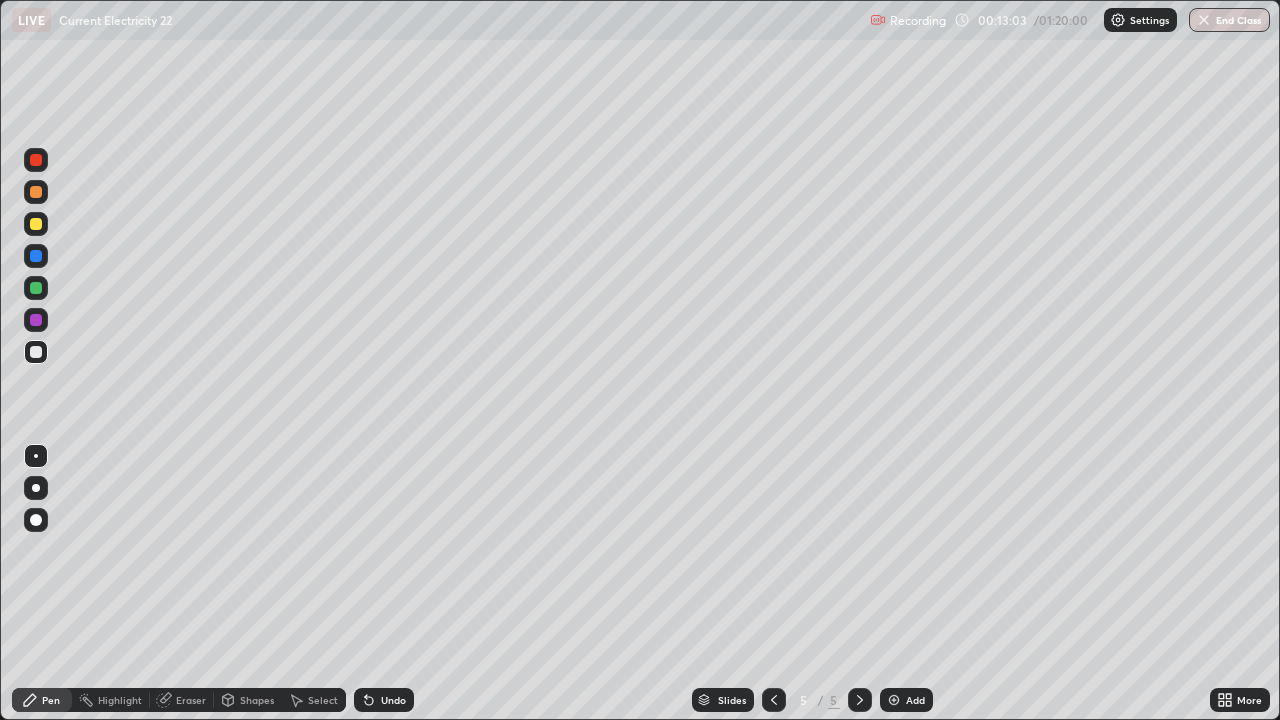 click at bounding box center (36, 160) 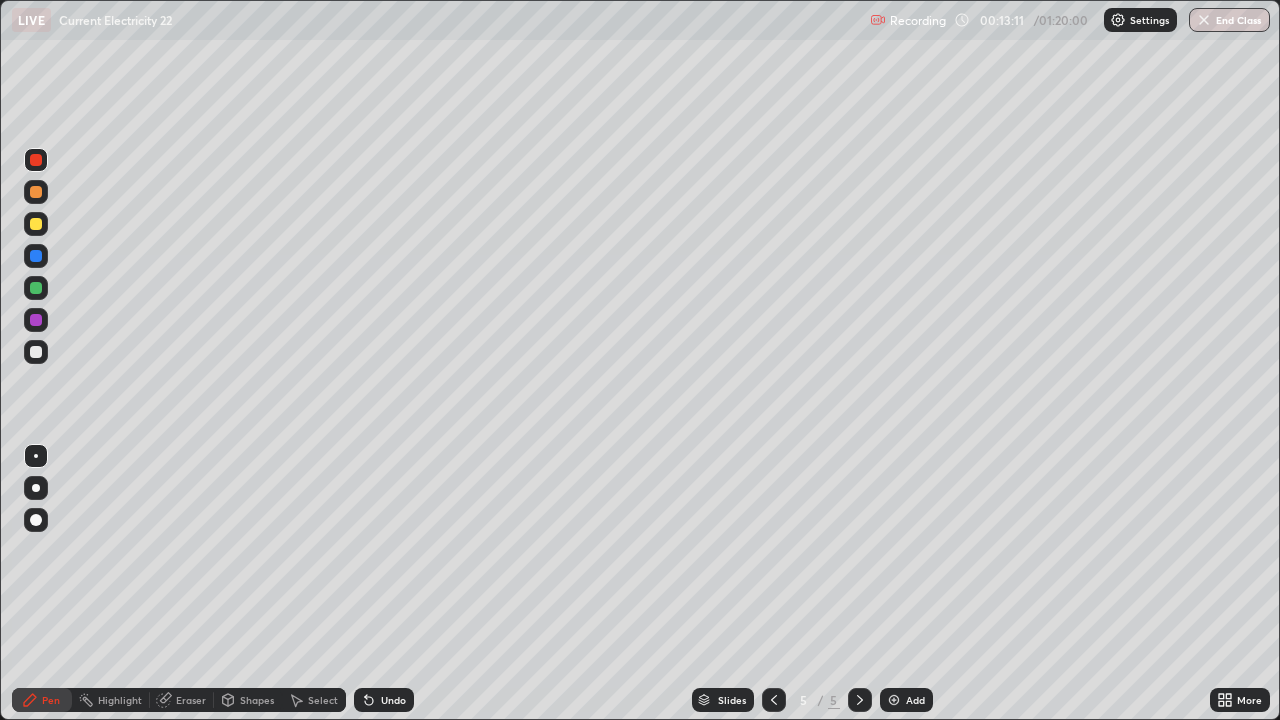 click at bounding box center [36, 352] 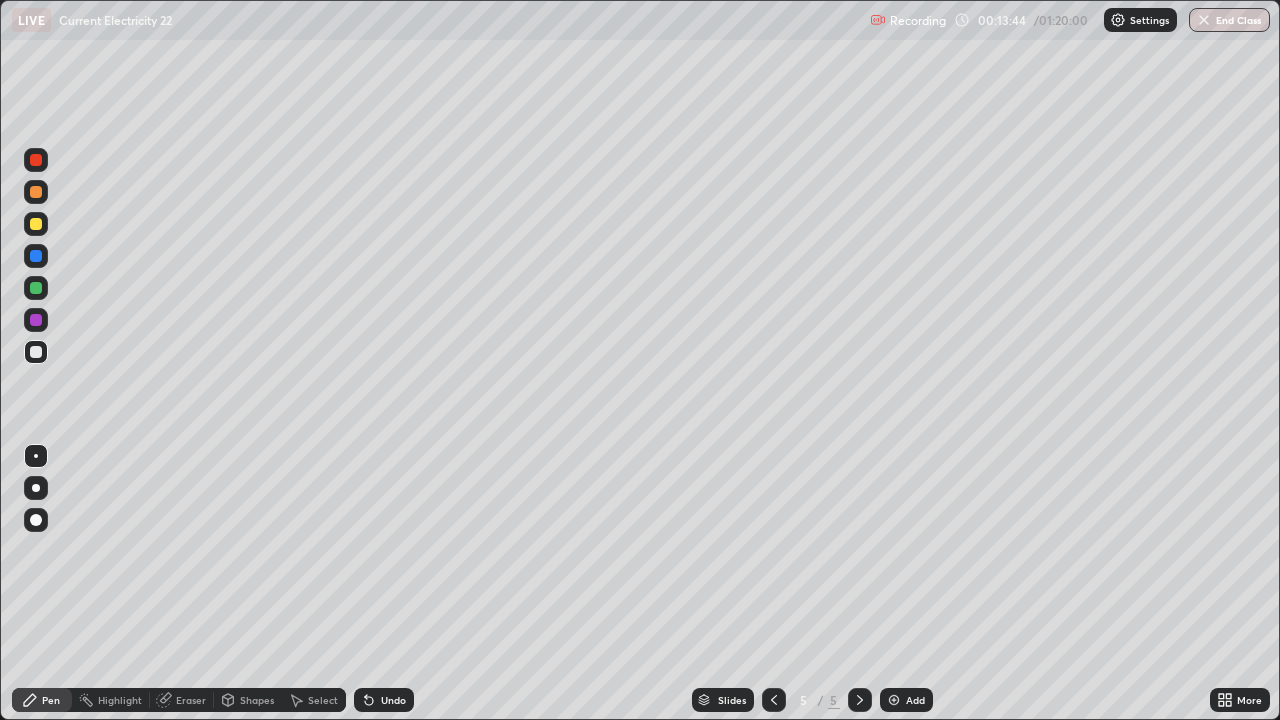 click on "Undo" at bounding box center [393, 700] 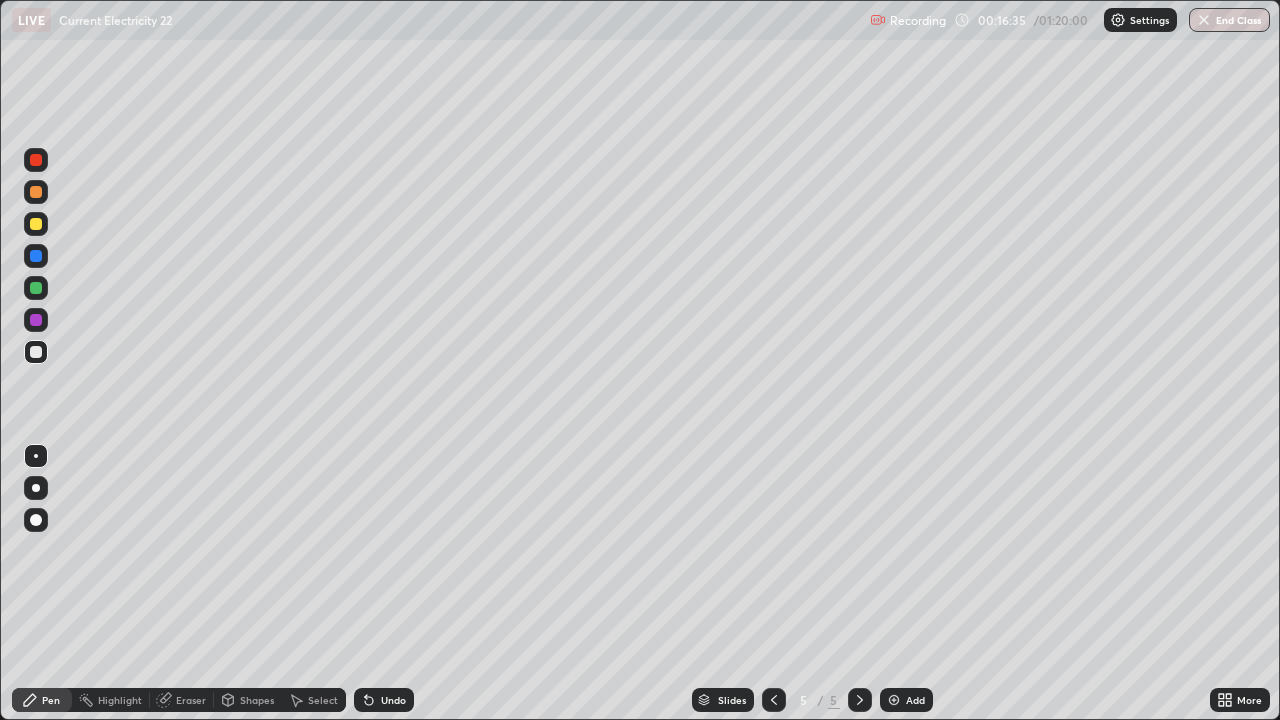 click at bounding box center [894, 700] 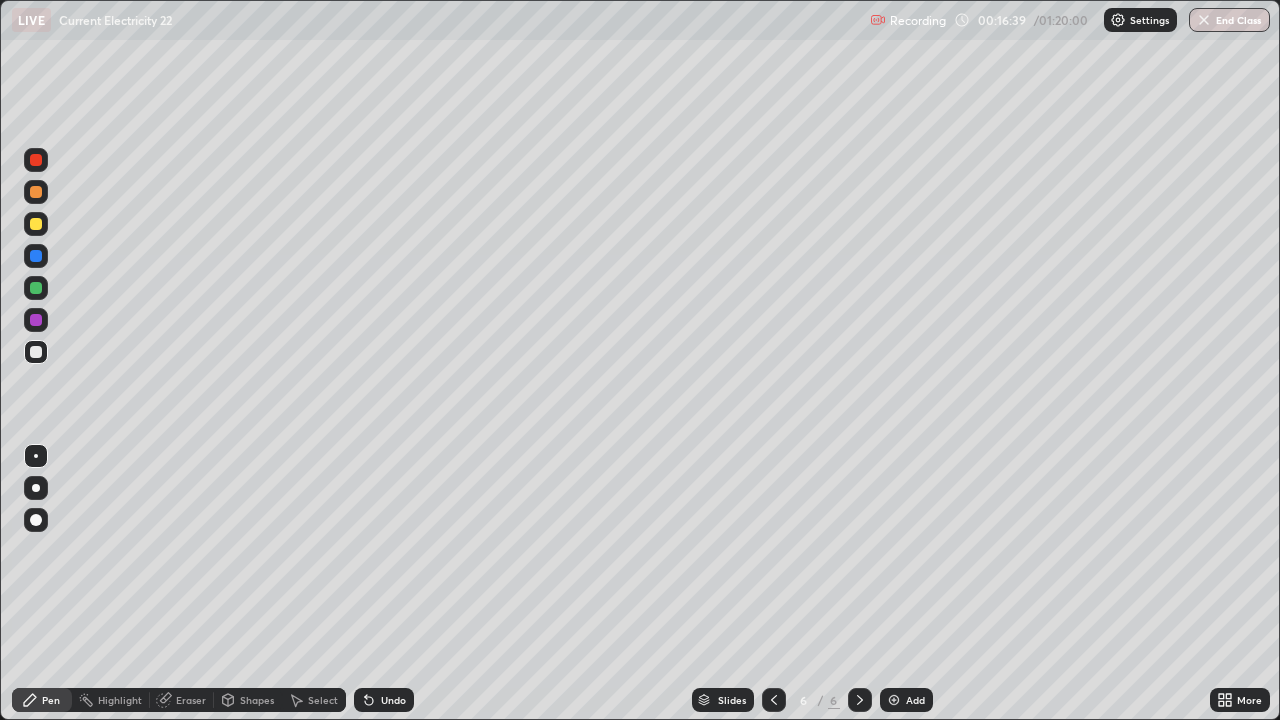 click on "Undo" at bounding box center (393, 700) 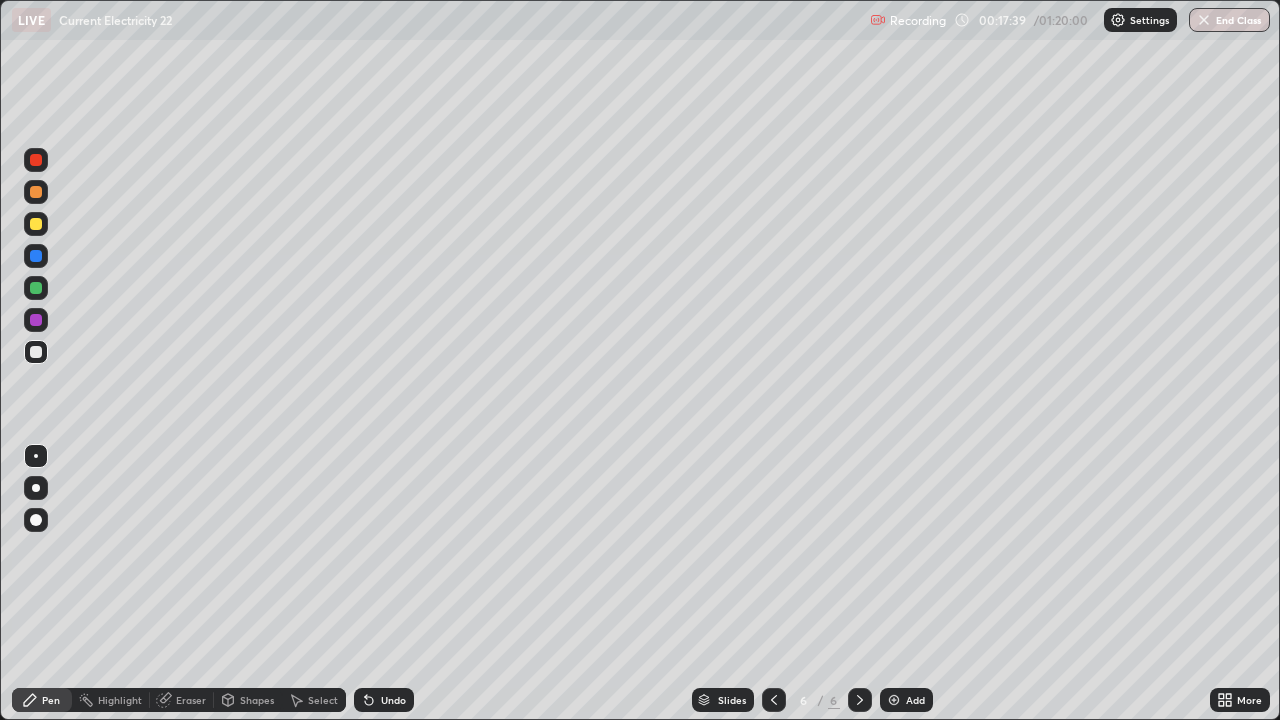 click at bounding box center (36, 224) 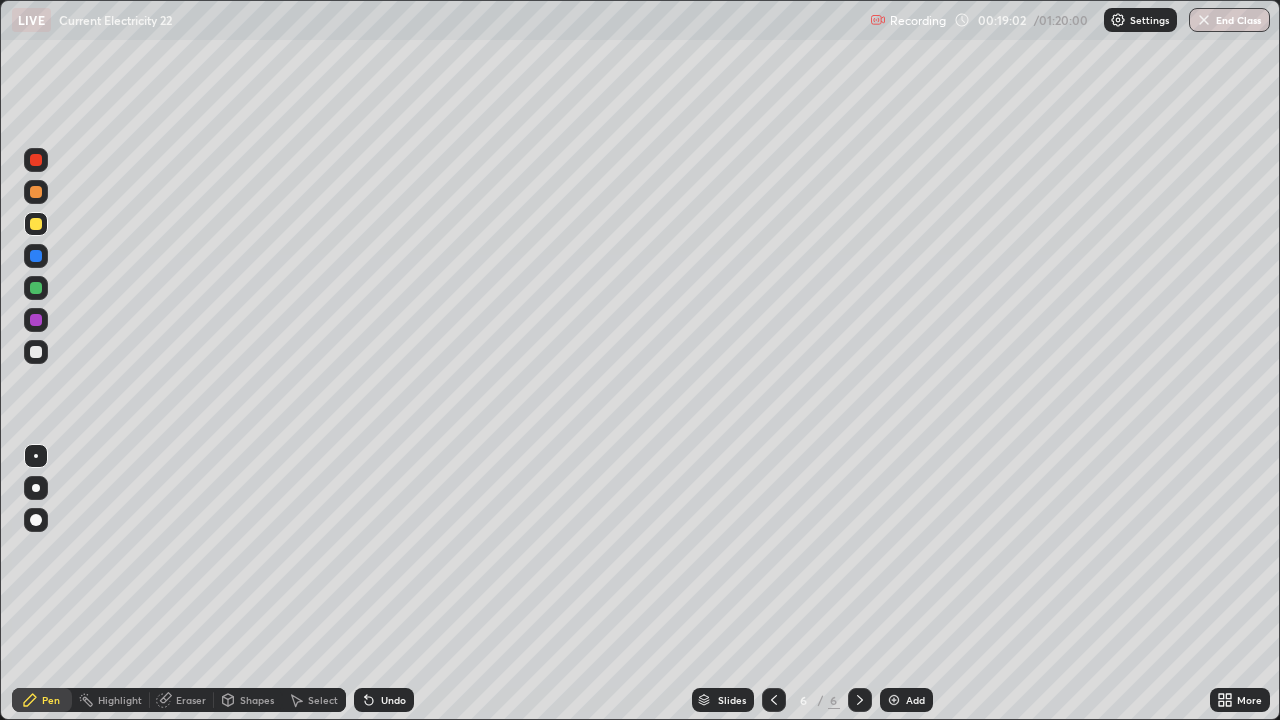 click on "Undo" at bounding box center (384, 700) 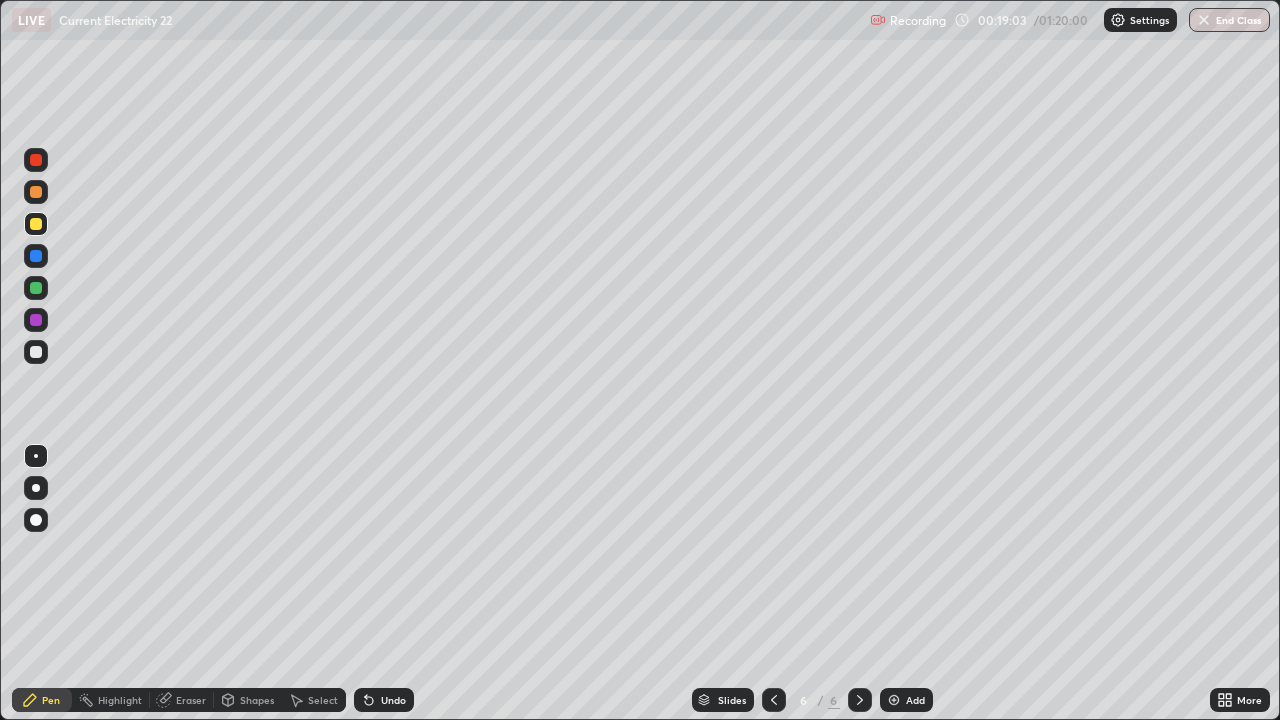 click on "Undo" at bounding box center (393, 700) 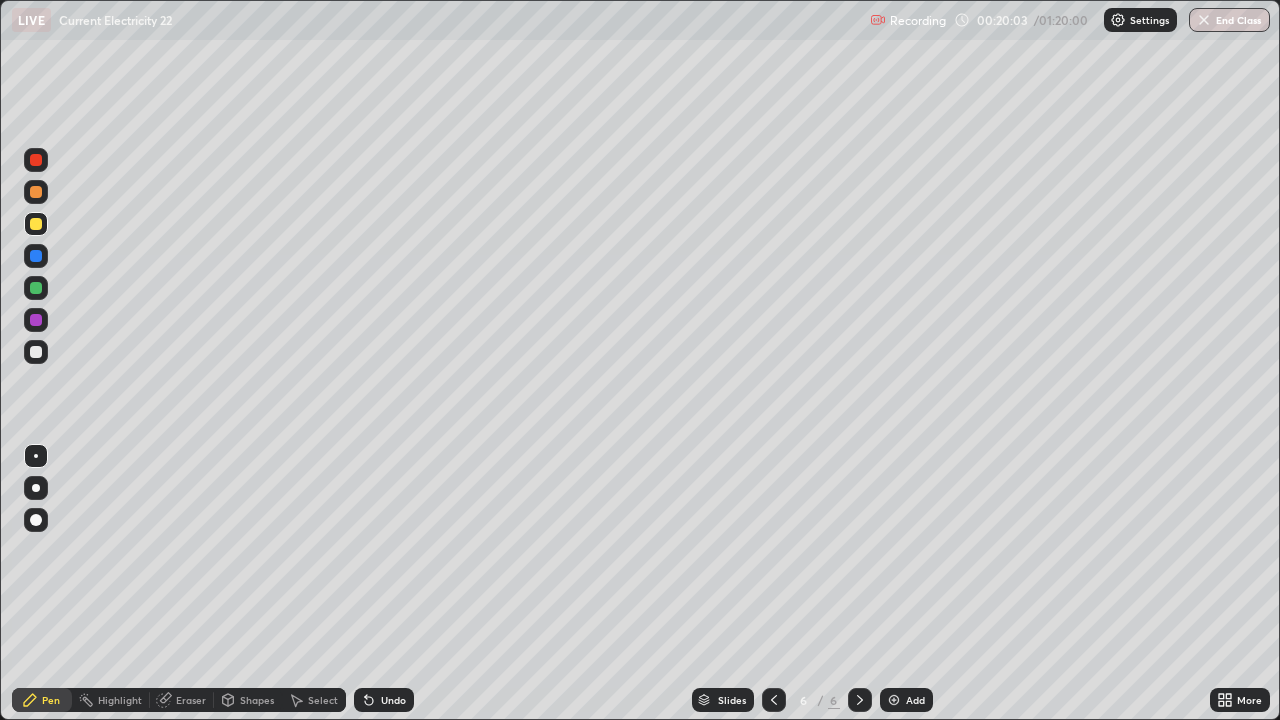 click on "Eraser" at bounding box center (182, 700) 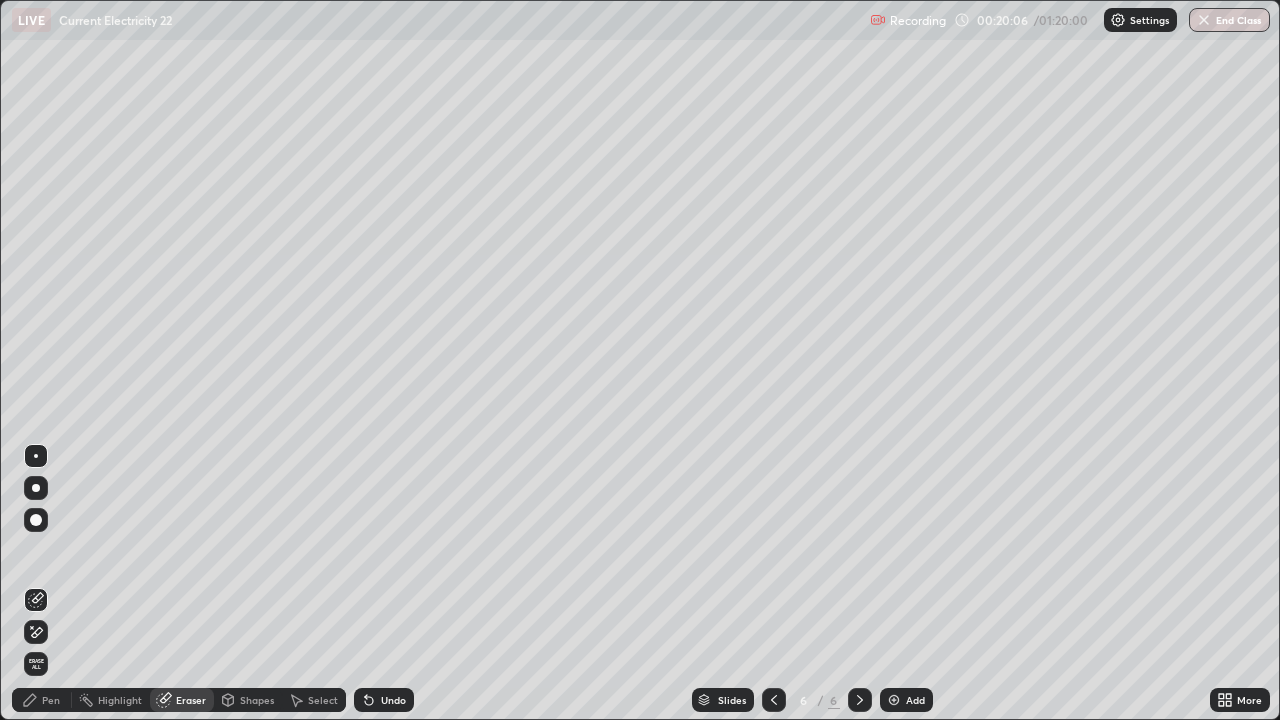 click on "Pen" at bounding box center [51, 700] 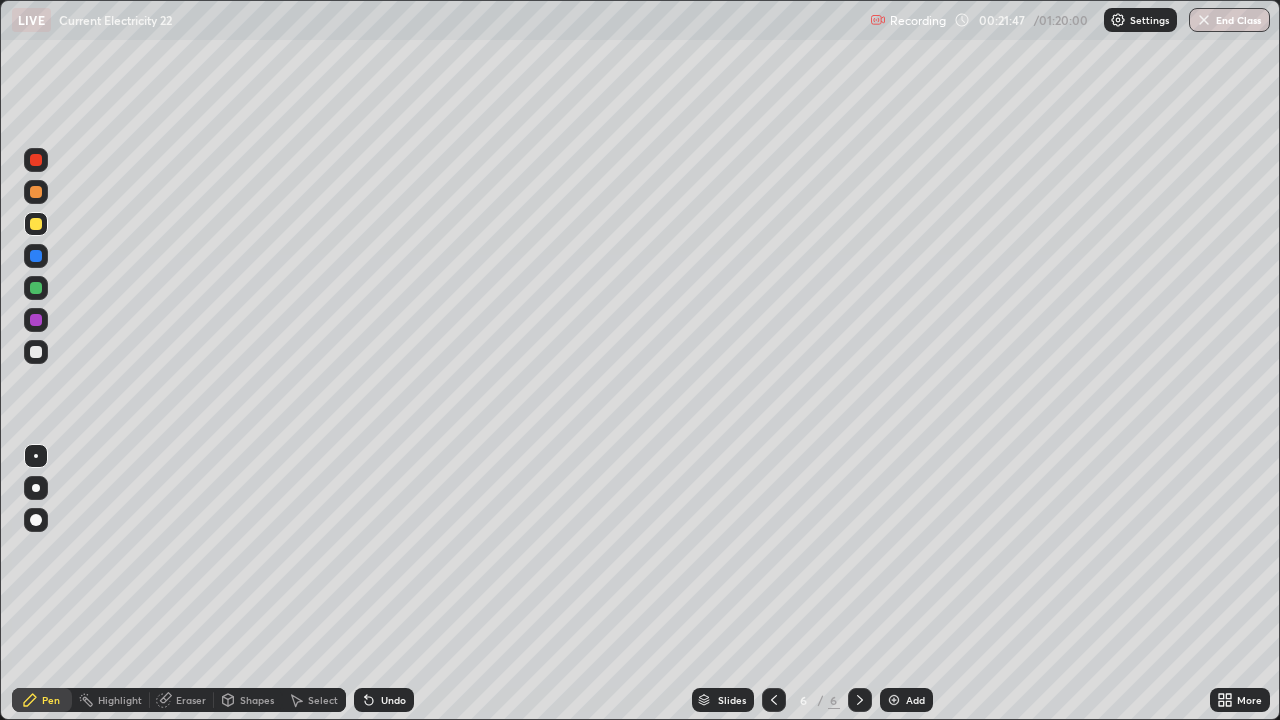 click 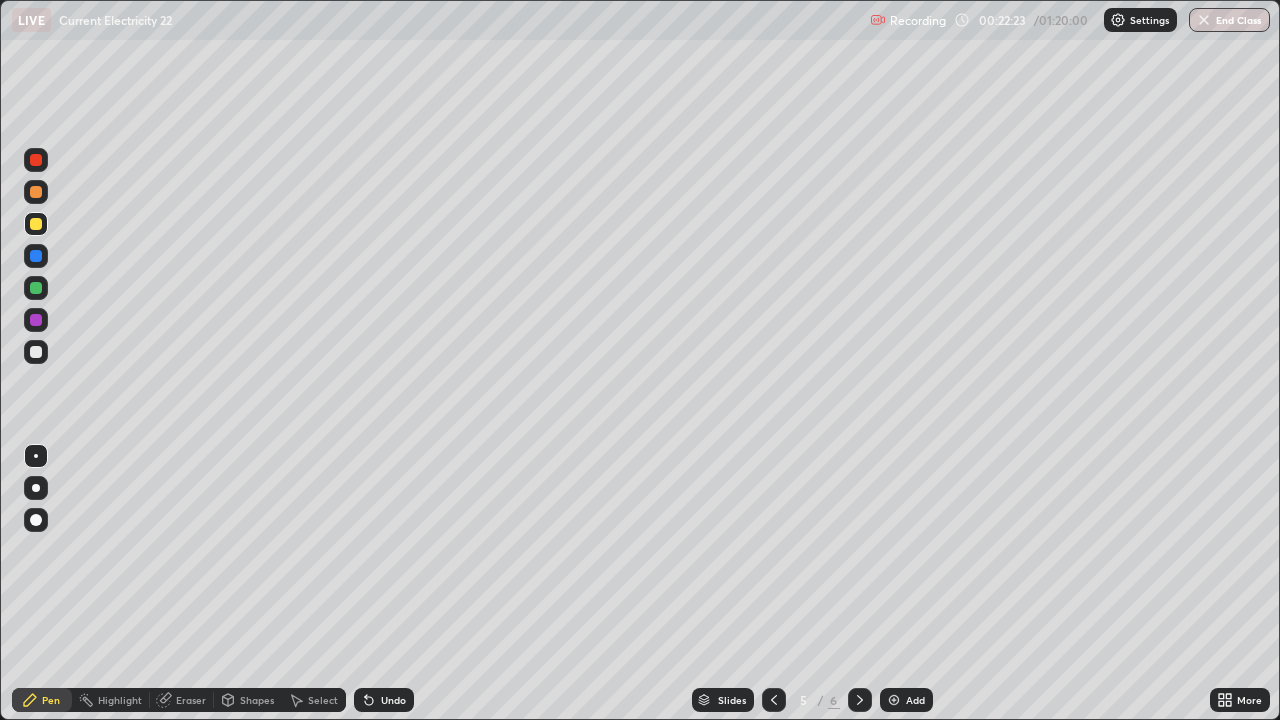 click 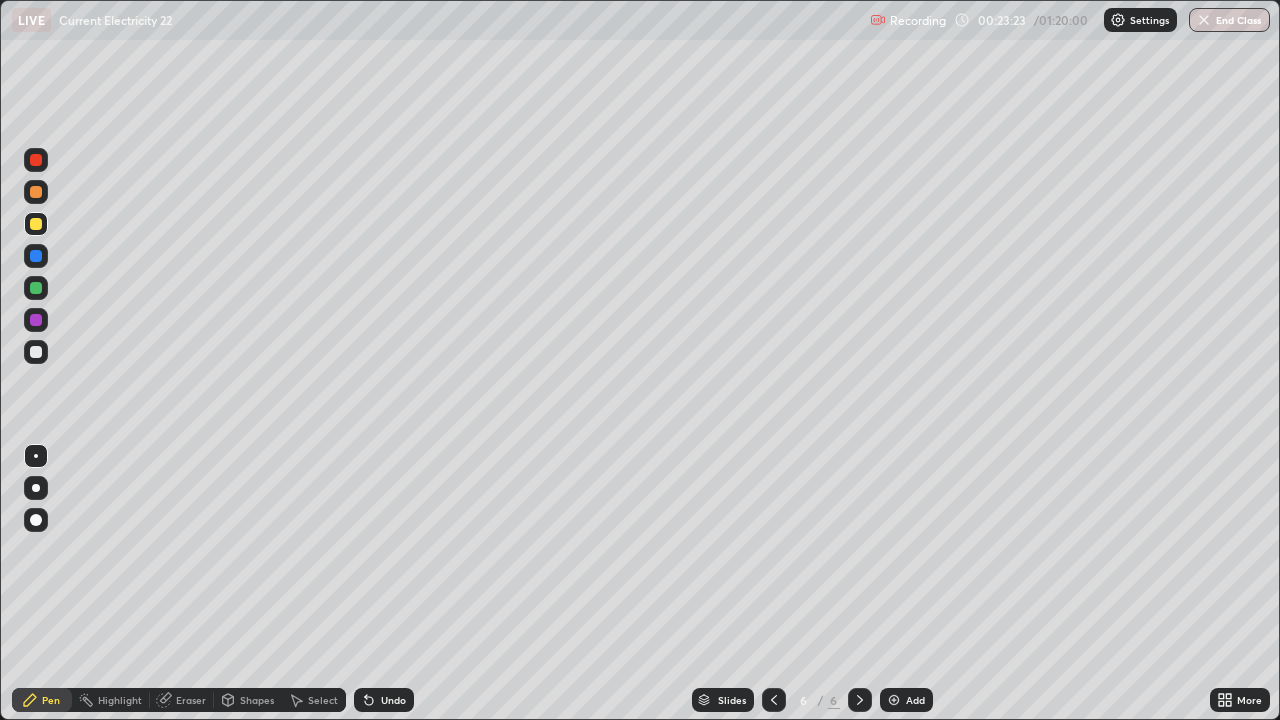 click 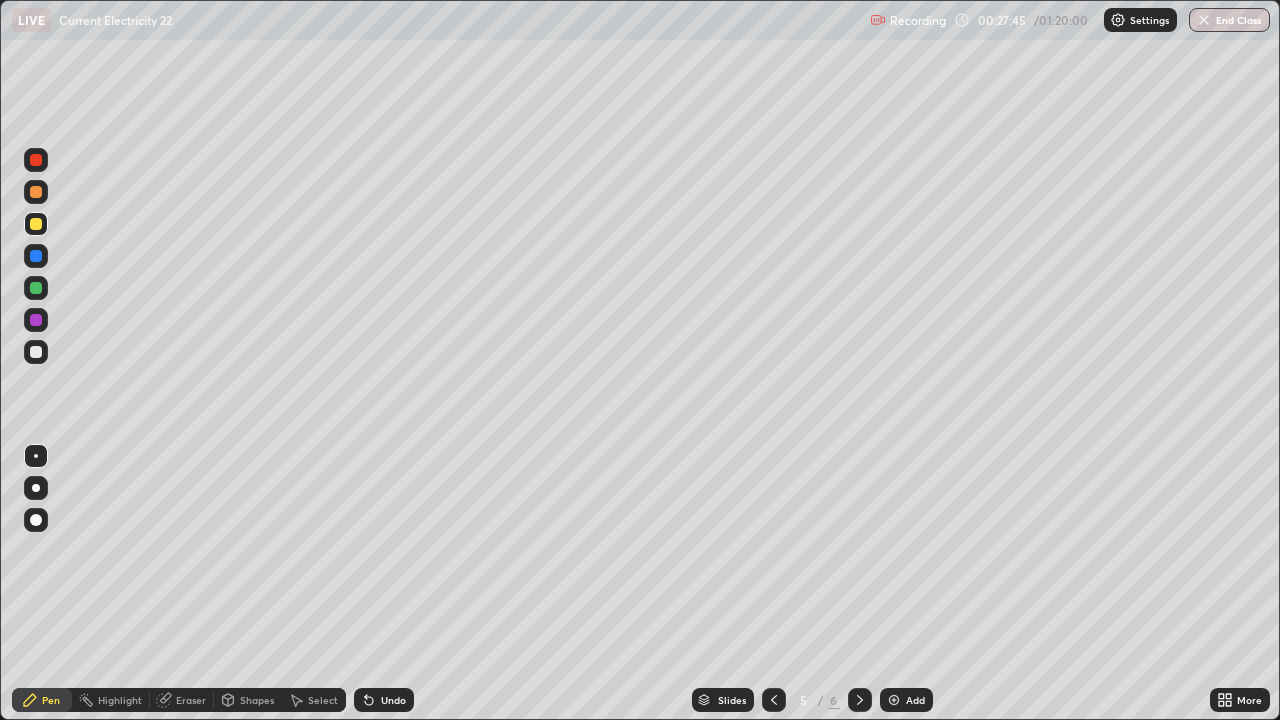 click on "Add" at bounding box center (915, 700) 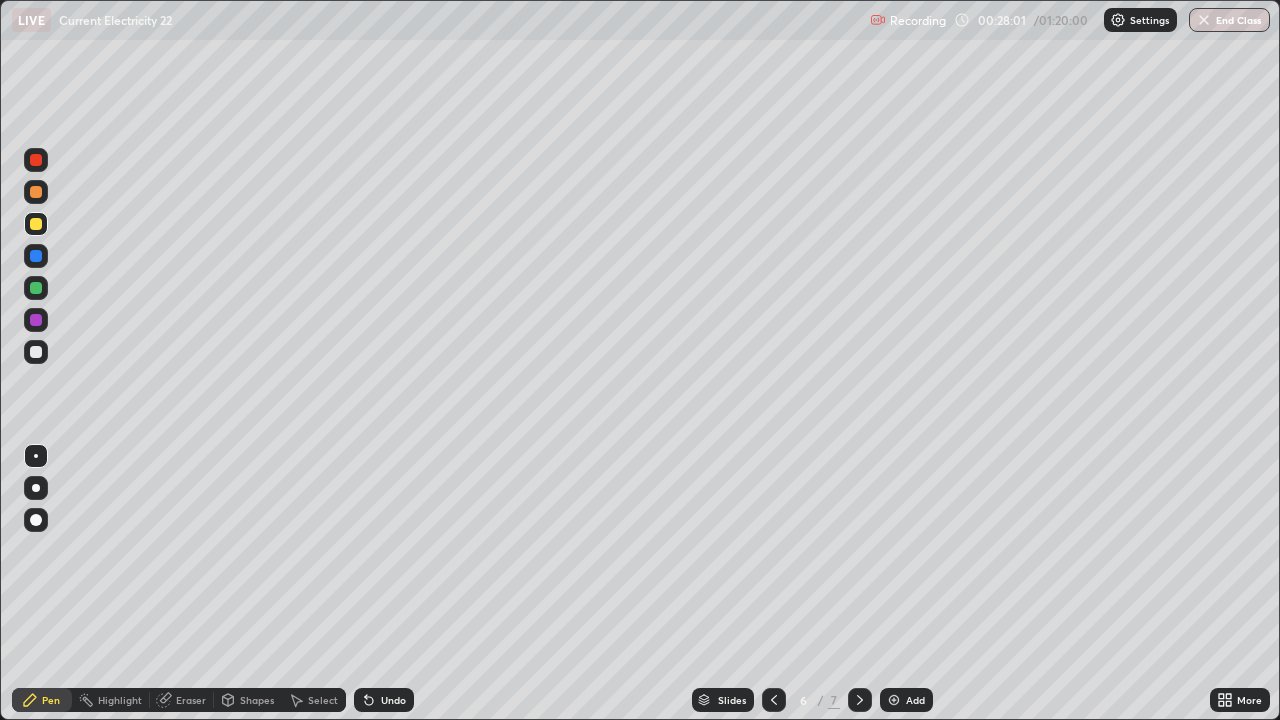 click on "Eraser" at bounding box center [191, 700] 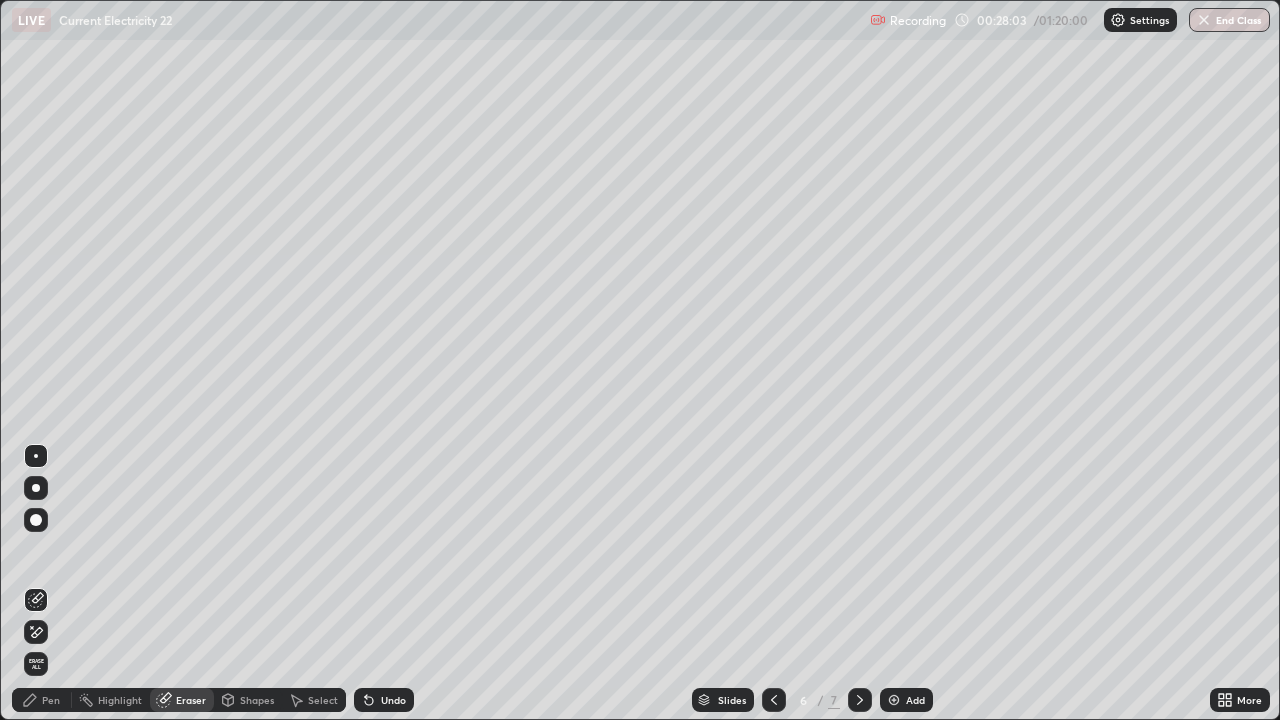 click on "Pen" at bounding box center [51, 700] 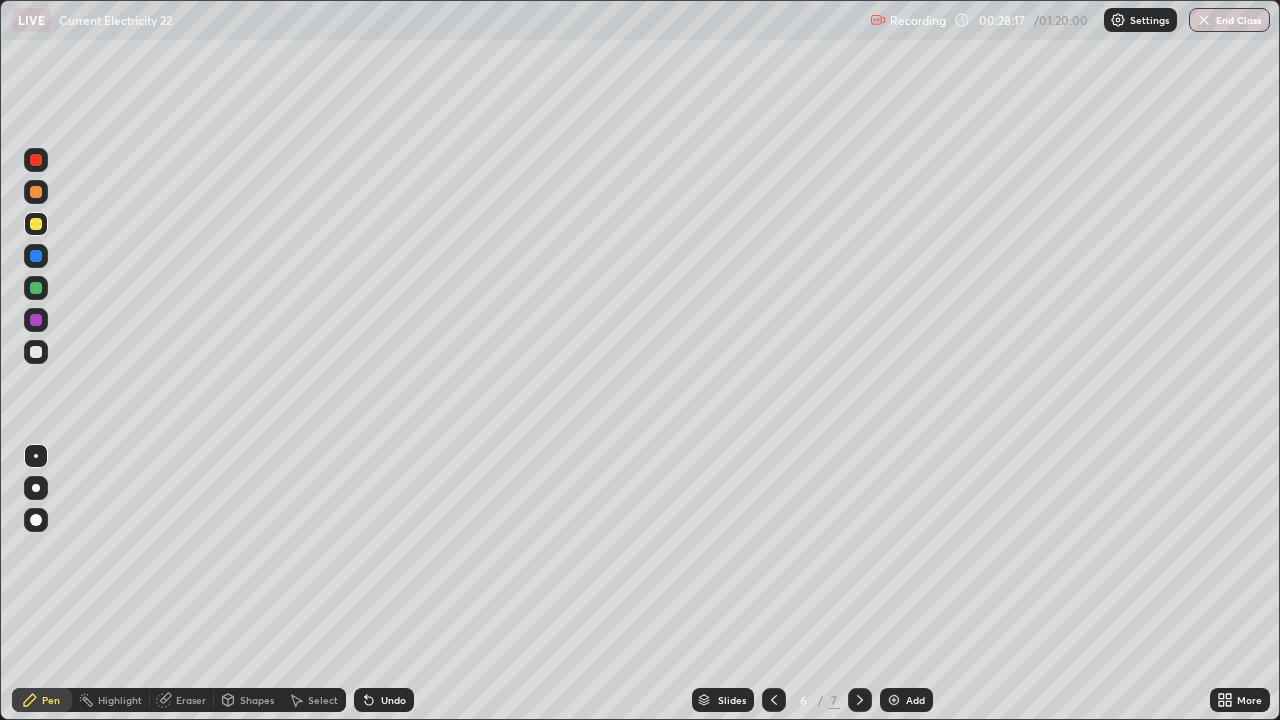 click on "Undo" at bounding box center (393, 700) 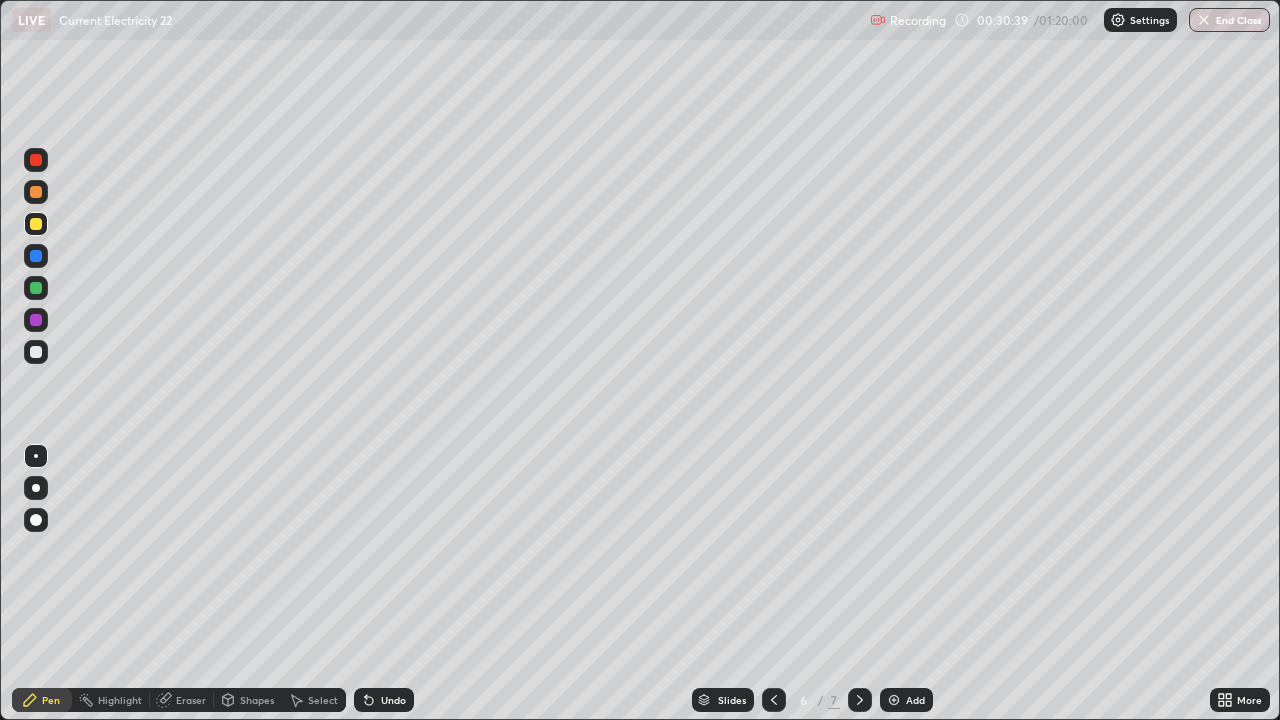 click at bounding box center [36, 352] 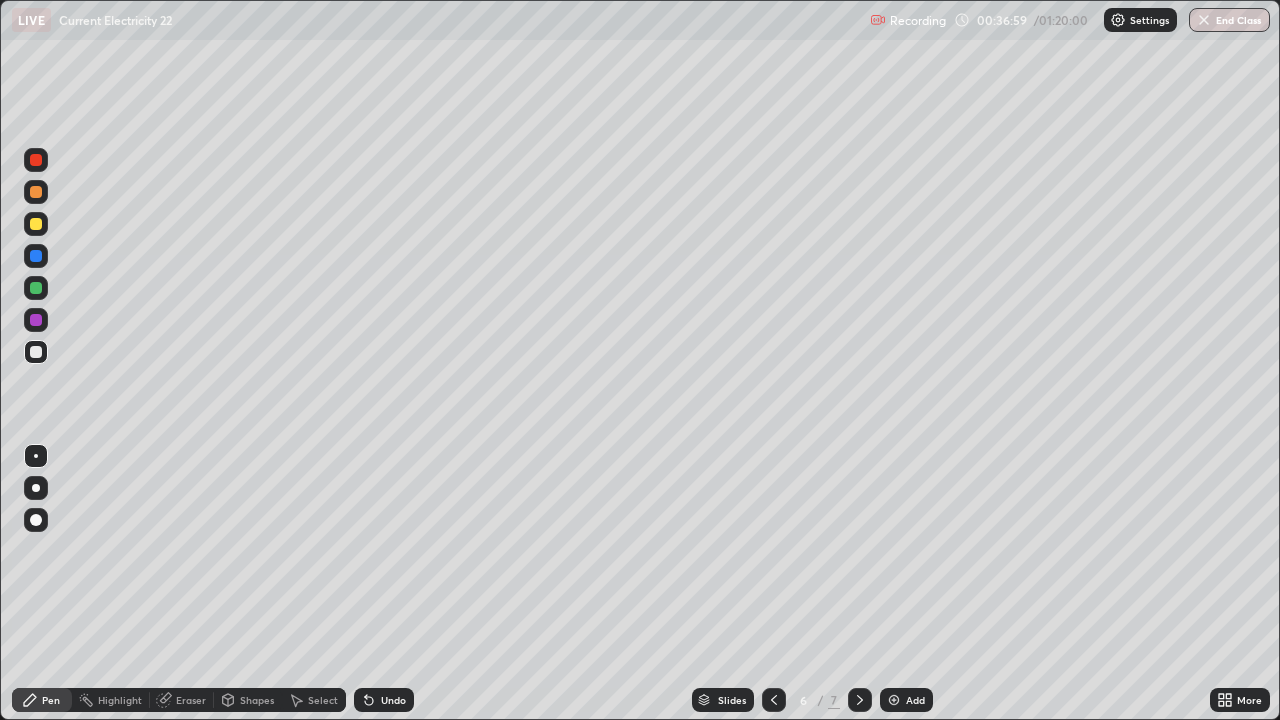 click 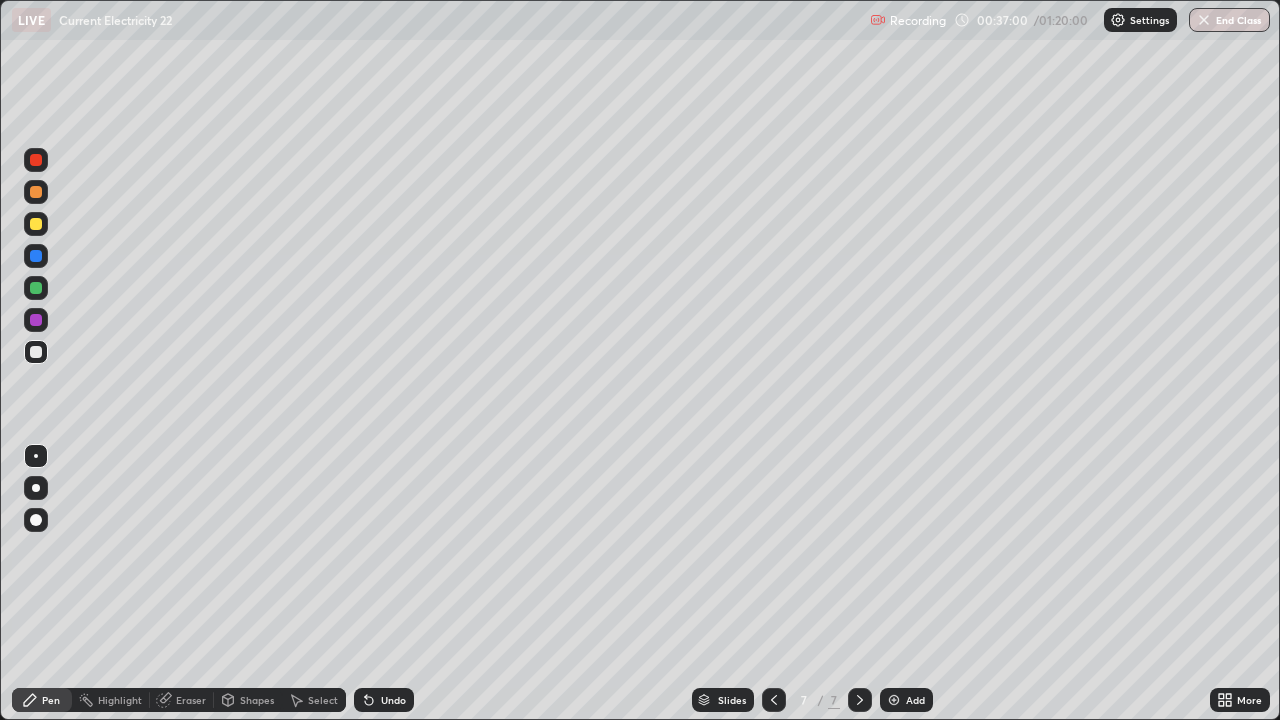 click at bounding box center [860, 700] 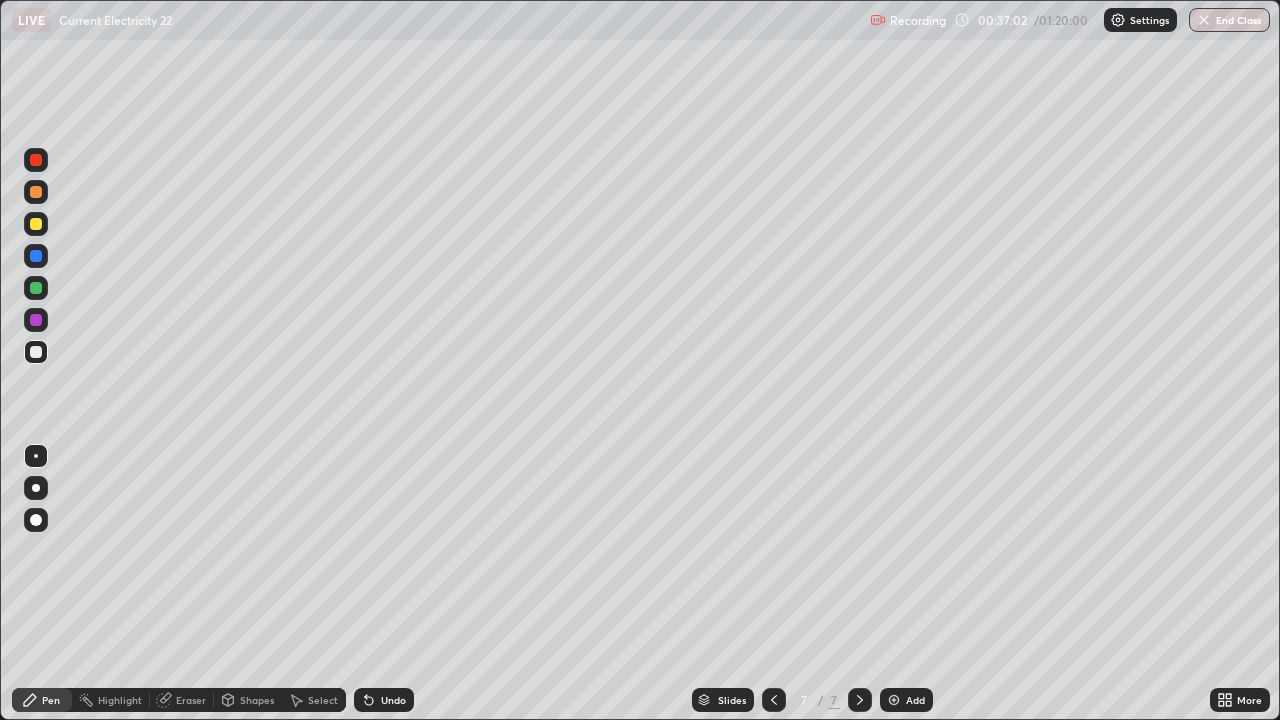 click 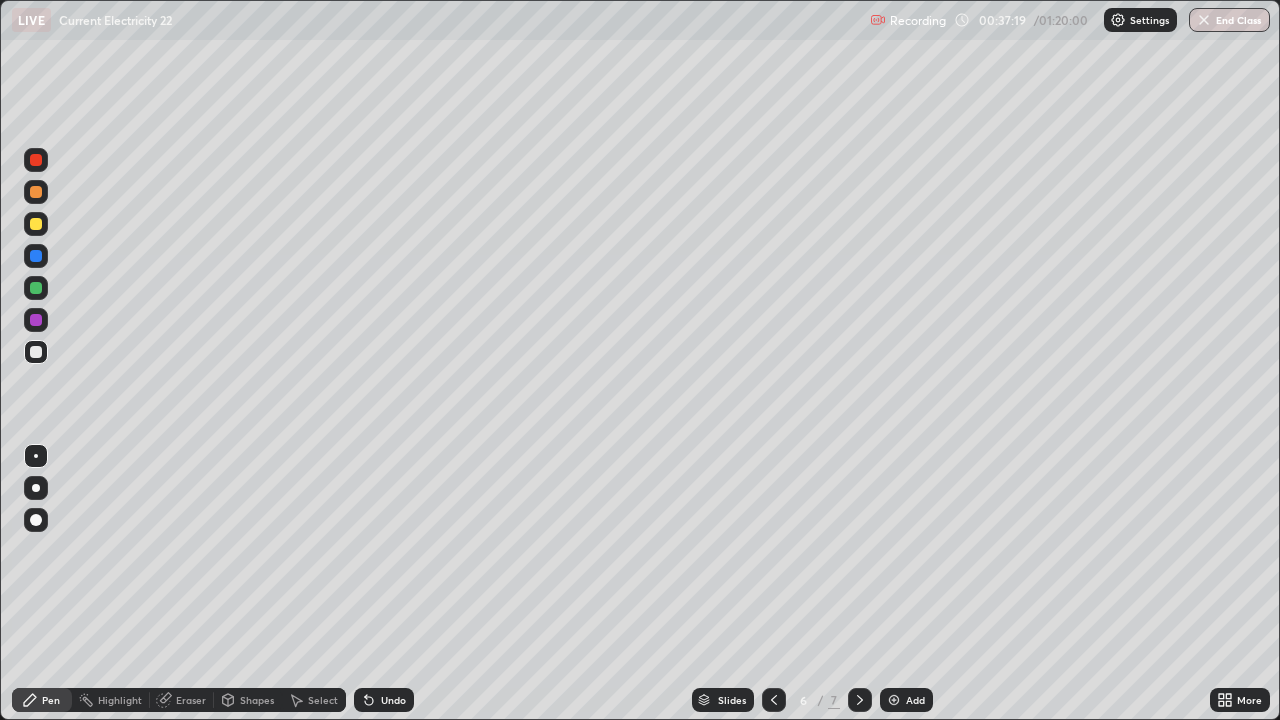 click at bounding box center (894, 700) 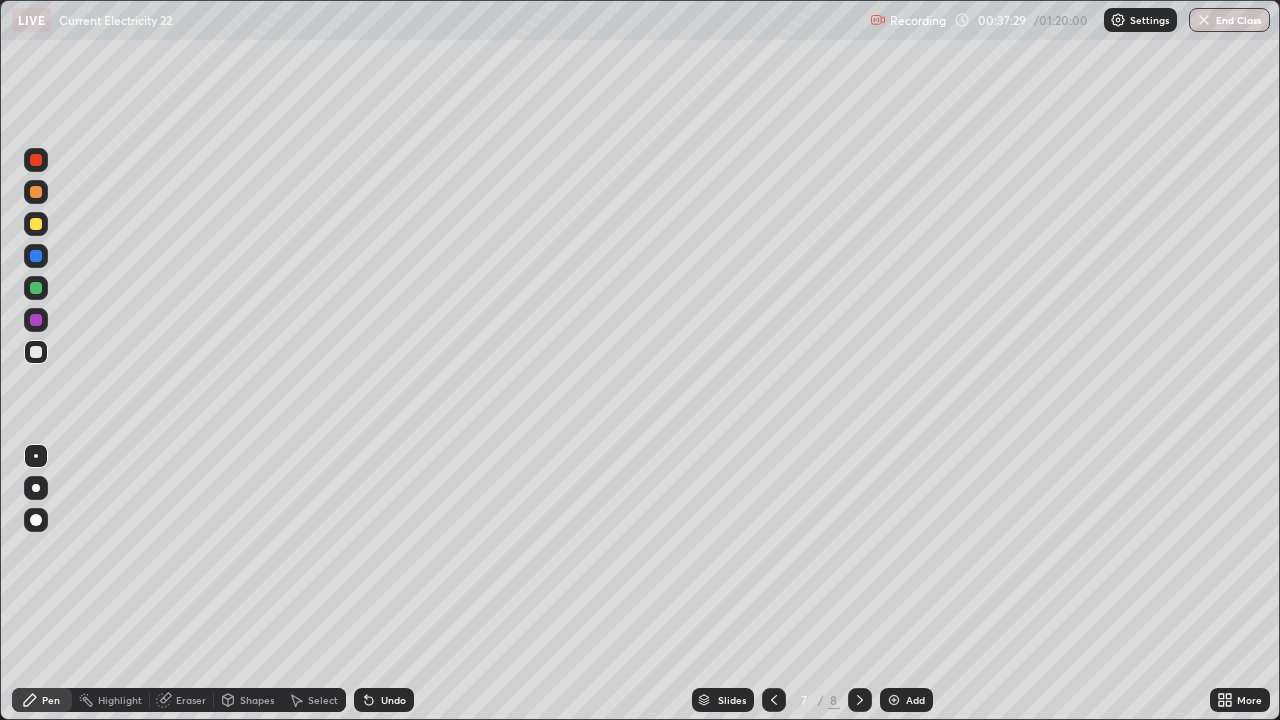 click on "Undo" at bounding box center (384, 700) 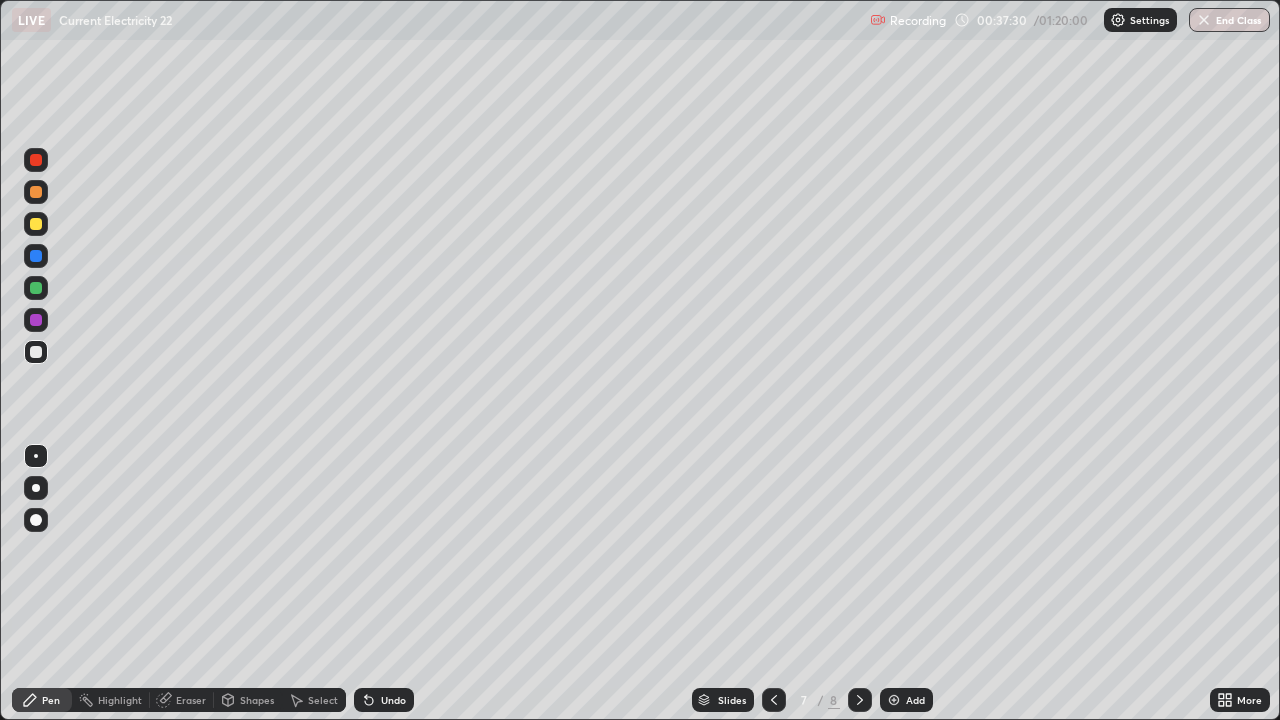 click on "Undo" at bounding box center (393, 700) 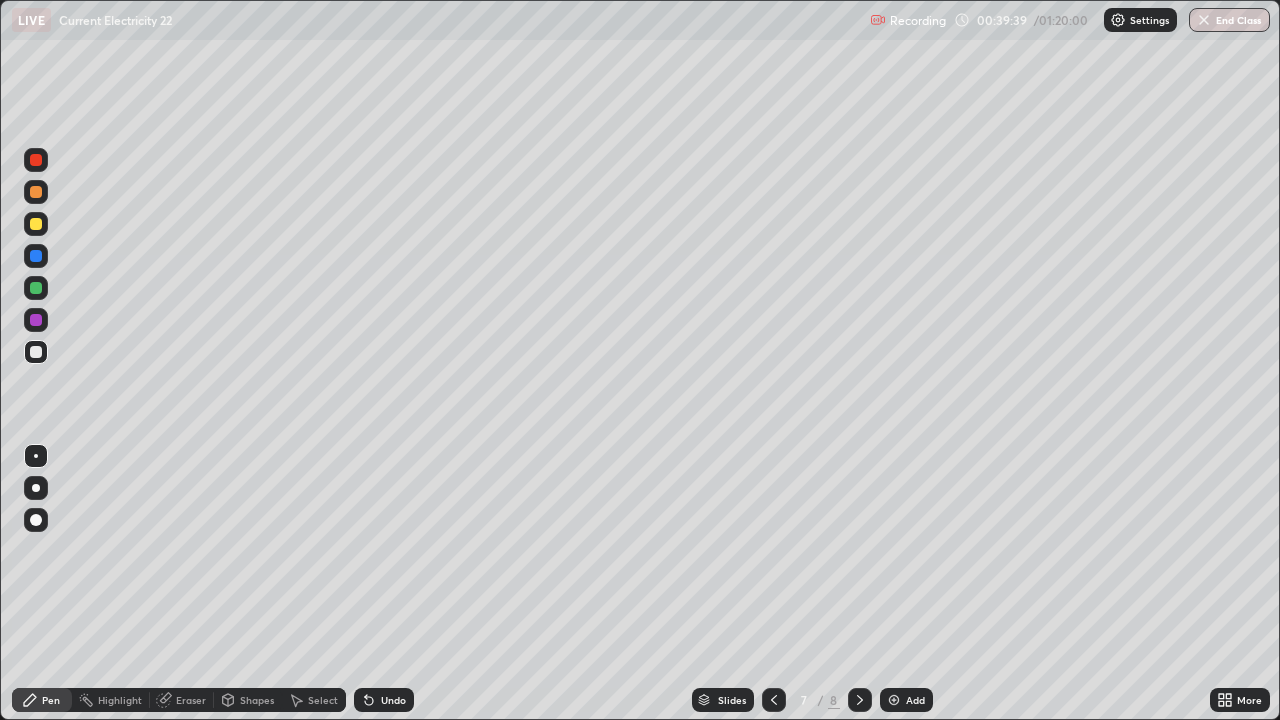 click 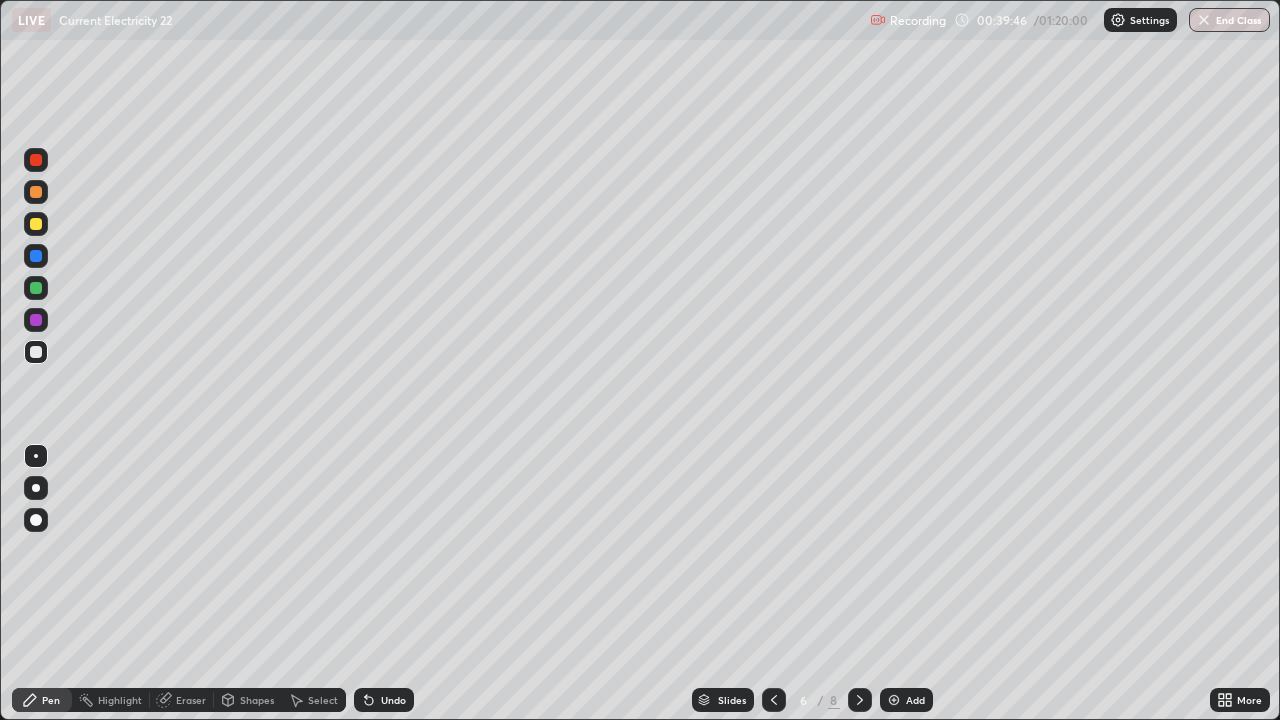 click 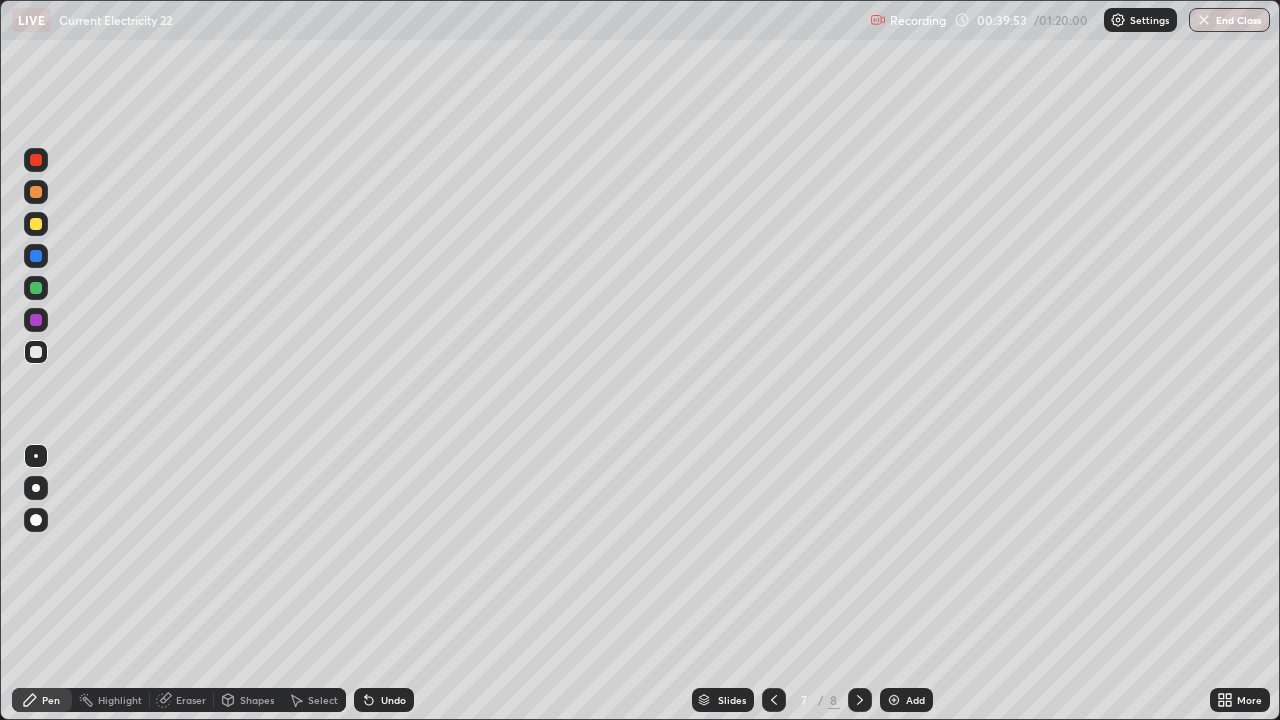 click on "Undo" at bounding box center [393, 700] 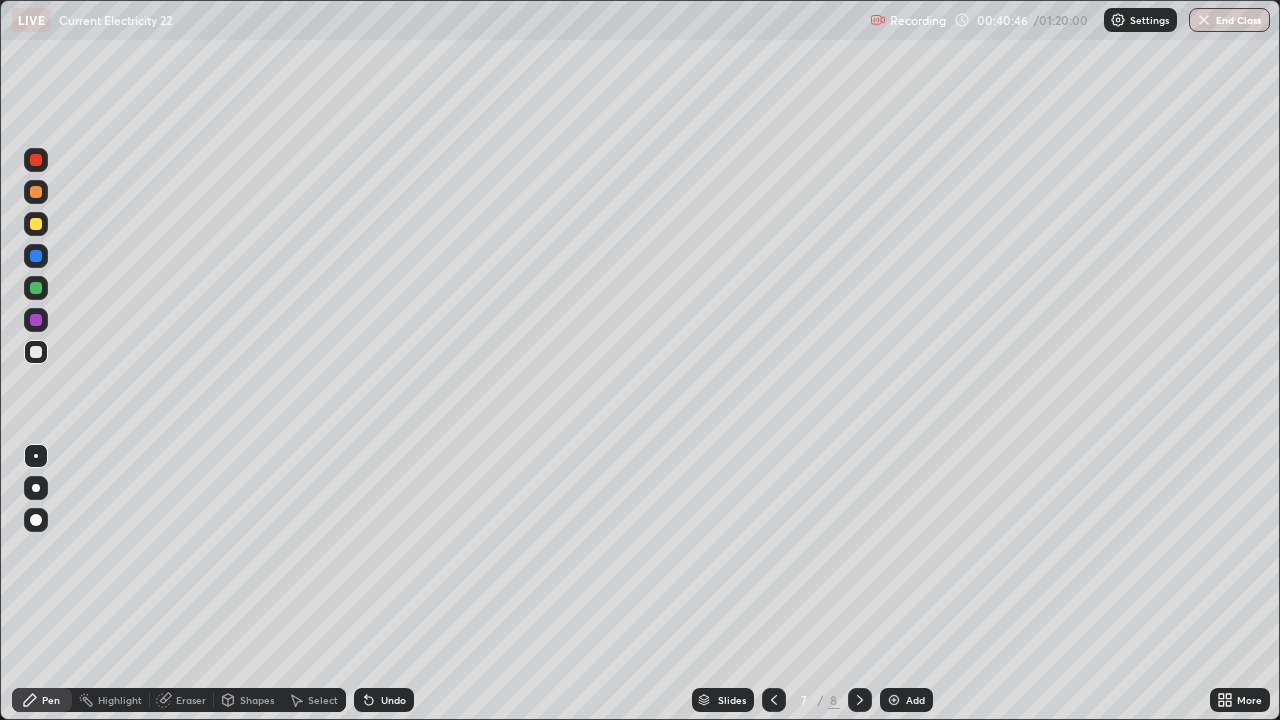 click on "Eraser" at bounding box center (191, 700) 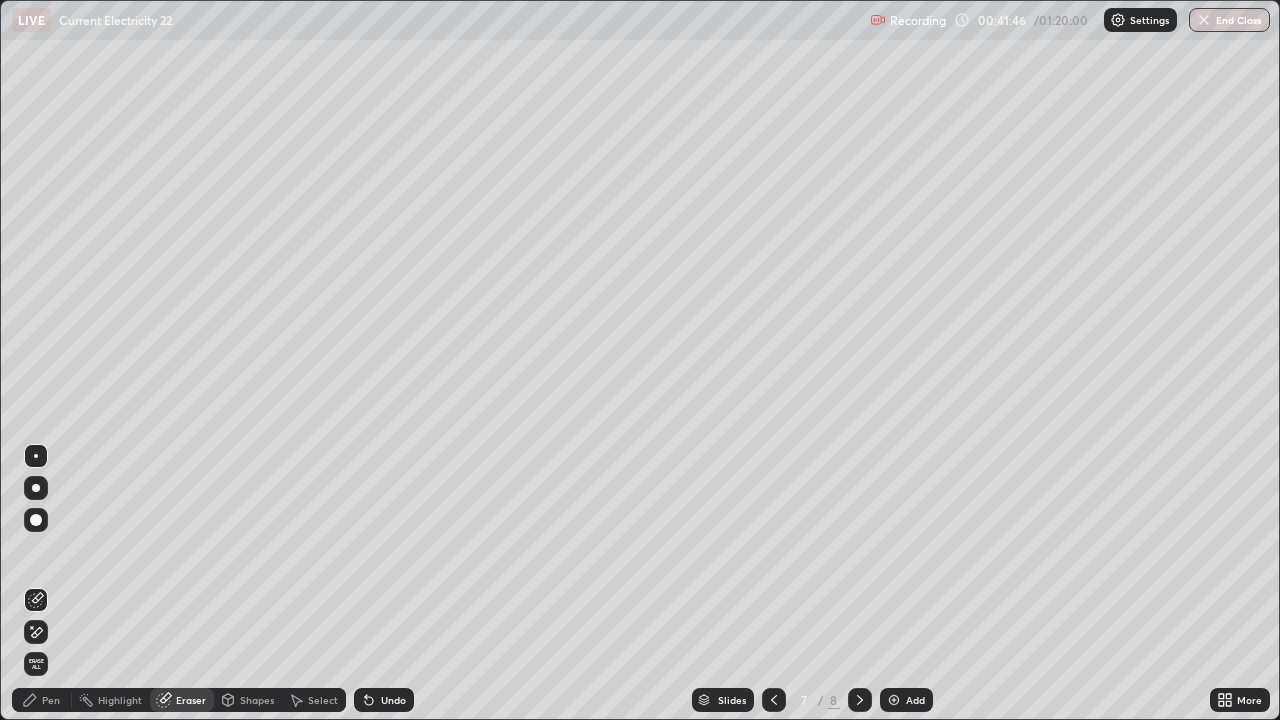 click on "Pen" at bounding box center (51, 700) 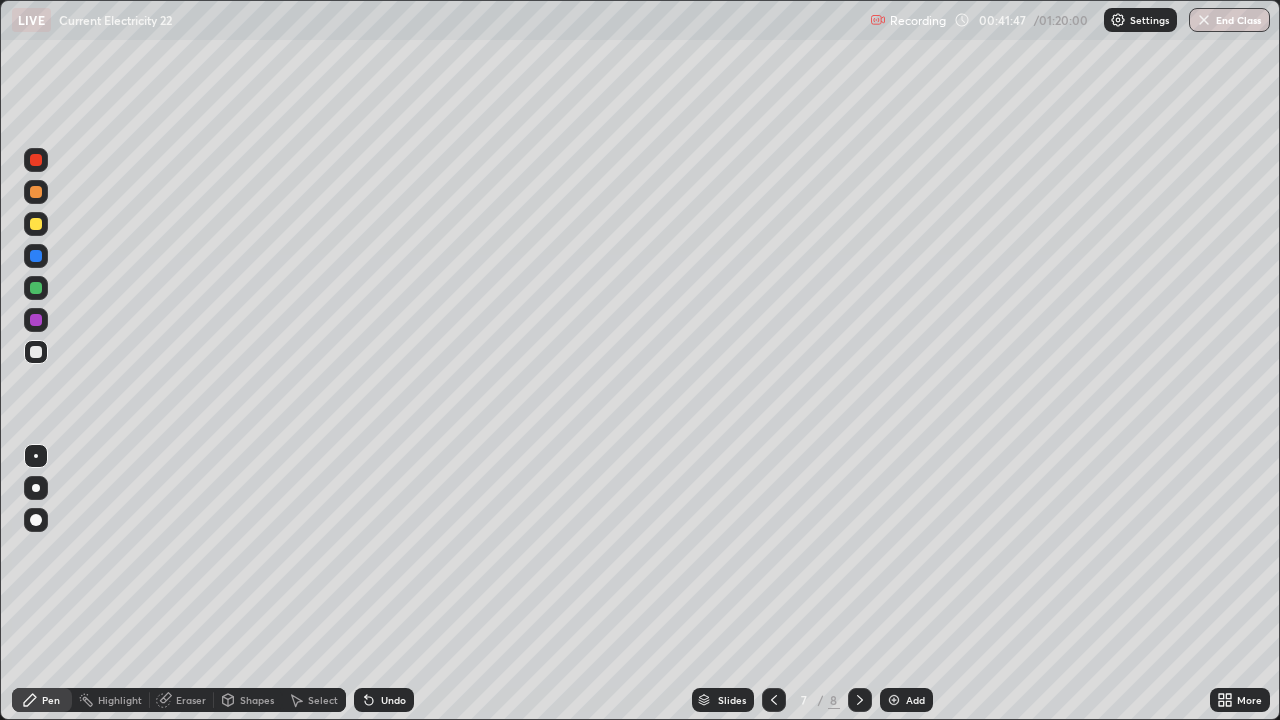 click at bounding box center [36, 320] 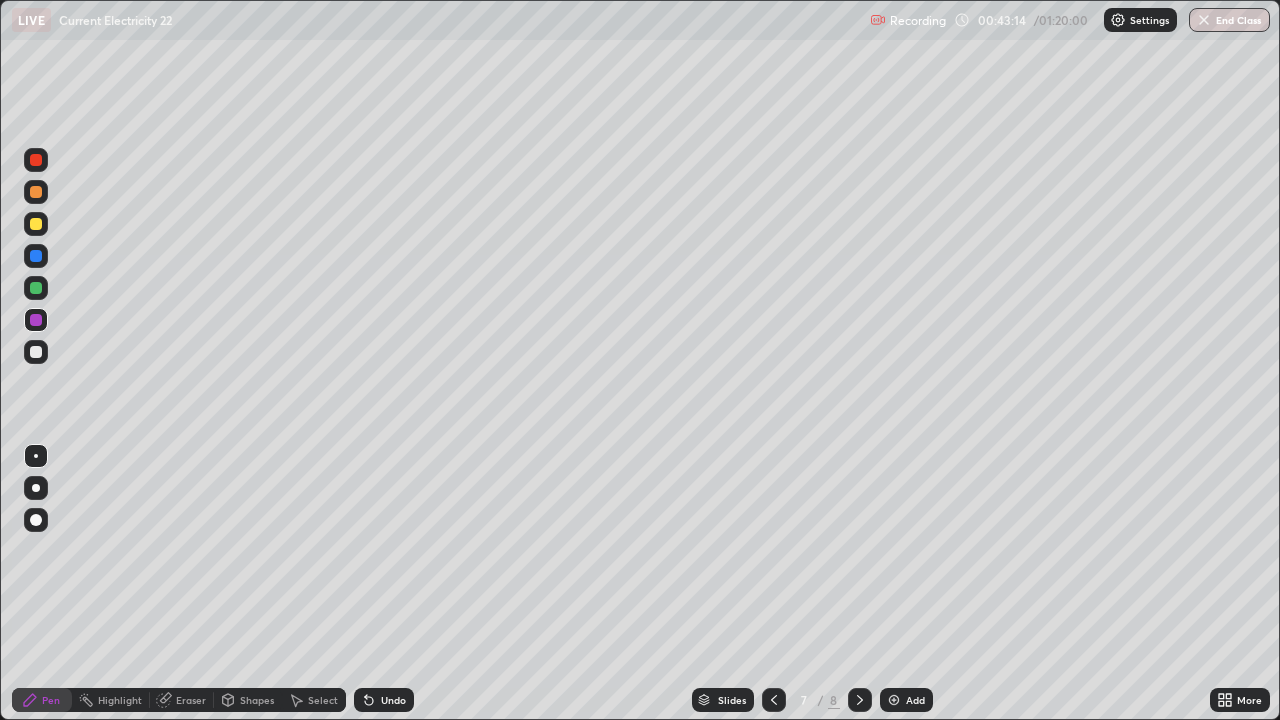 click at bounding box center (860, 700) 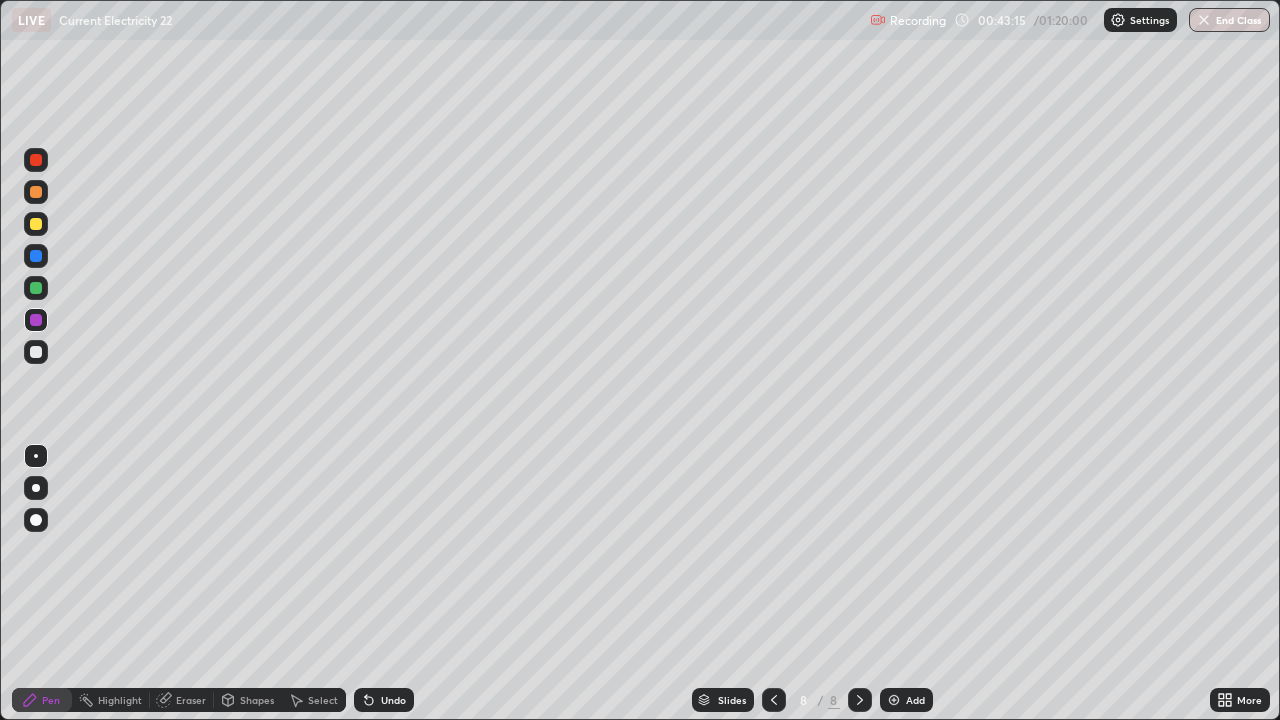click 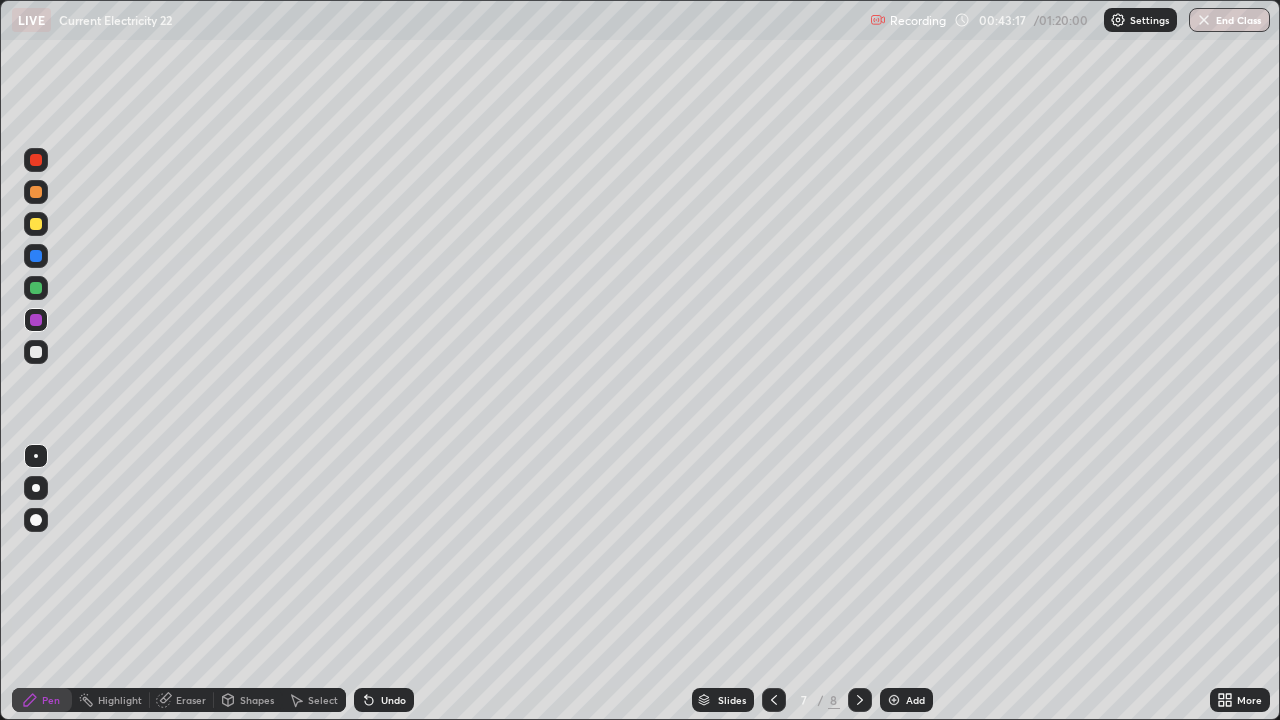 click at bounding box center (894, 700) 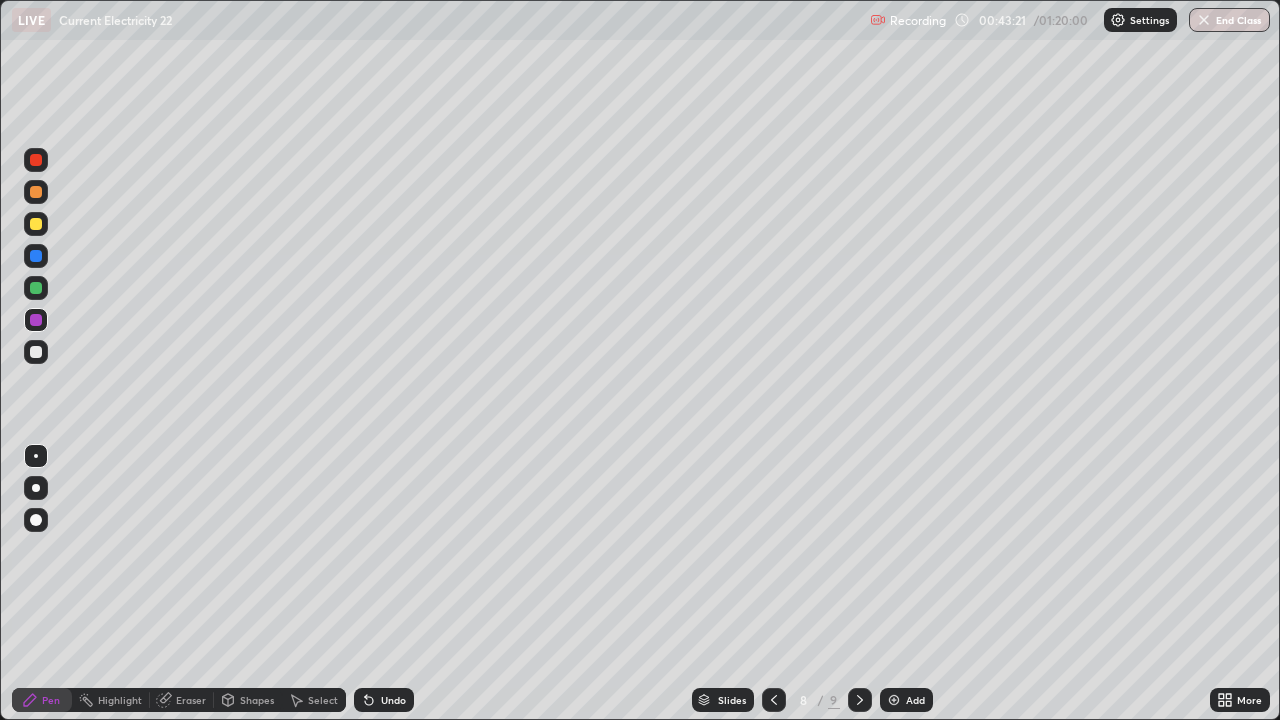 click at bounding box center (36, 224) 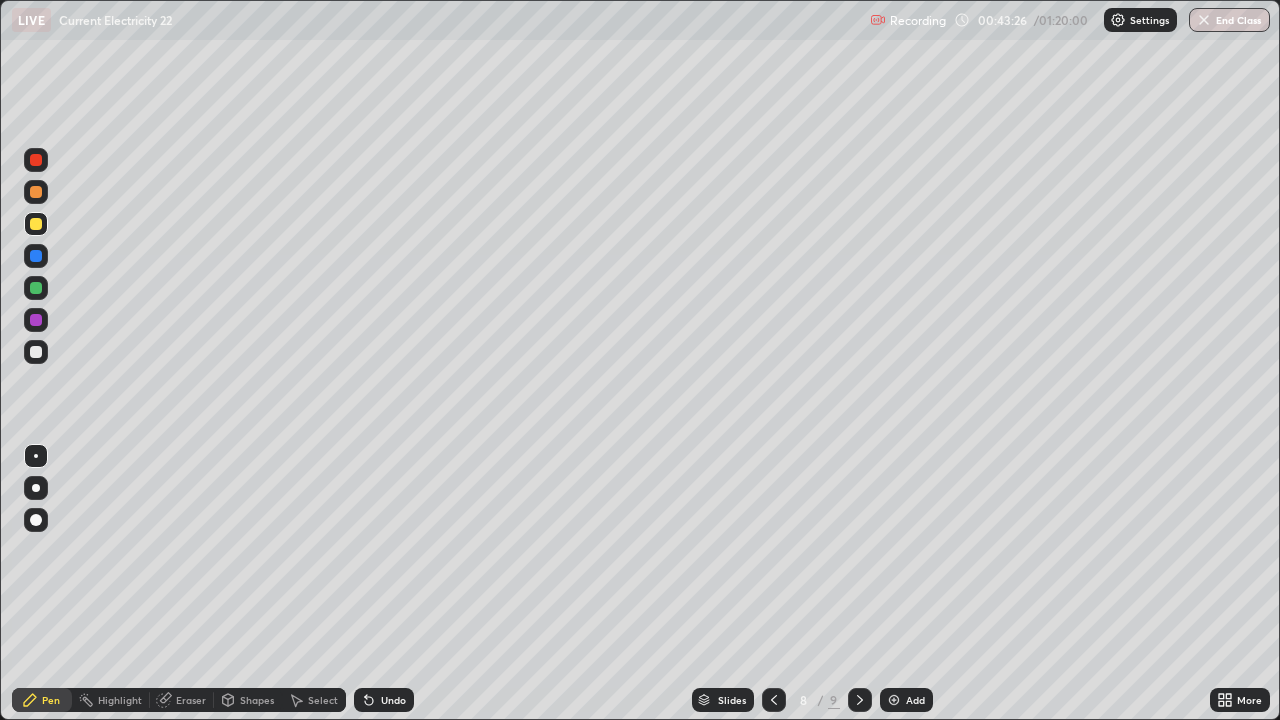 click on "Undo" at bounding box center (393, 700) 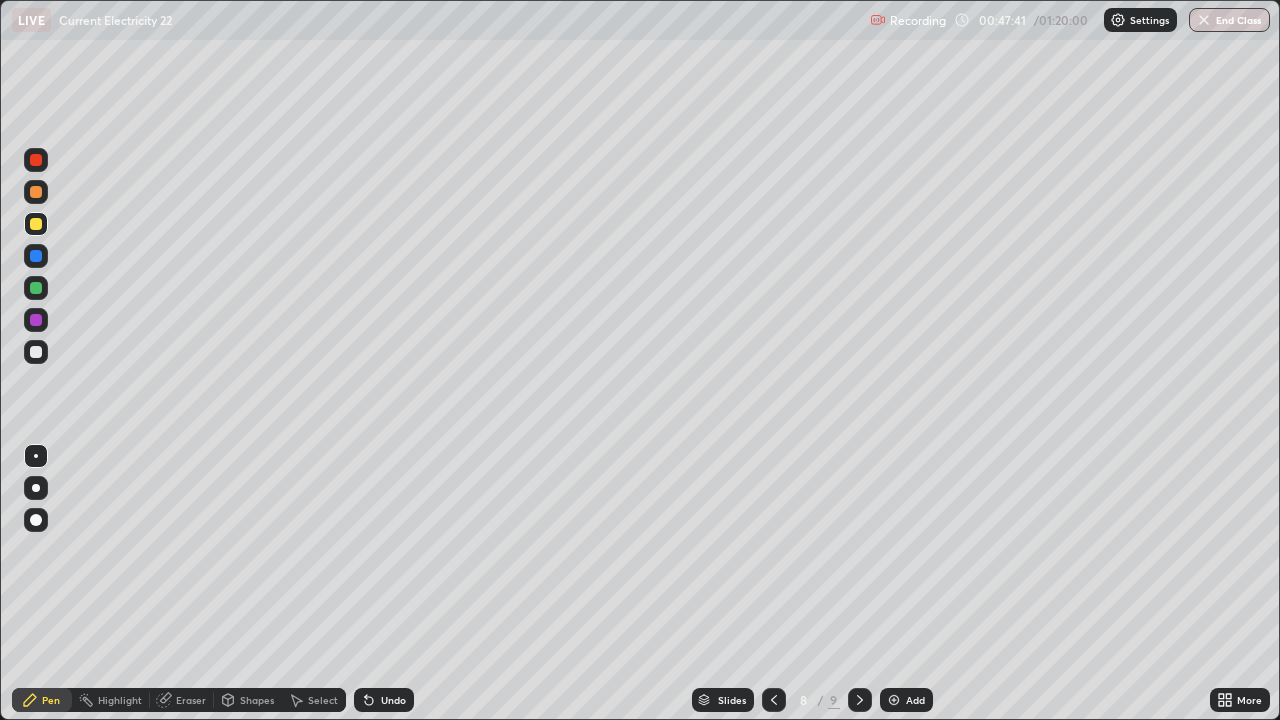 click on "Add" at bounding box center (906, 700) 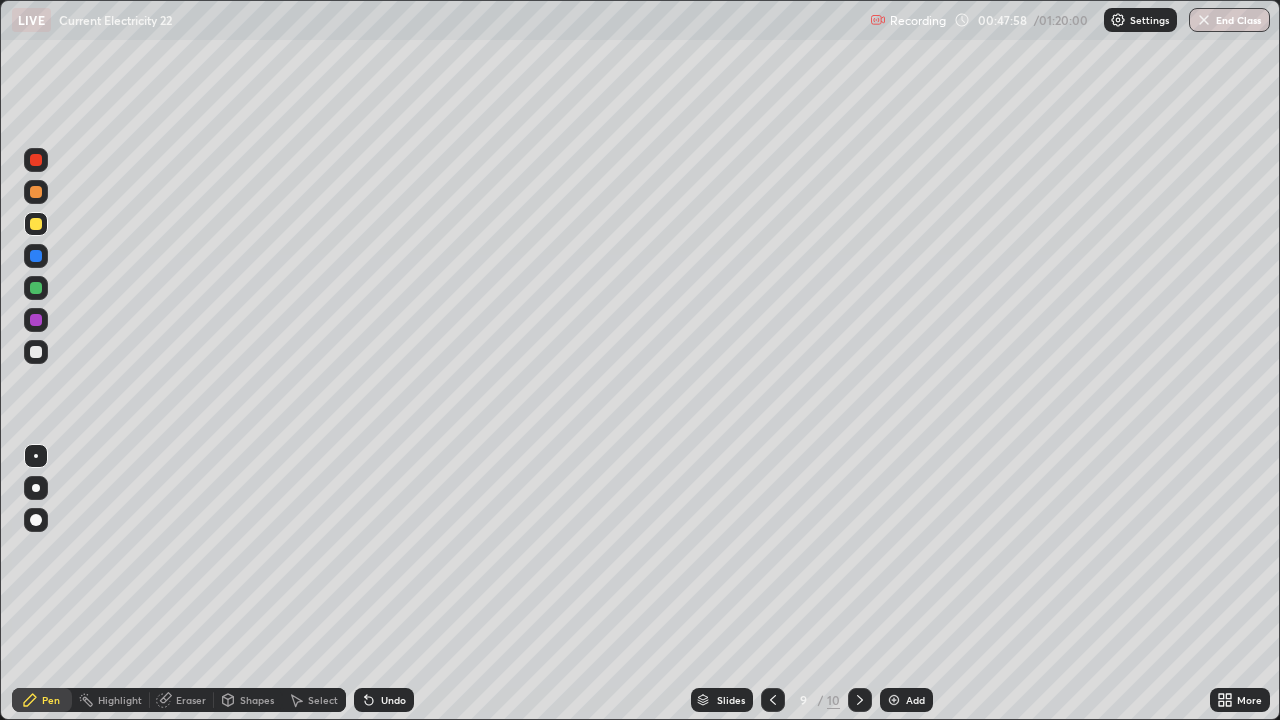click at bounding box center [36, 352] 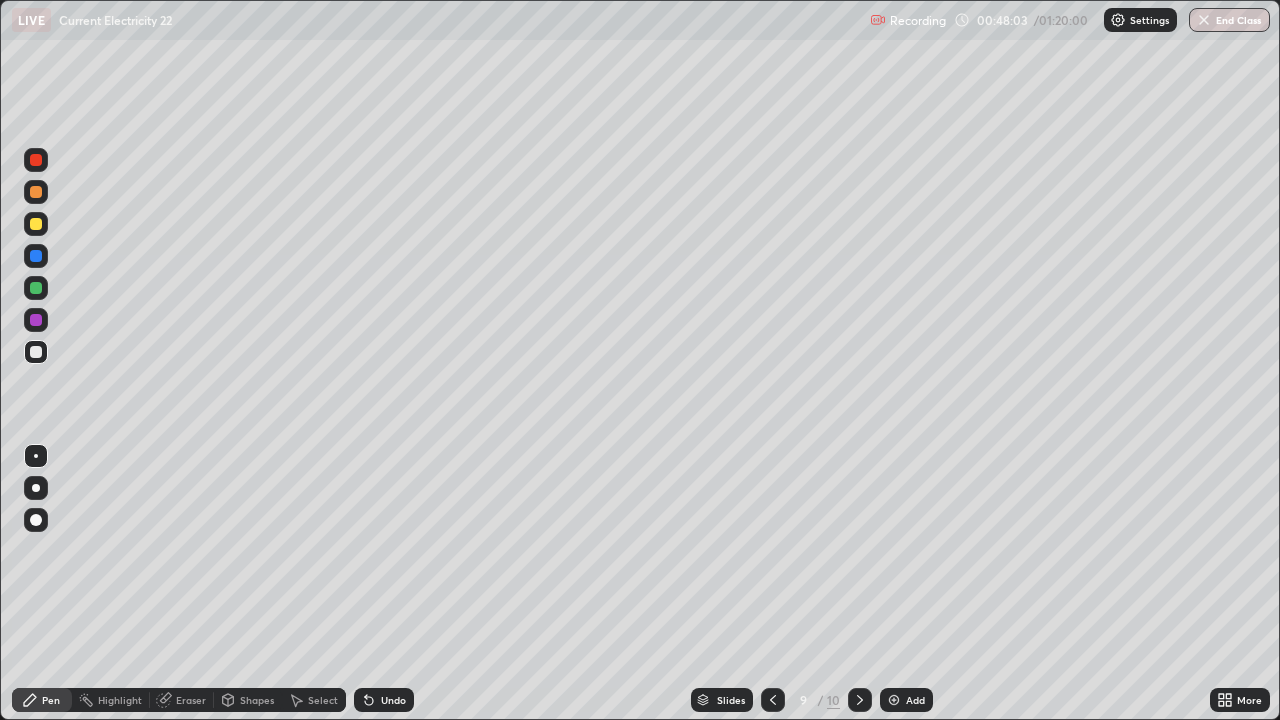 click on "Undo" at bounding box center [393, 700] 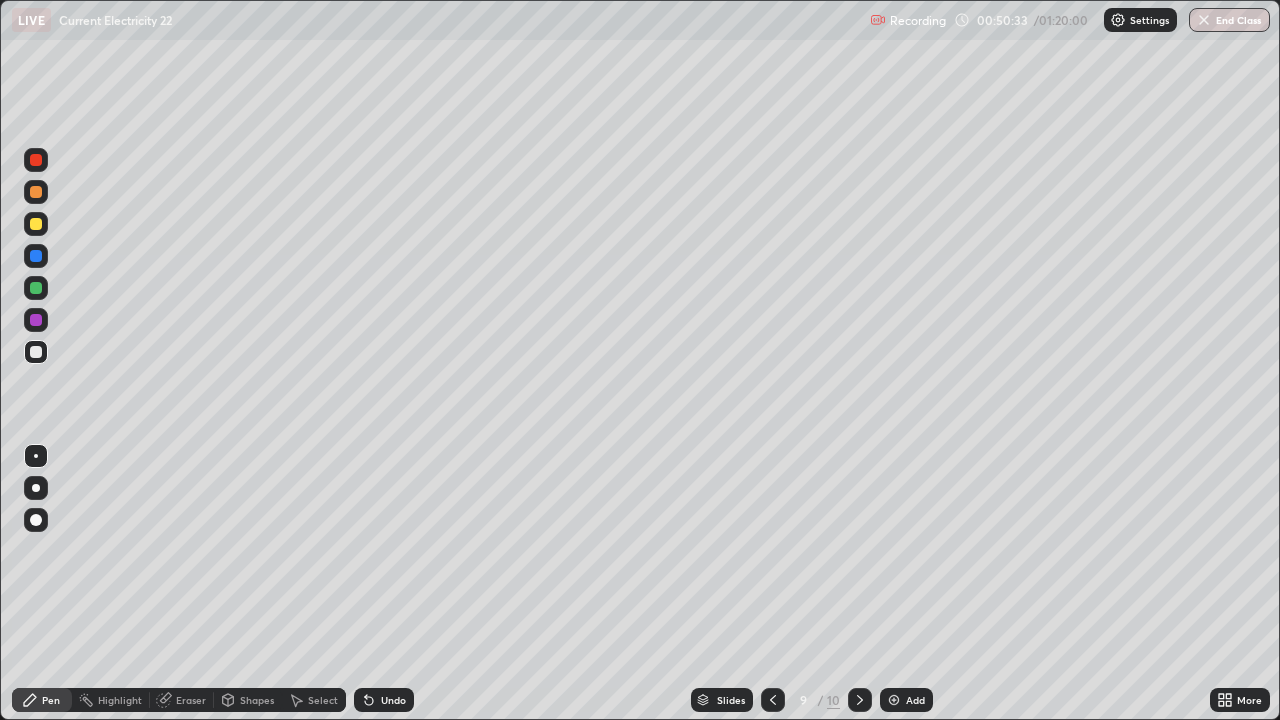 click at bounding box center [36, 192] 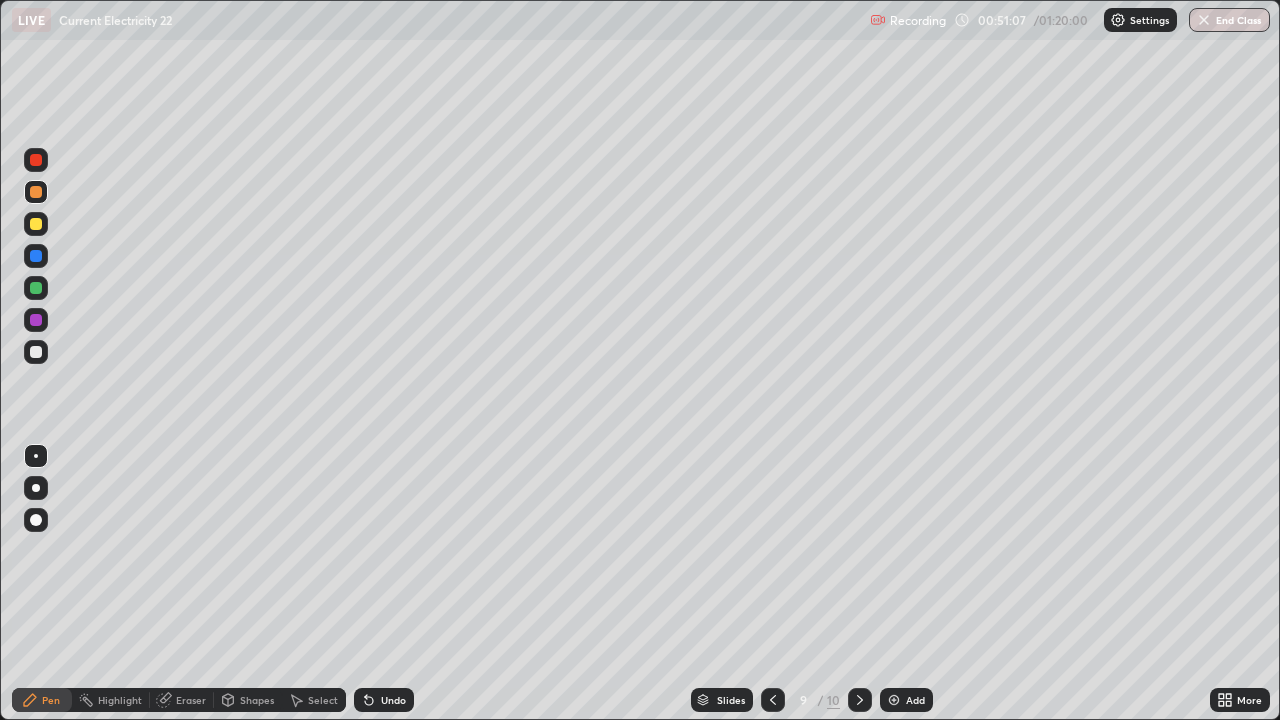 click on "Undo" at bounding box center [393, 700] 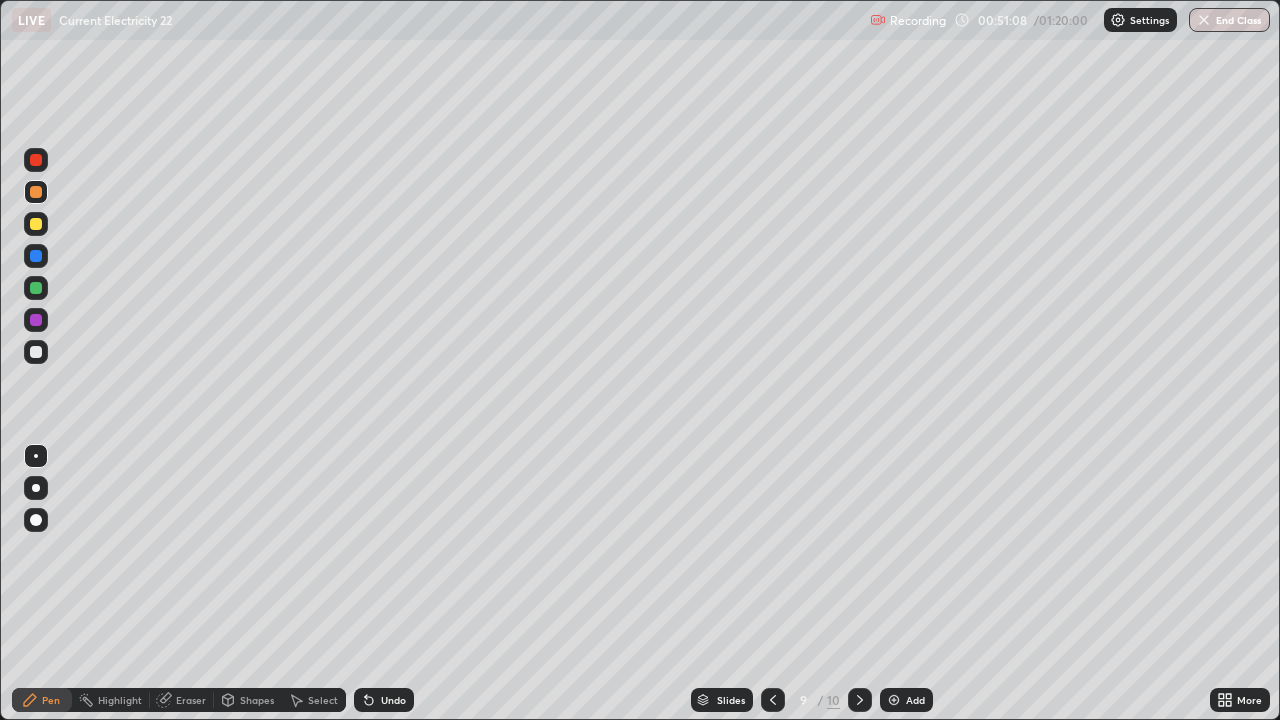 click on "Undo" at bounding box center [393, 700] 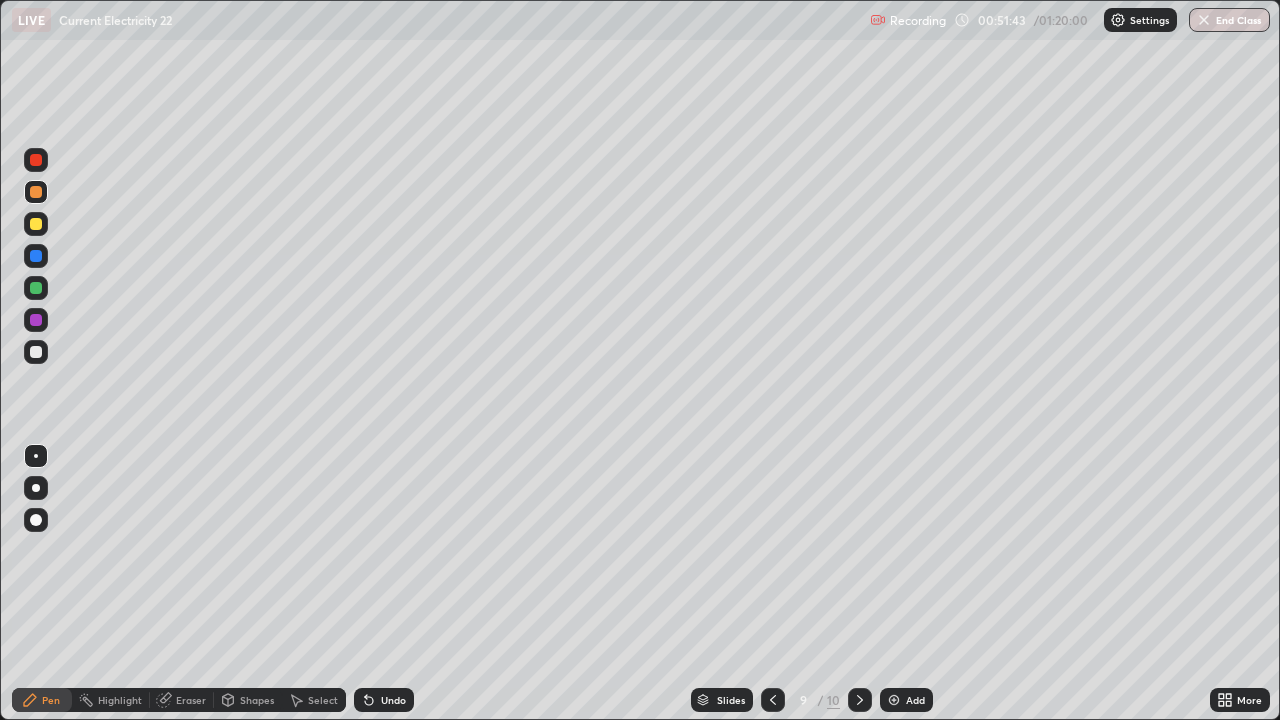 click at bounding box center [36, 320] 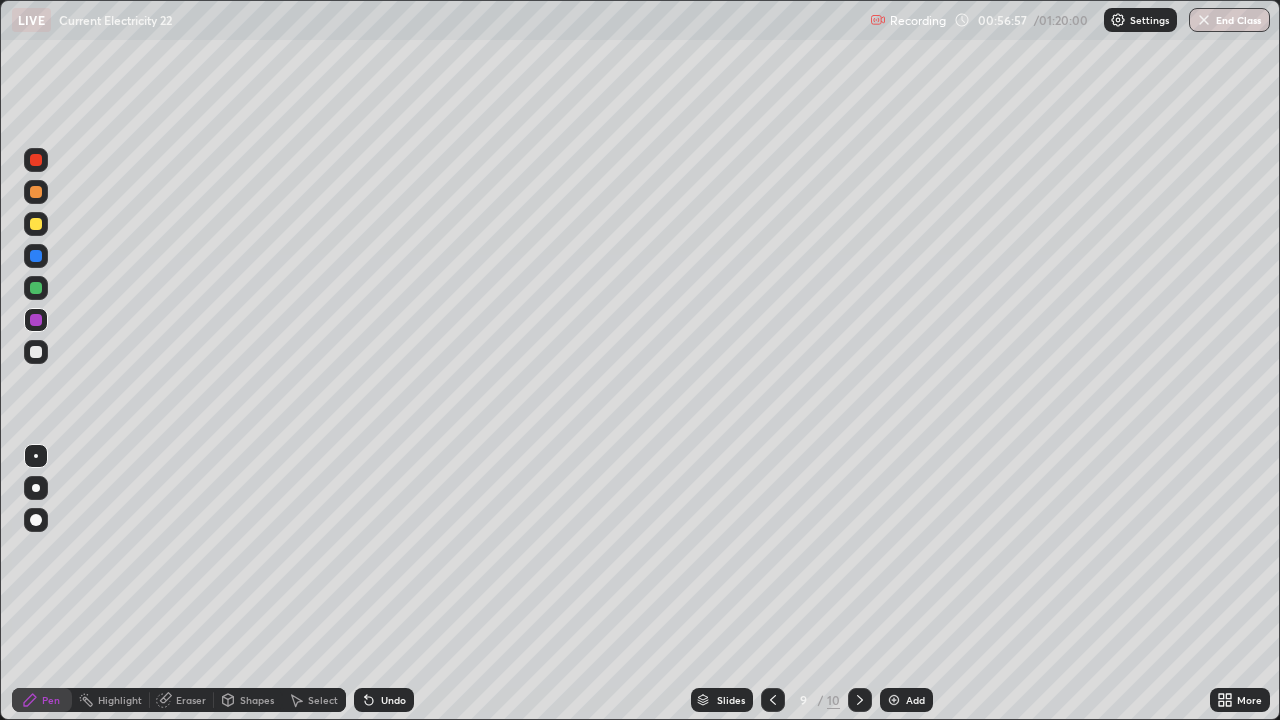 click on "Add" at bounding box center [915, 700] 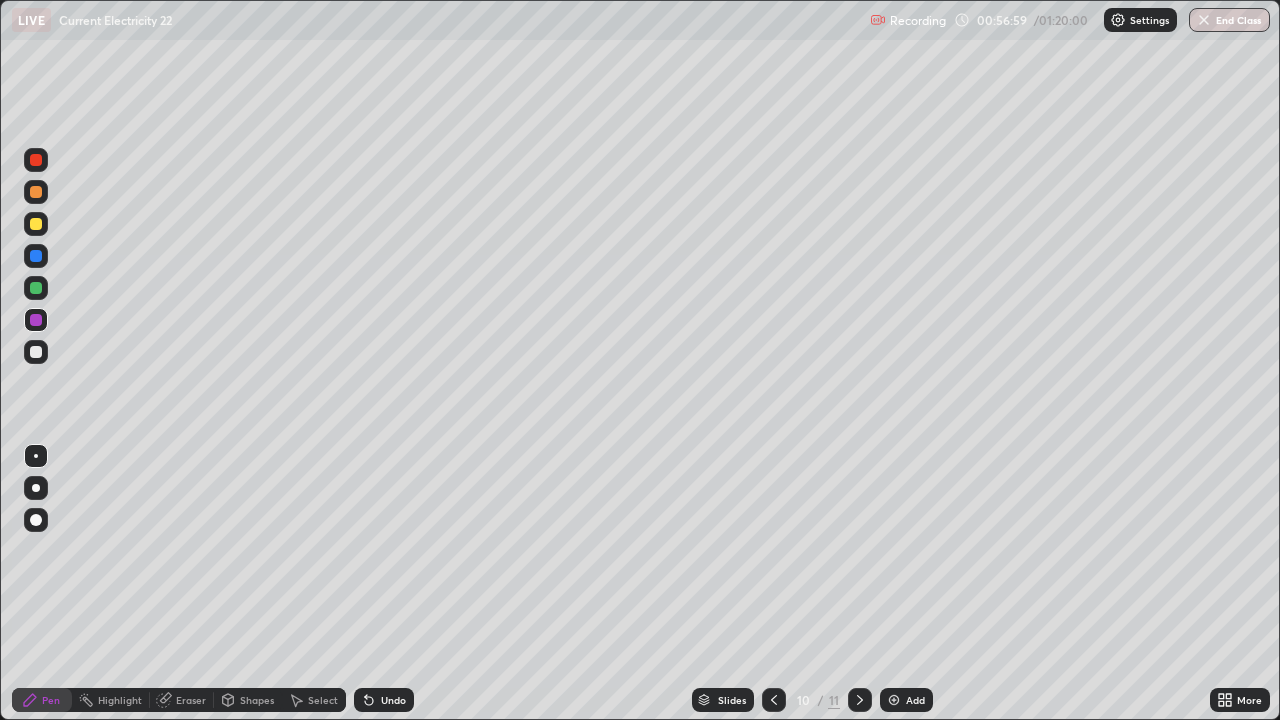 click at bounding box center (36, 192) 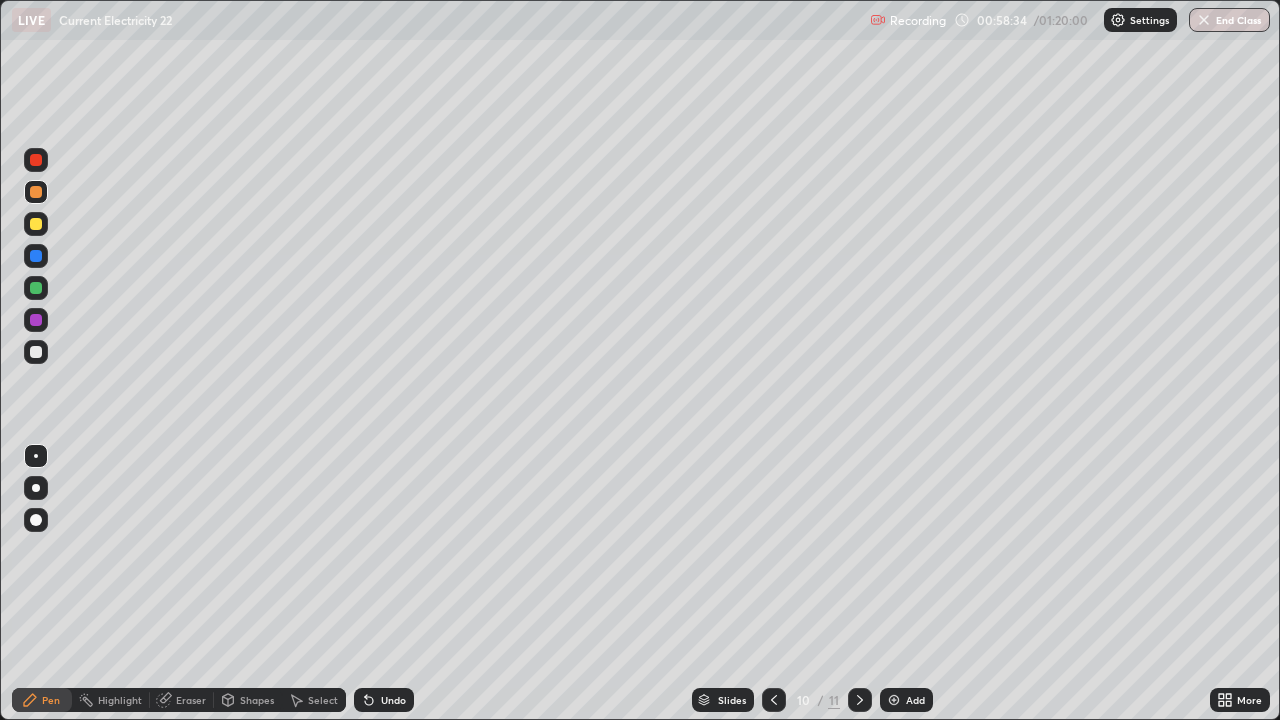 click at bounding box center (36, 352) 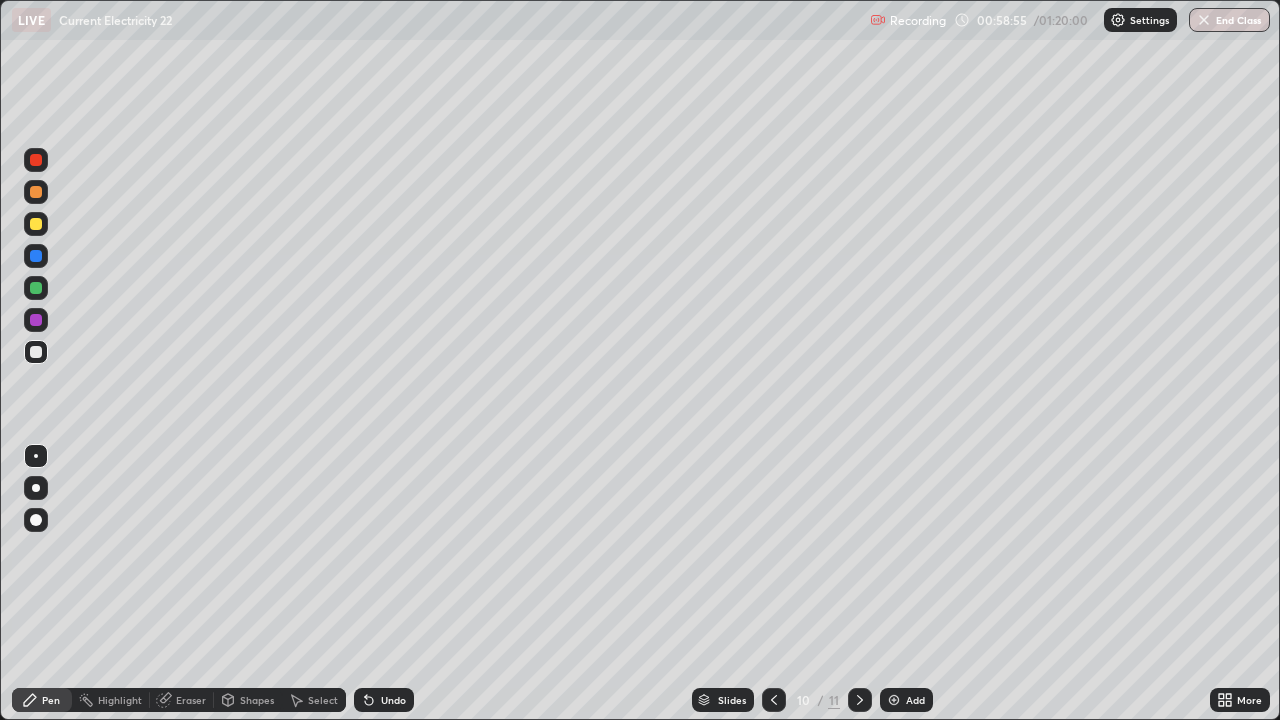 click on "Shapes" at bounding box center (257, 700) 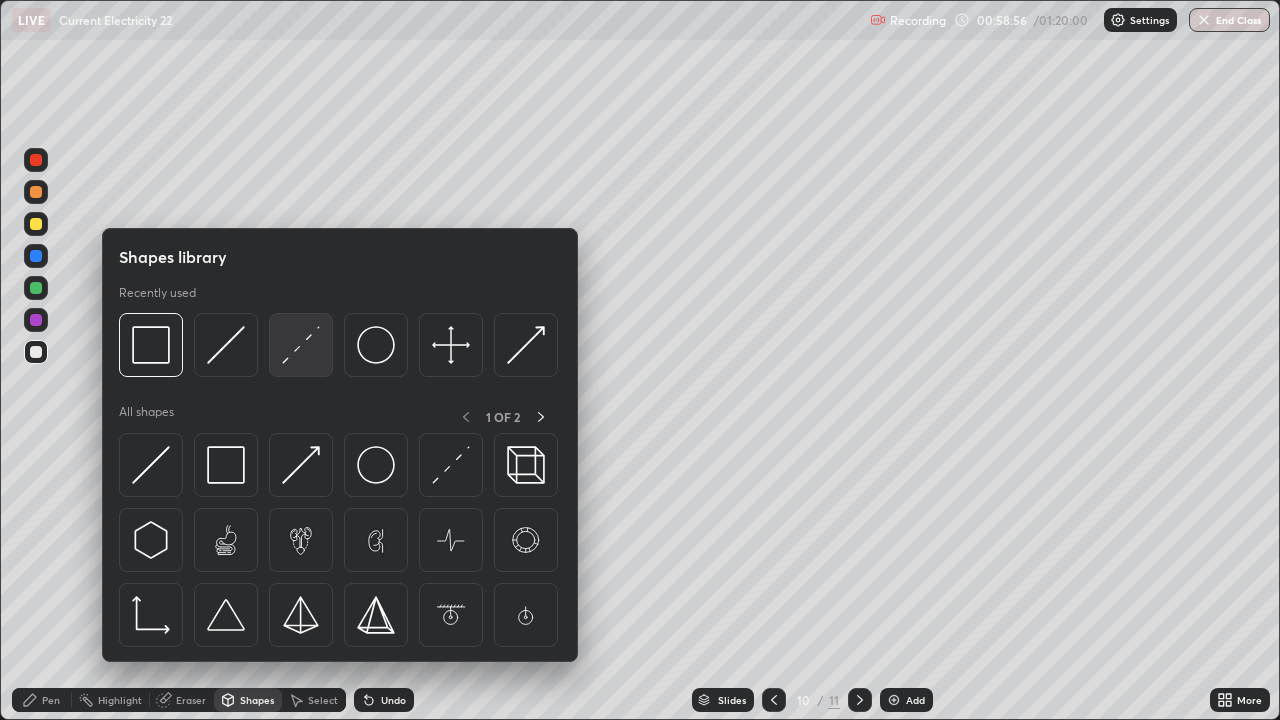 click at bounding box center [301, 345] 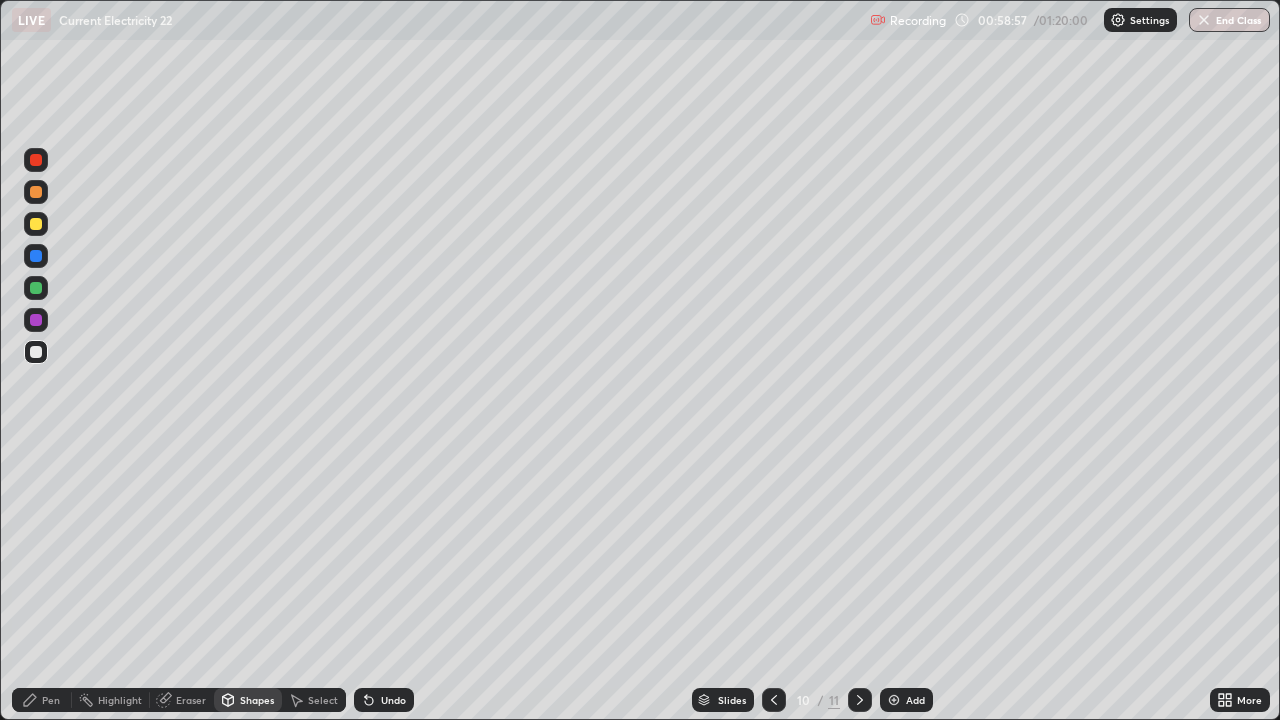 click at bounding box center [36, 192] 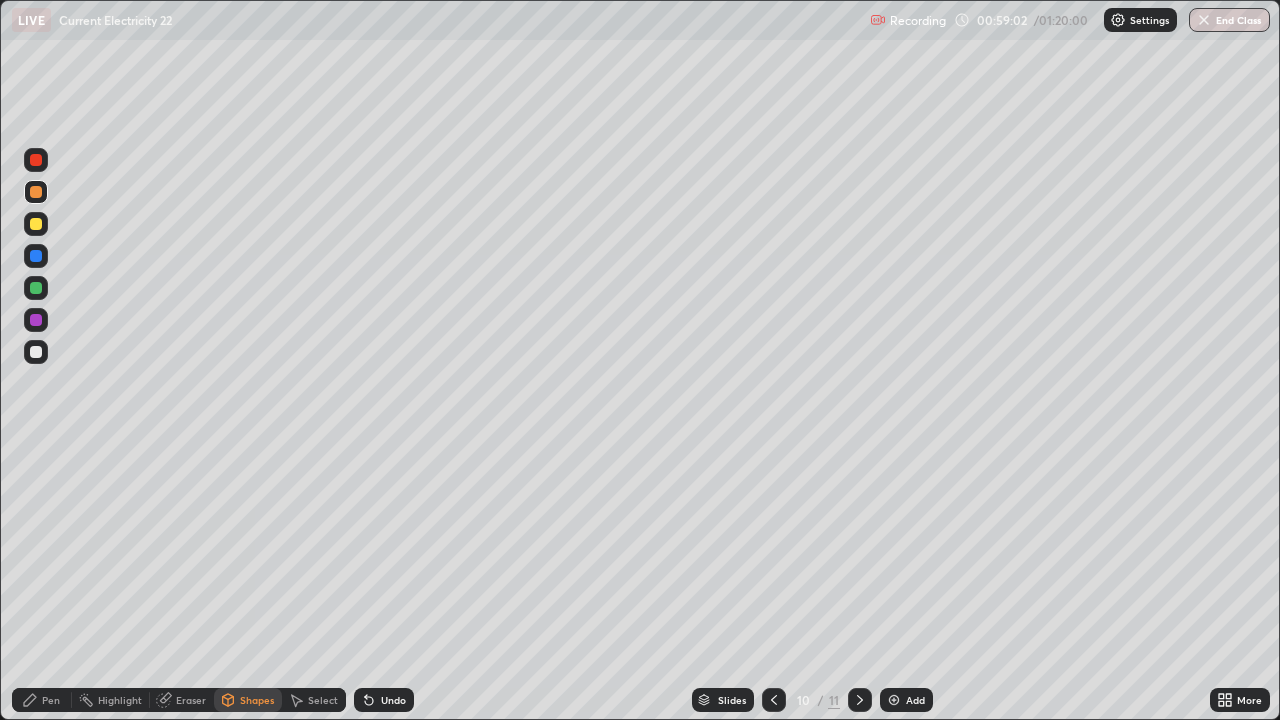 click on "Highlight" at bounding box center (120, 700) 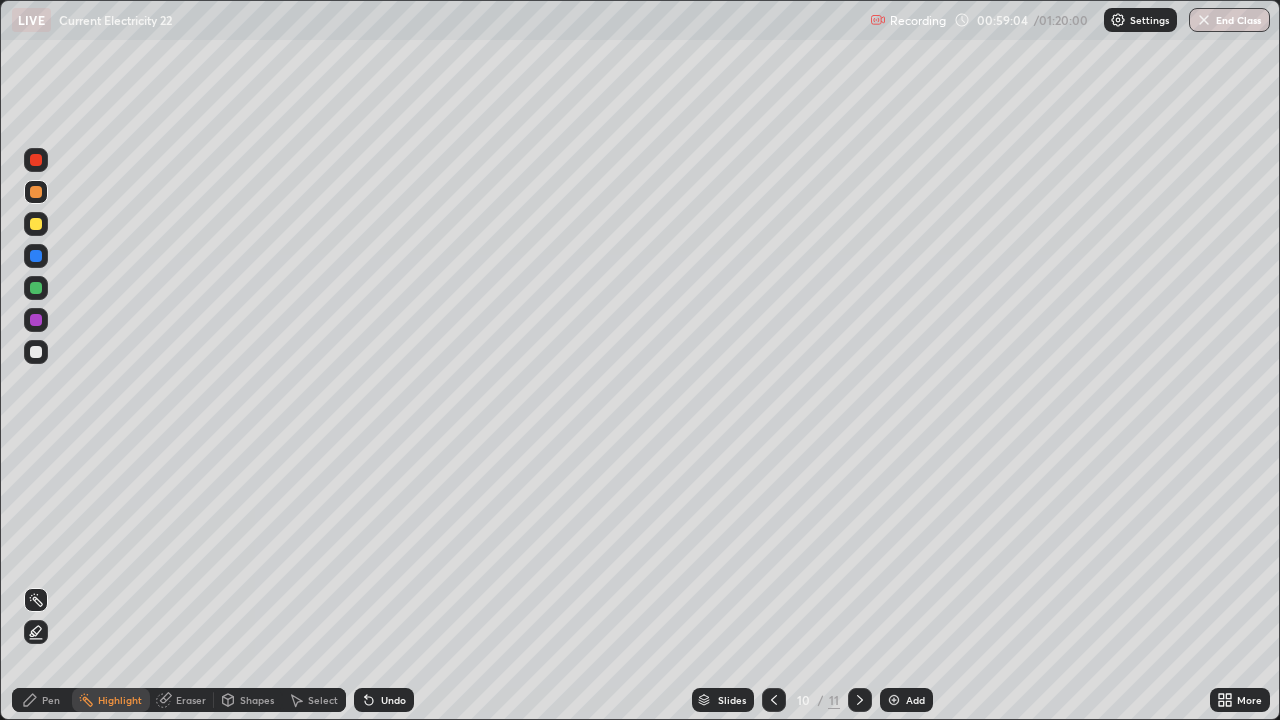click 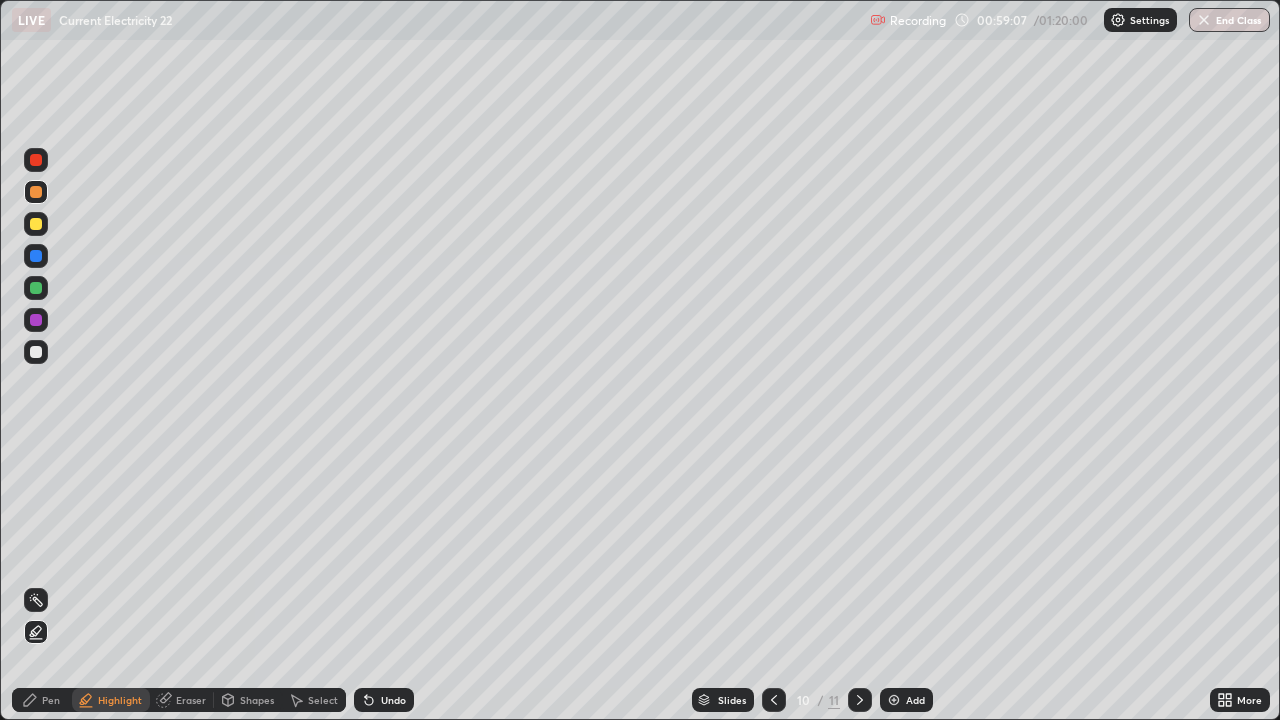 click on "Undo" at bounding box center [393, 700] 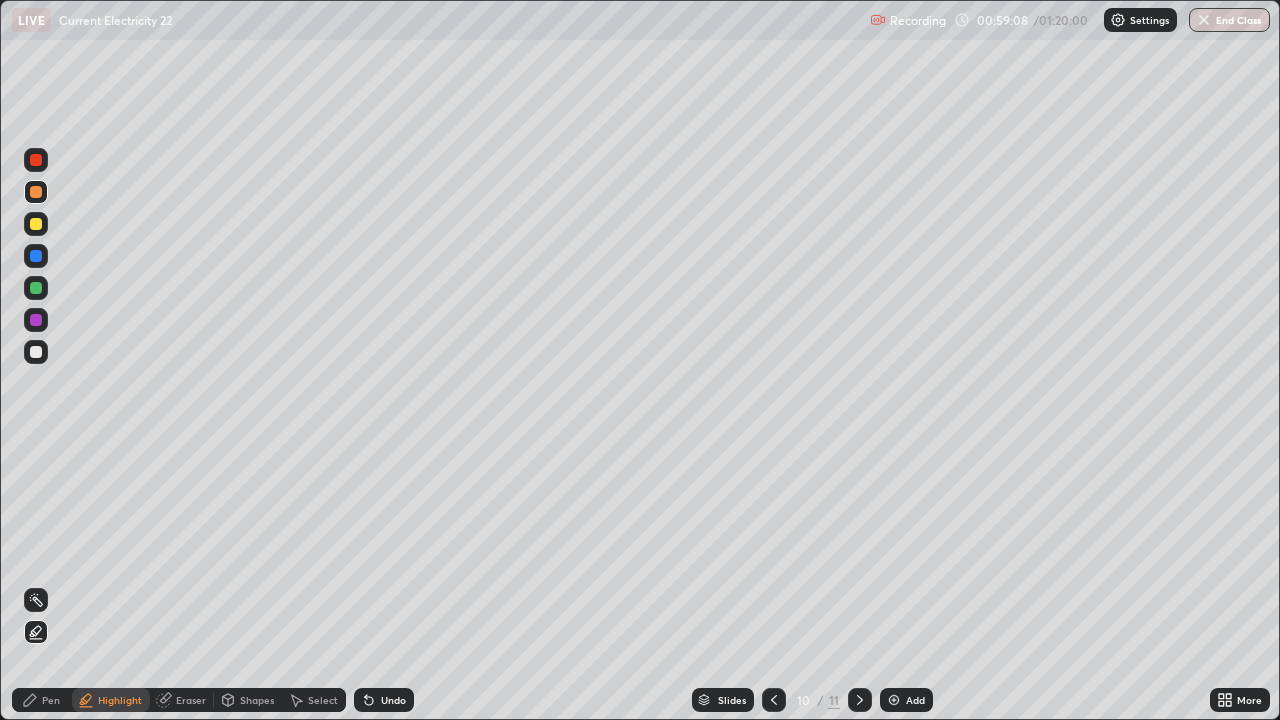 click on "Pen" at bounding box center [51, 700] 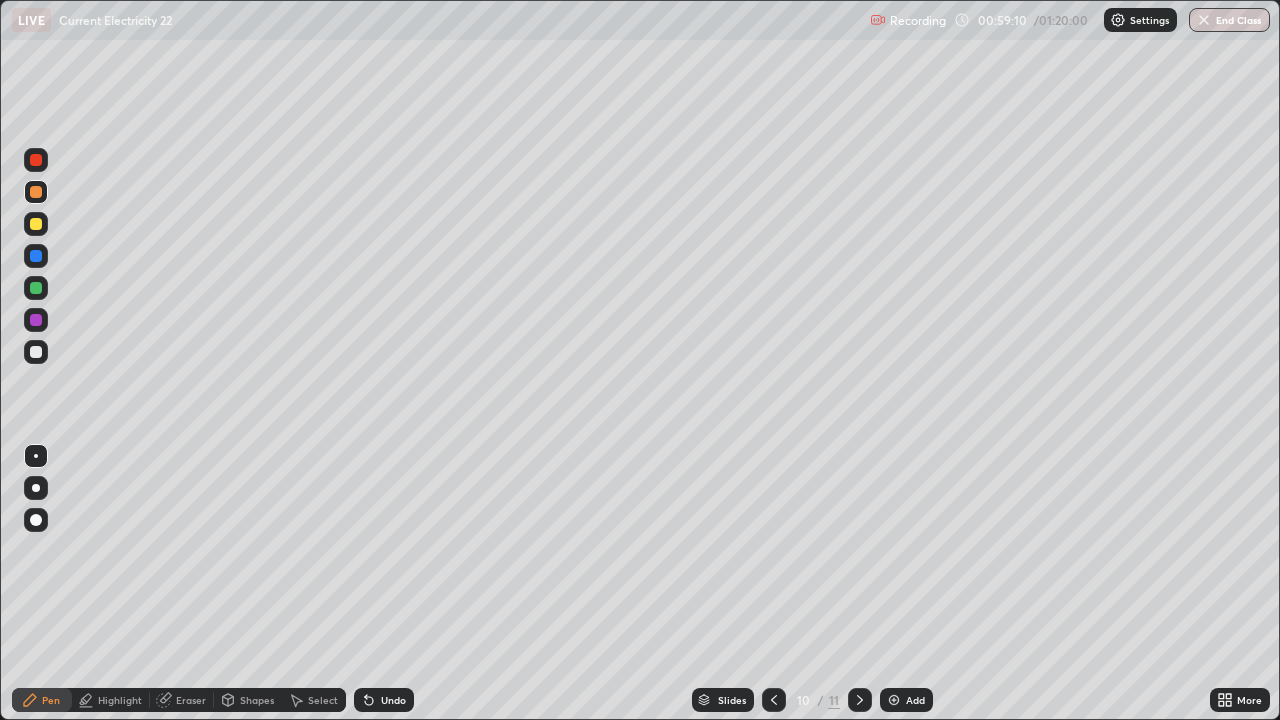 click at bounding box center (36, 352) 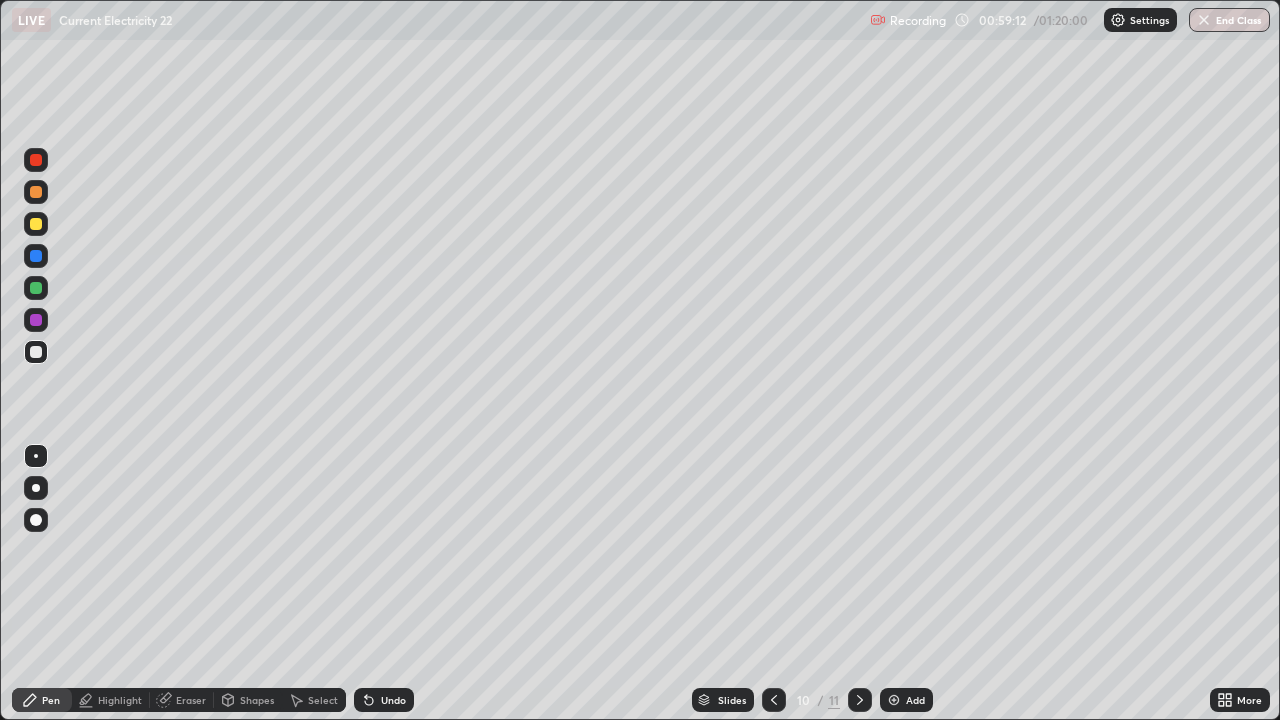 click at bounding box center [36, 488] 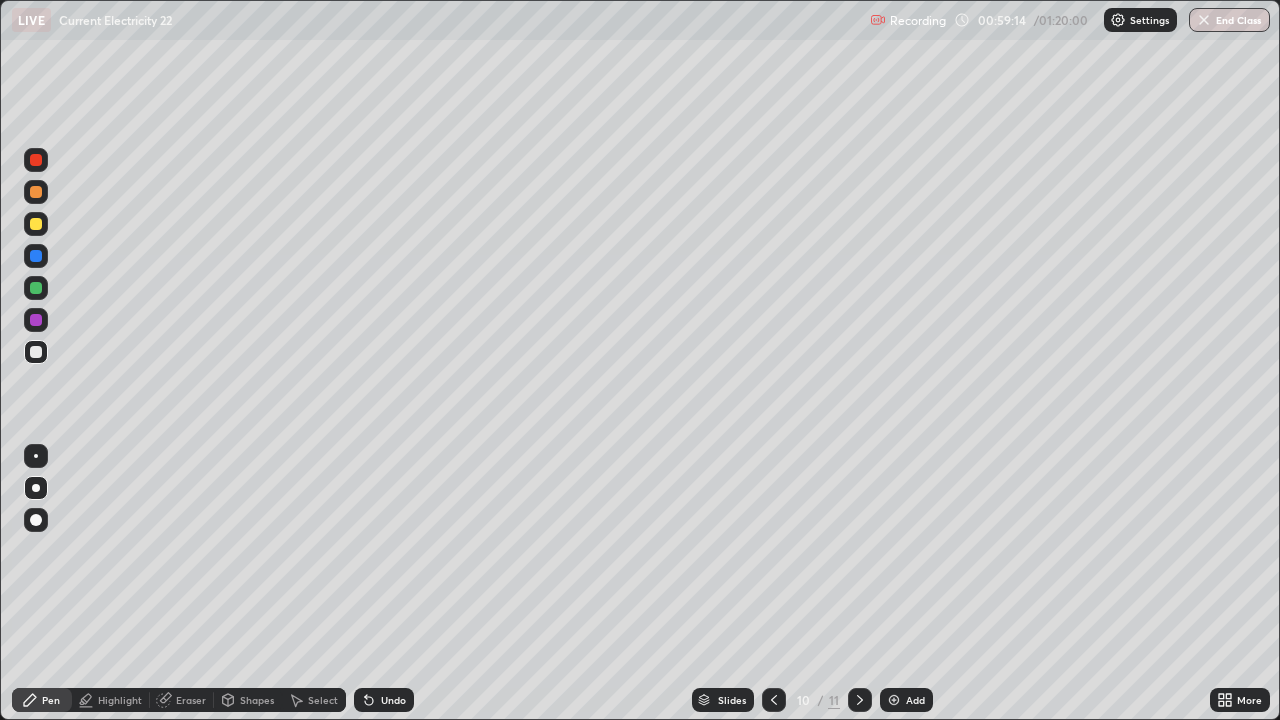 click at bounding box center [36, 520] 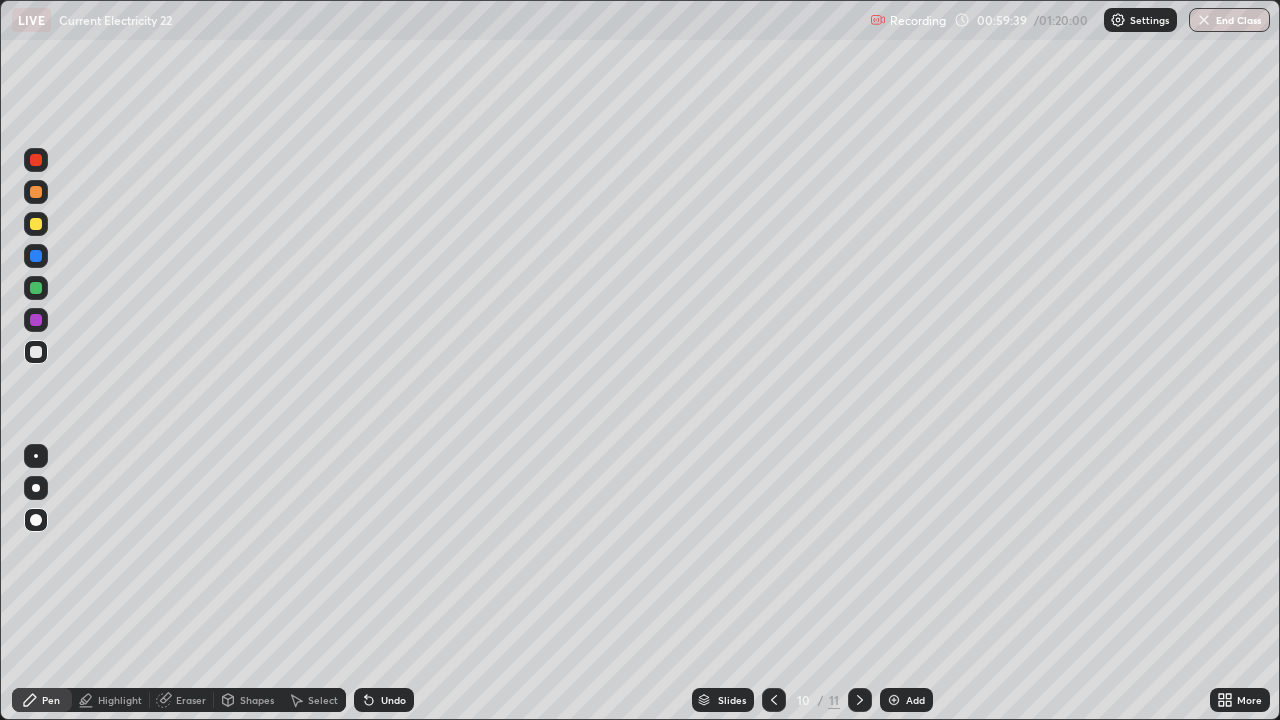 click at bounding box center [36, 288] 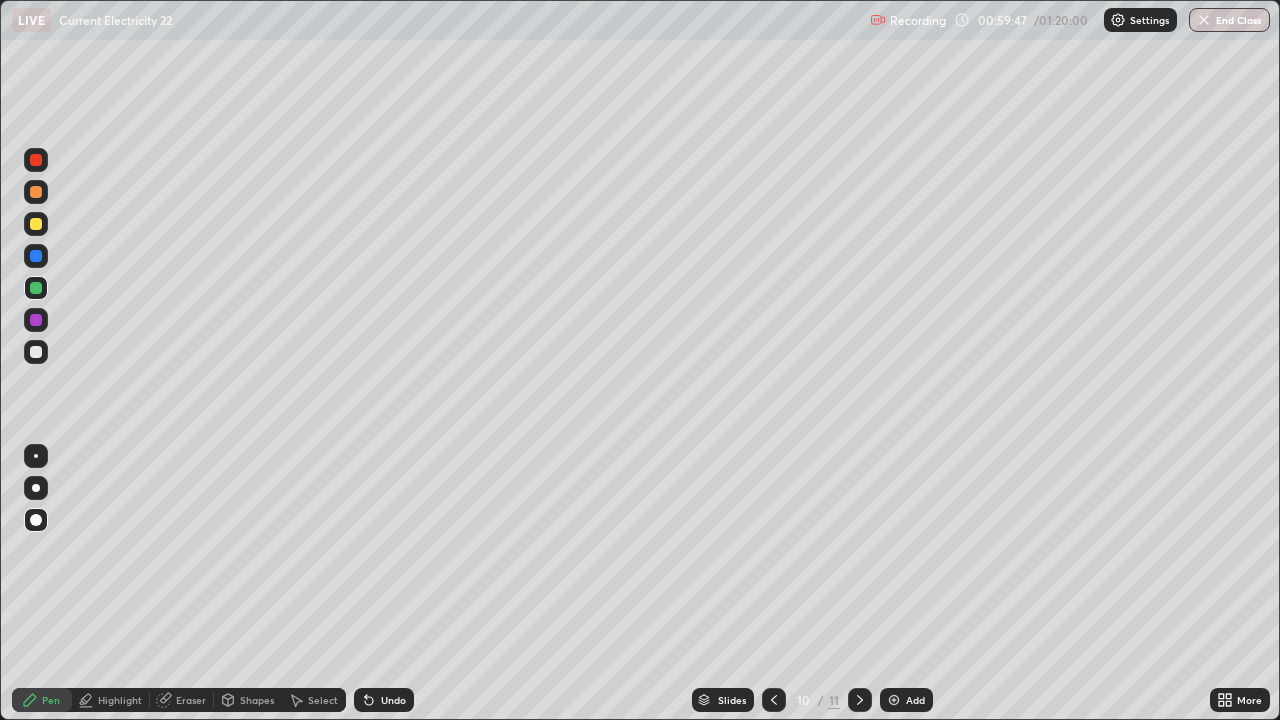 click at bounding box center (36, 352) 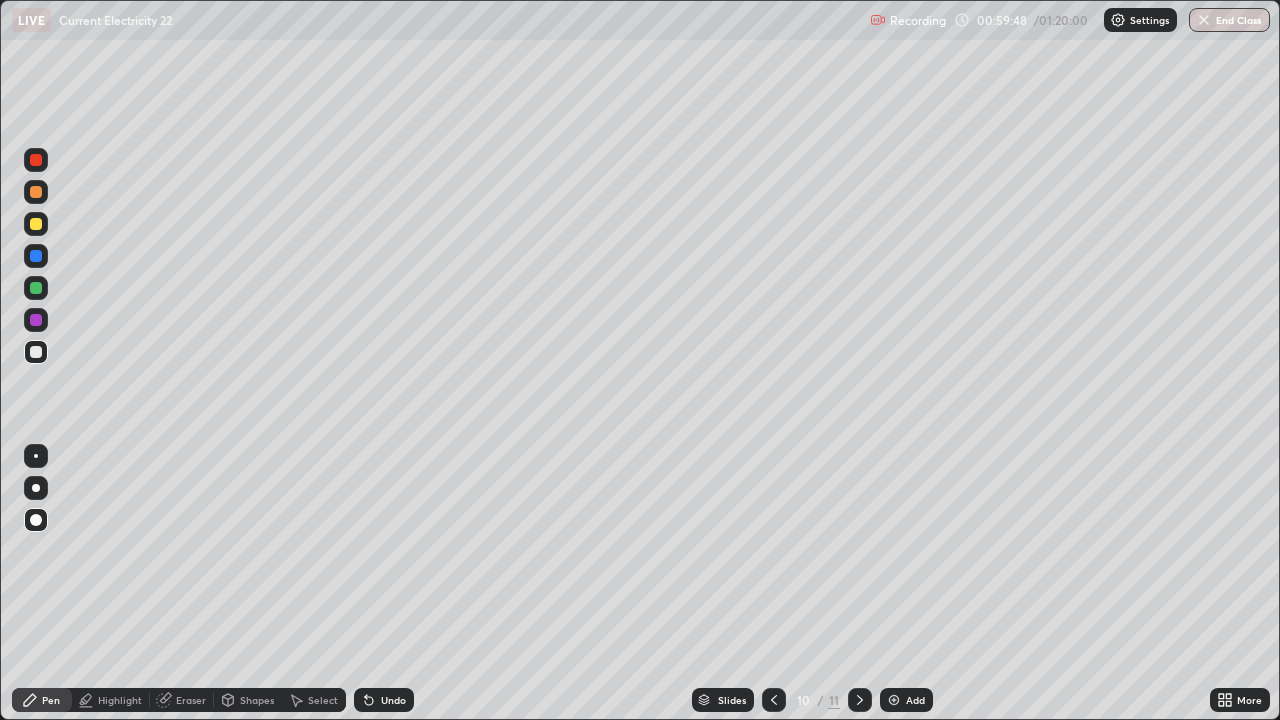 click at bounding box center (36, 224) 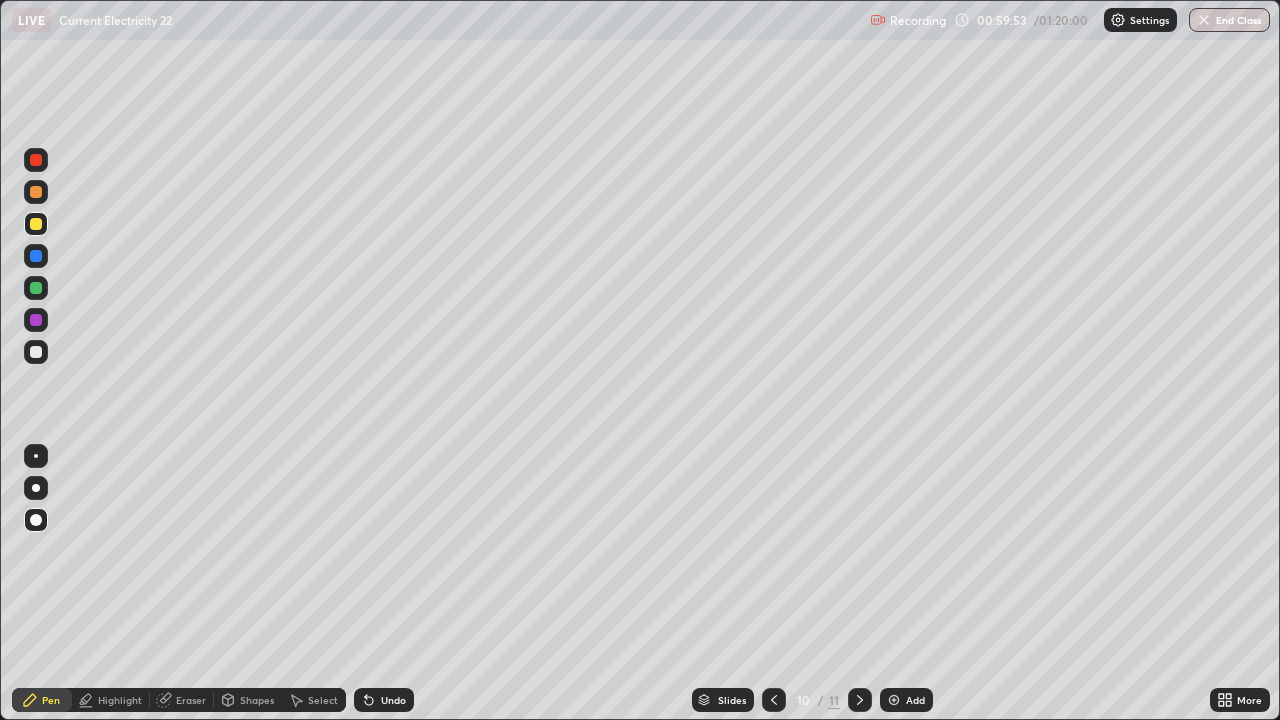 click at bounding box center (36, 456) 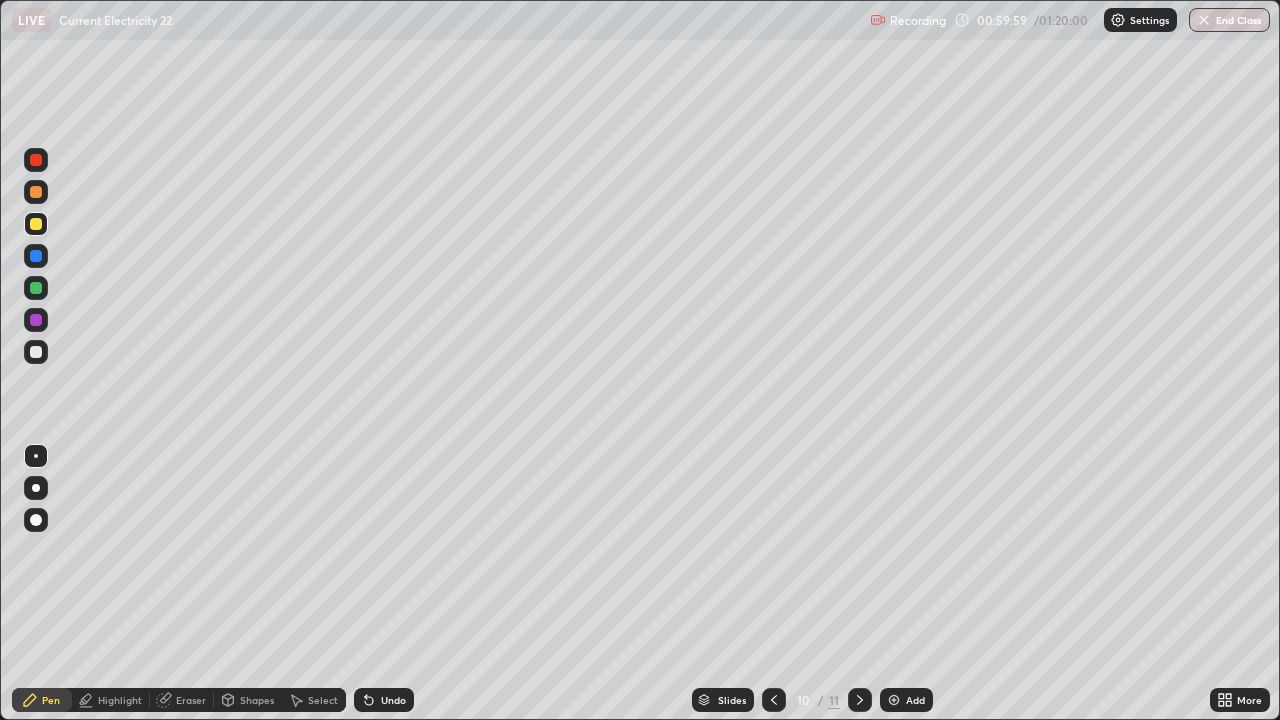 click at bounding box center (36, 320) 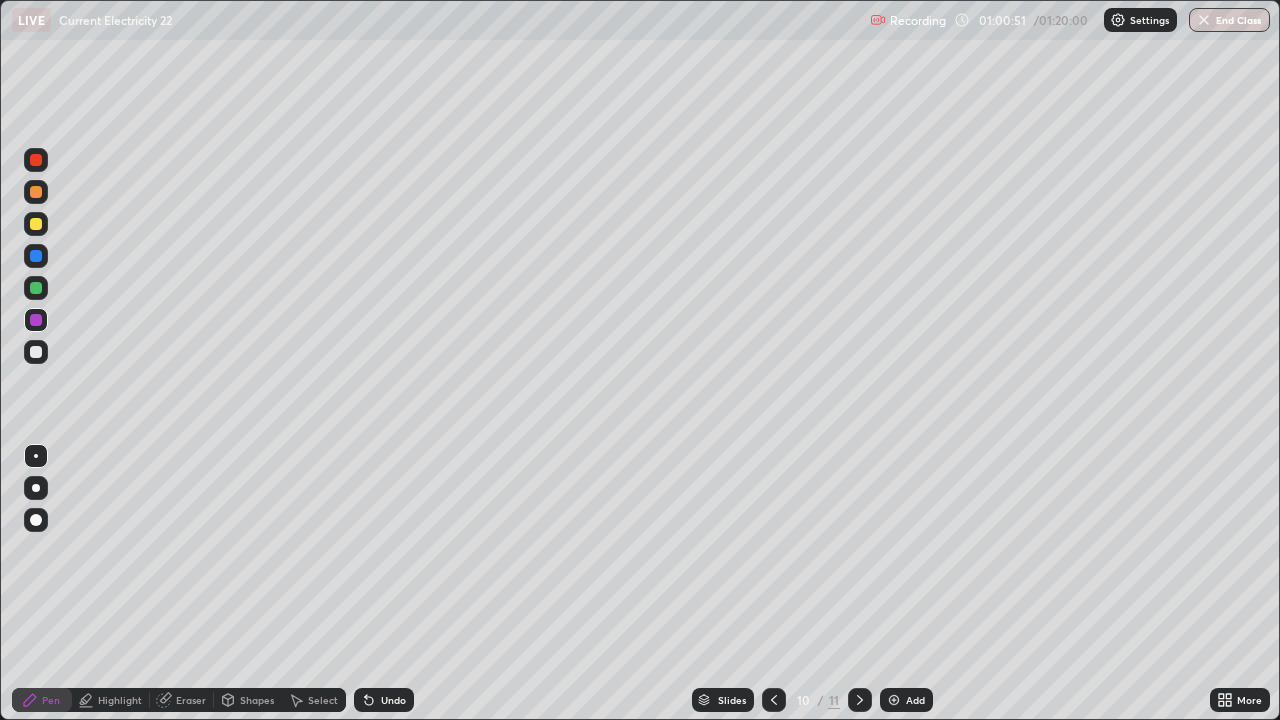 click at bounding box center [36, 192] 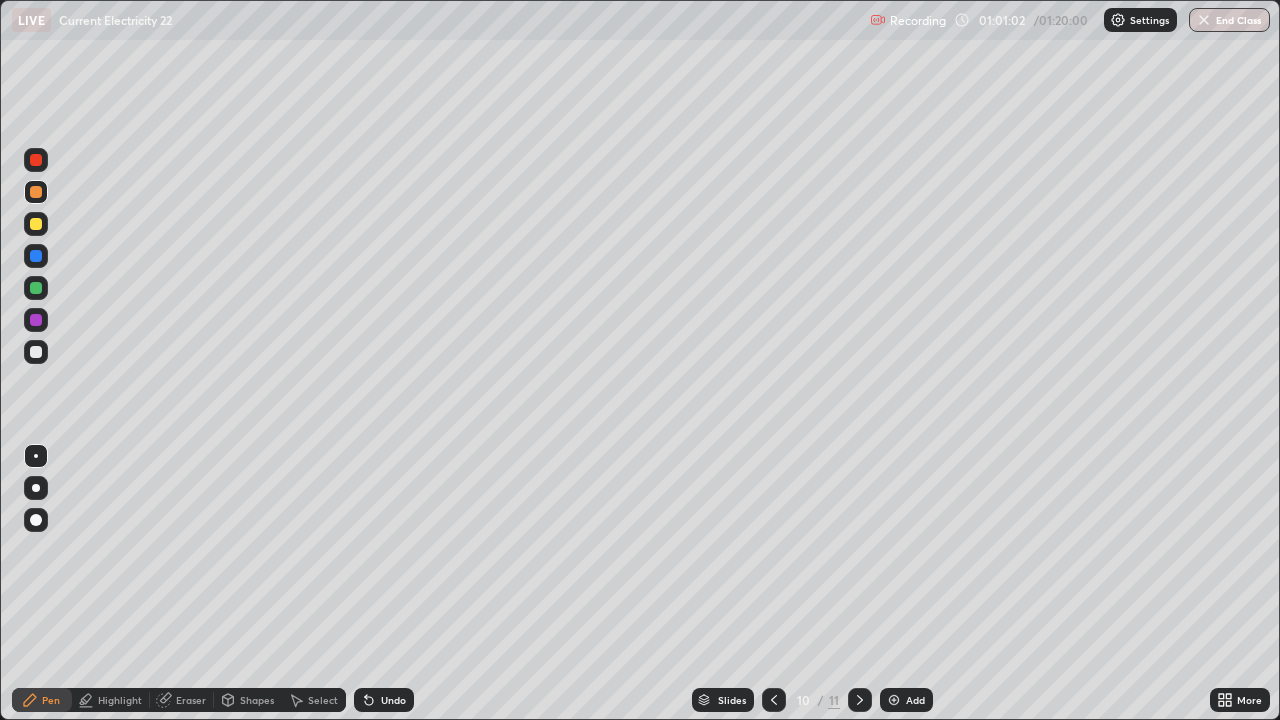 click at bounding box center (36, 320) 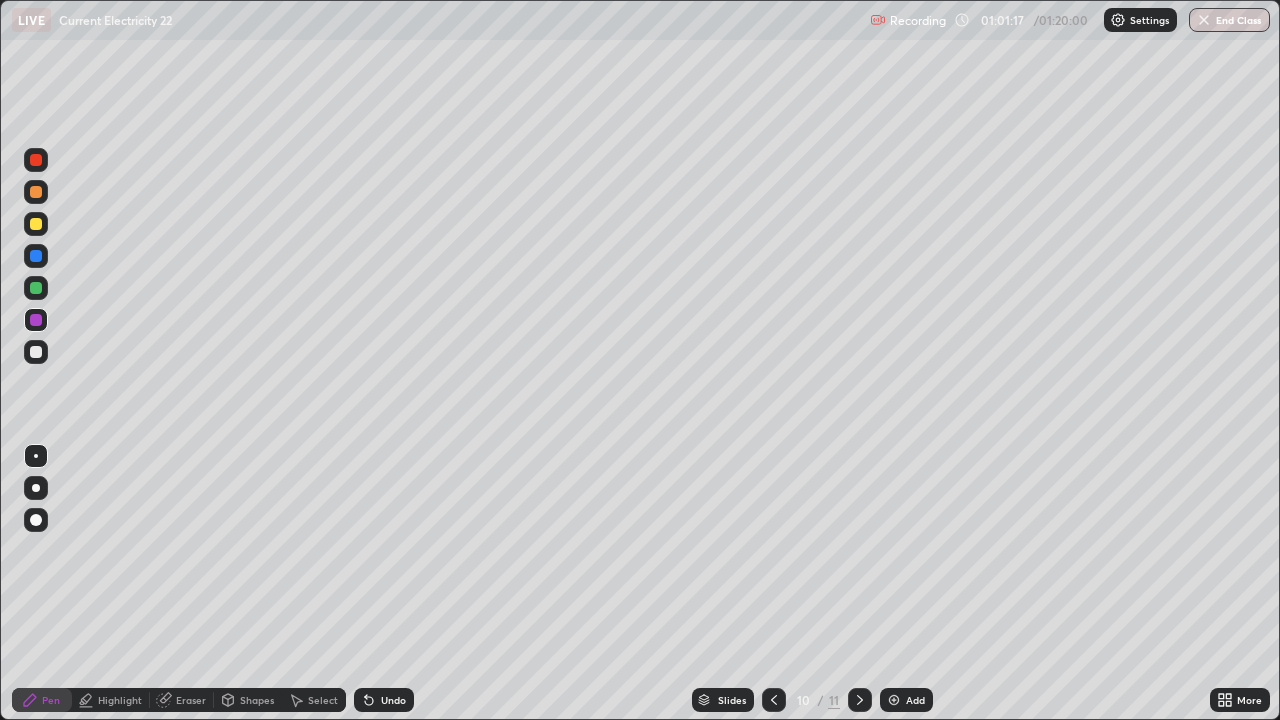 click on "Undo" at bounding box center [393, 700] 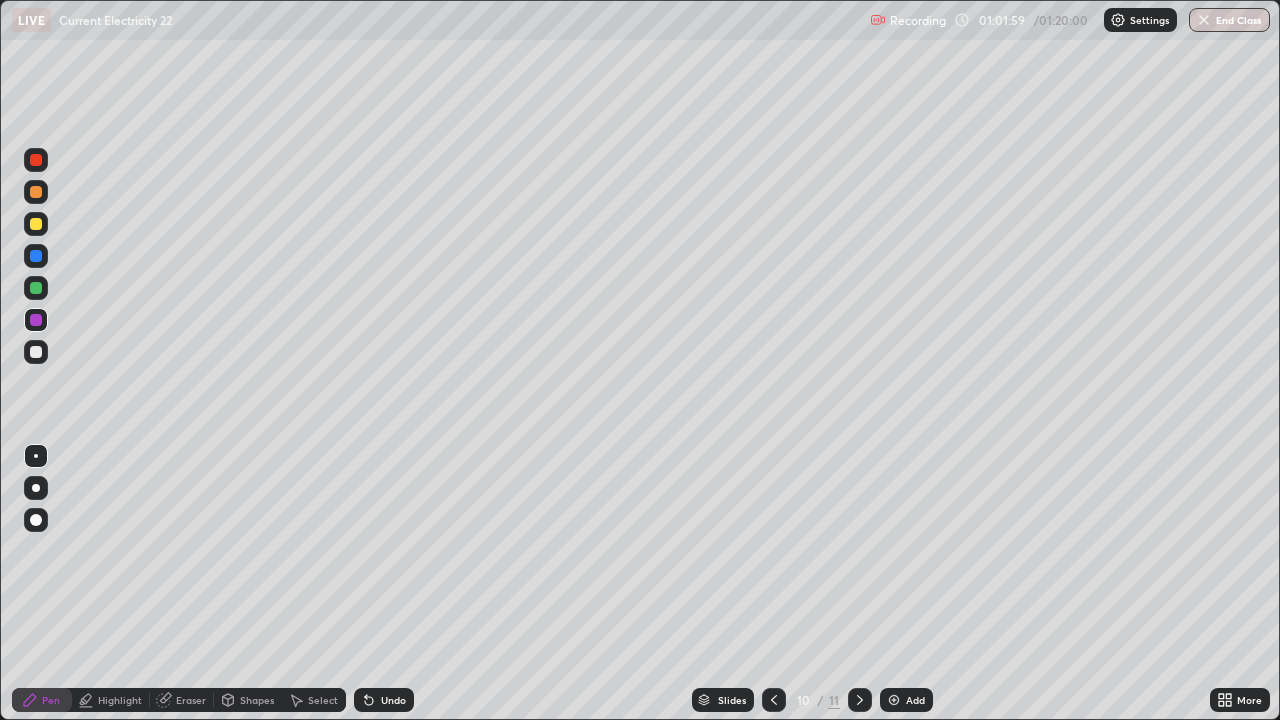 click at bounding box center [36, 192] 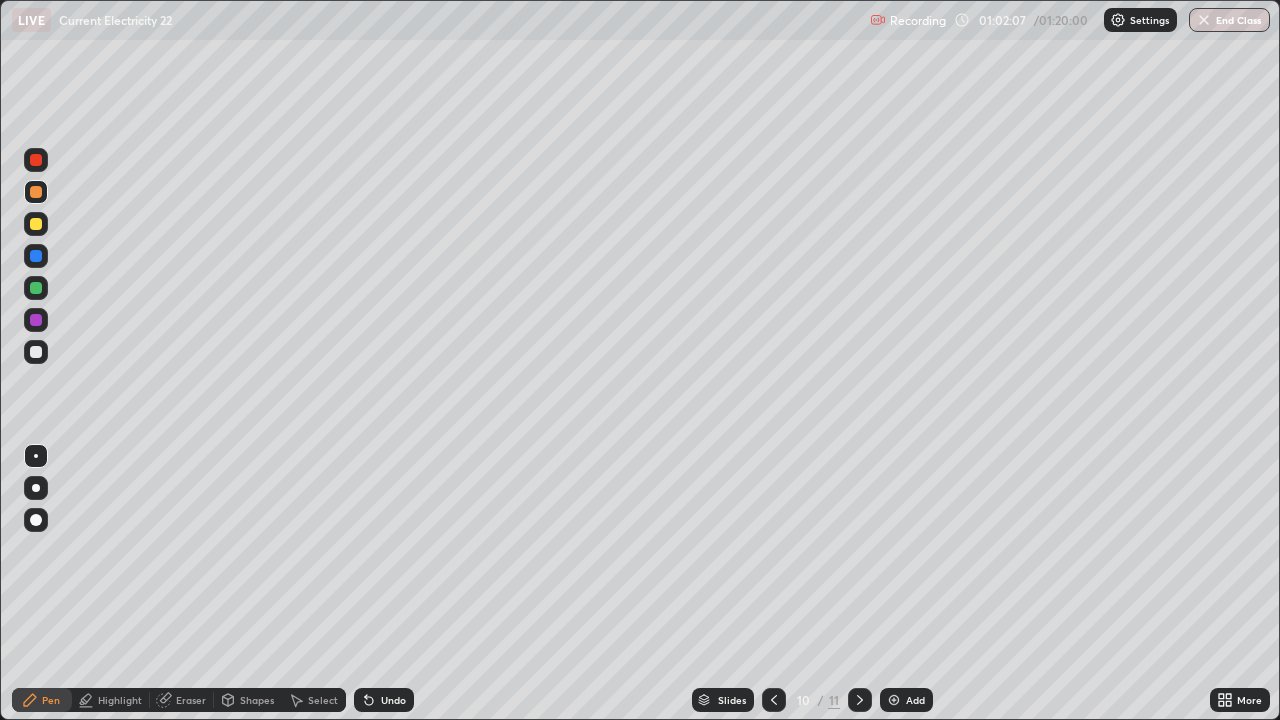 click on "Undo" at bounding box center (393, 700) 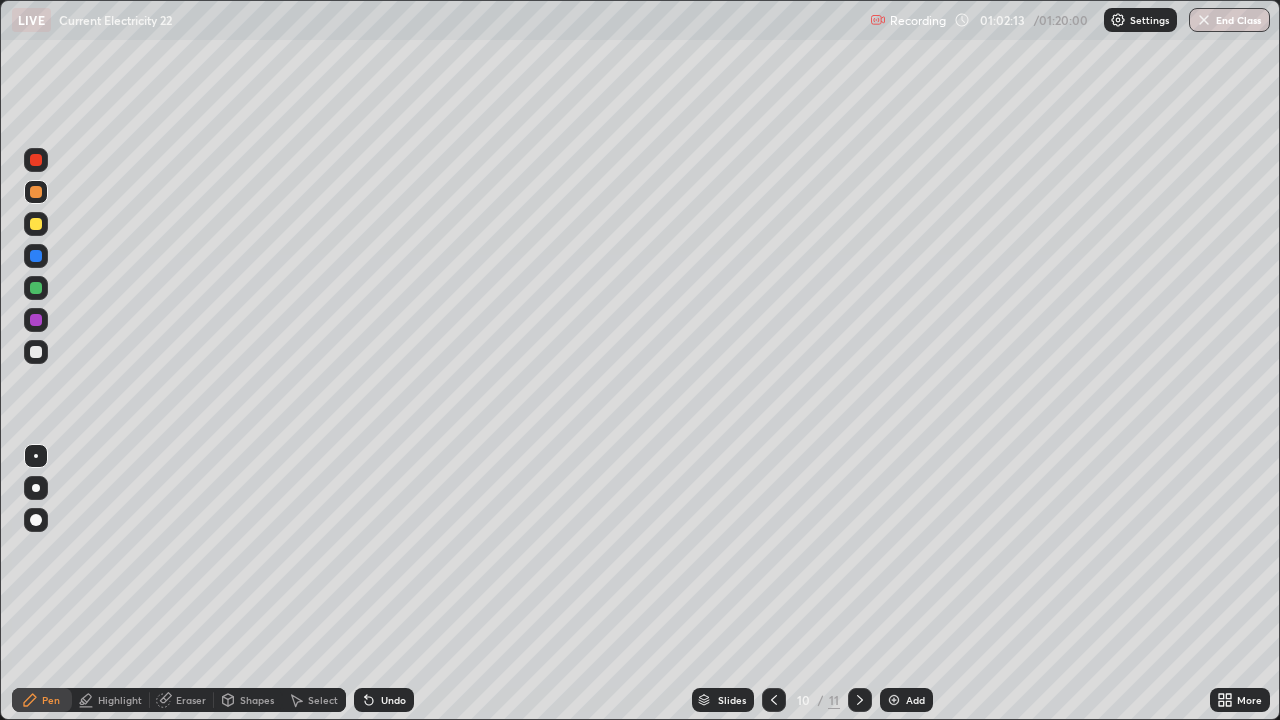 click at bounding box center (36, 256) 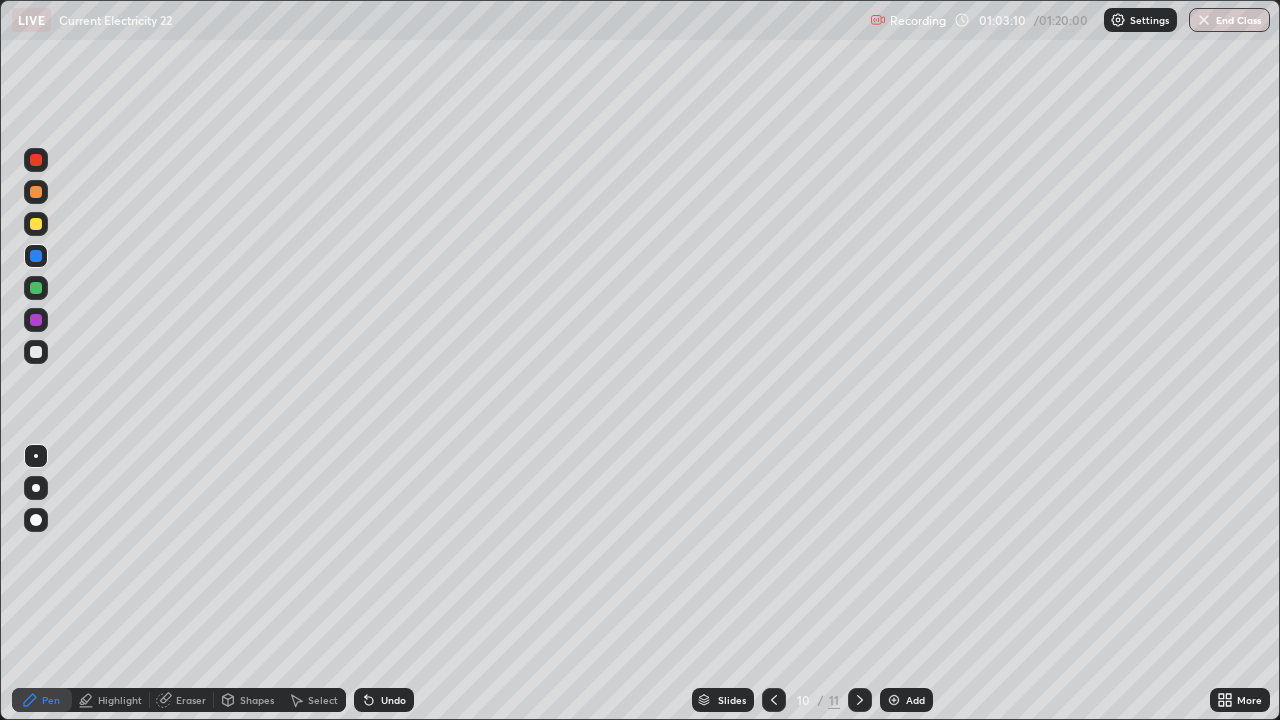 click at bounding box center [36, 224] 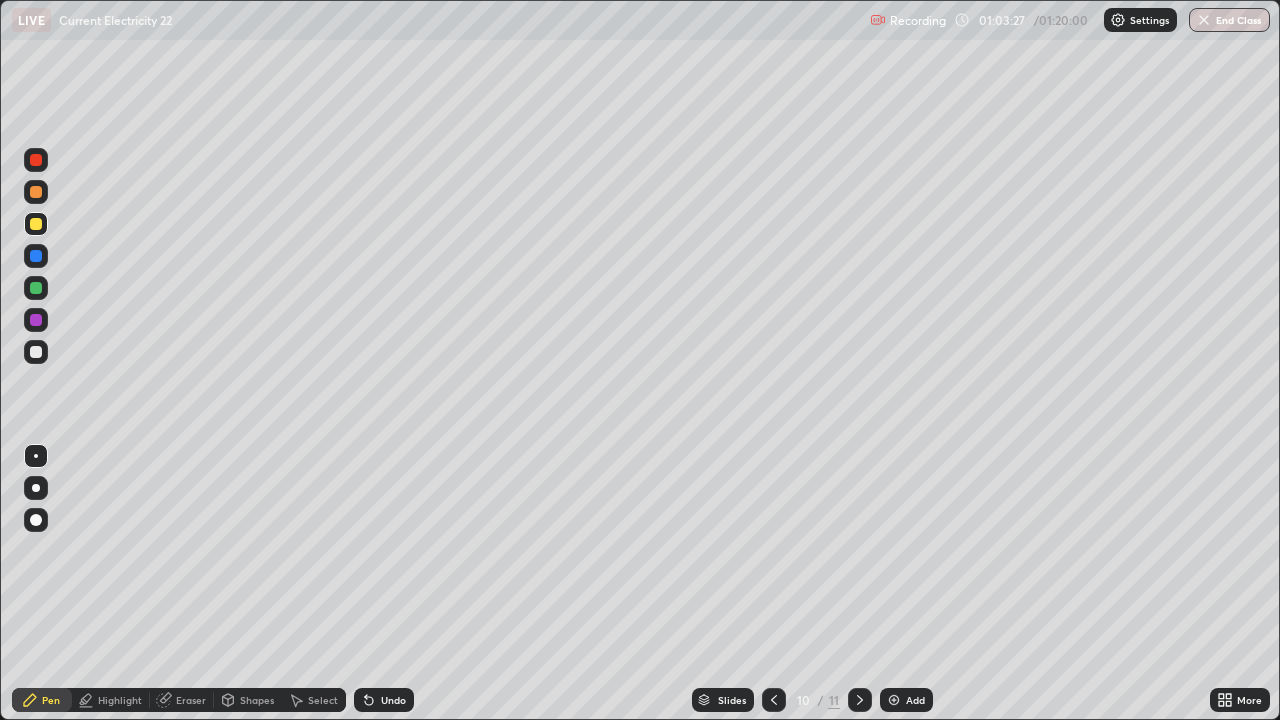 click on "Undo" at bounding box center (384, 700) 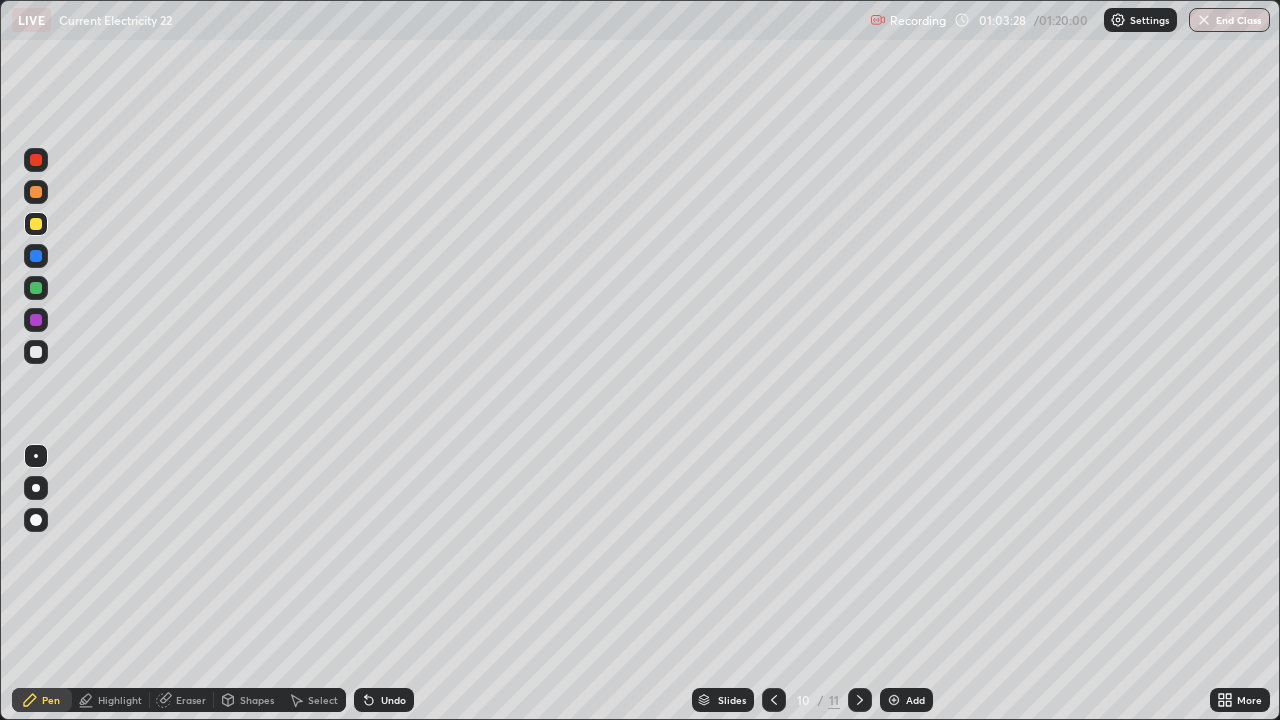 click on "Undo" at bounding box center [384, 700] 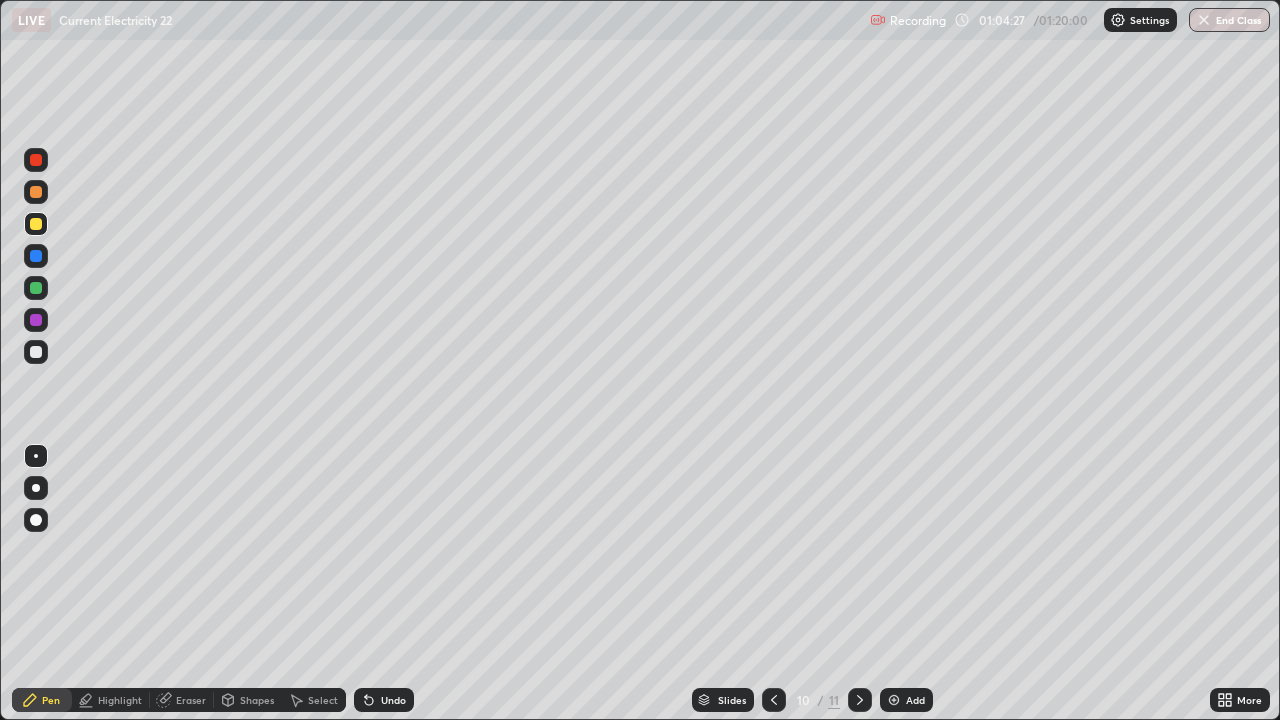 click on "Undo" at bounding box center [384, 700] 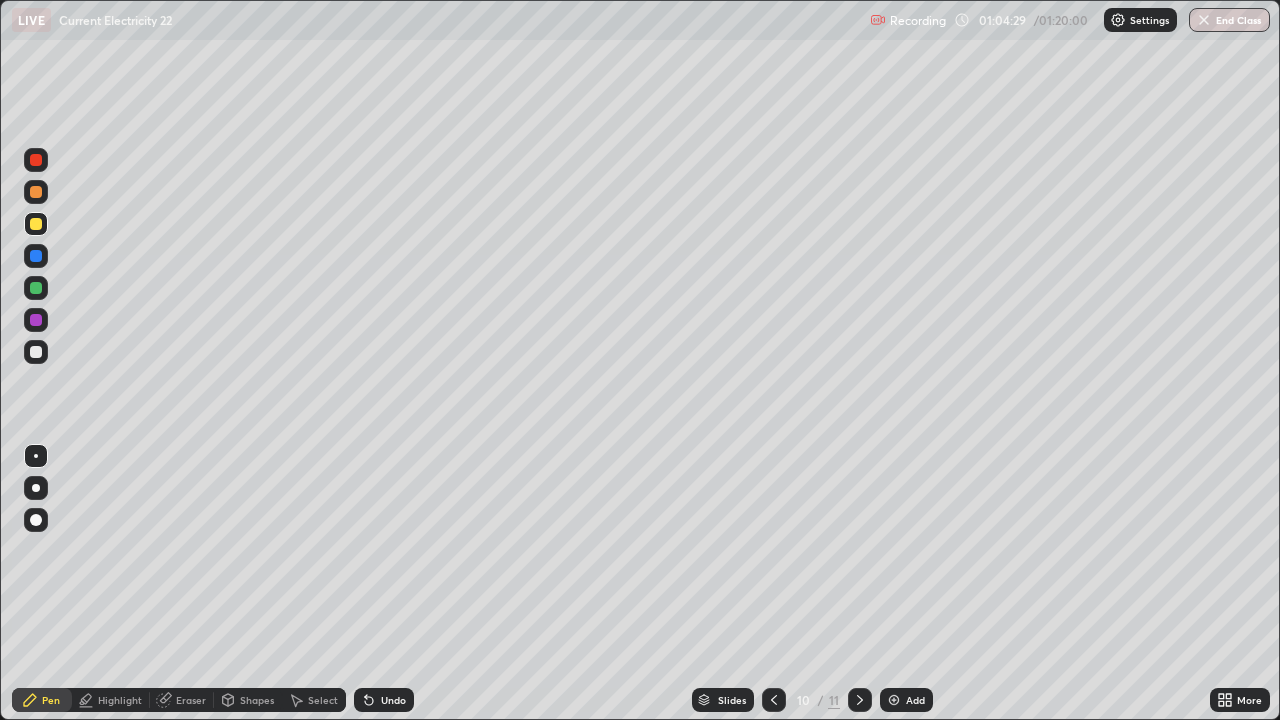 click on "Undo" at bounding box center [393, 700] 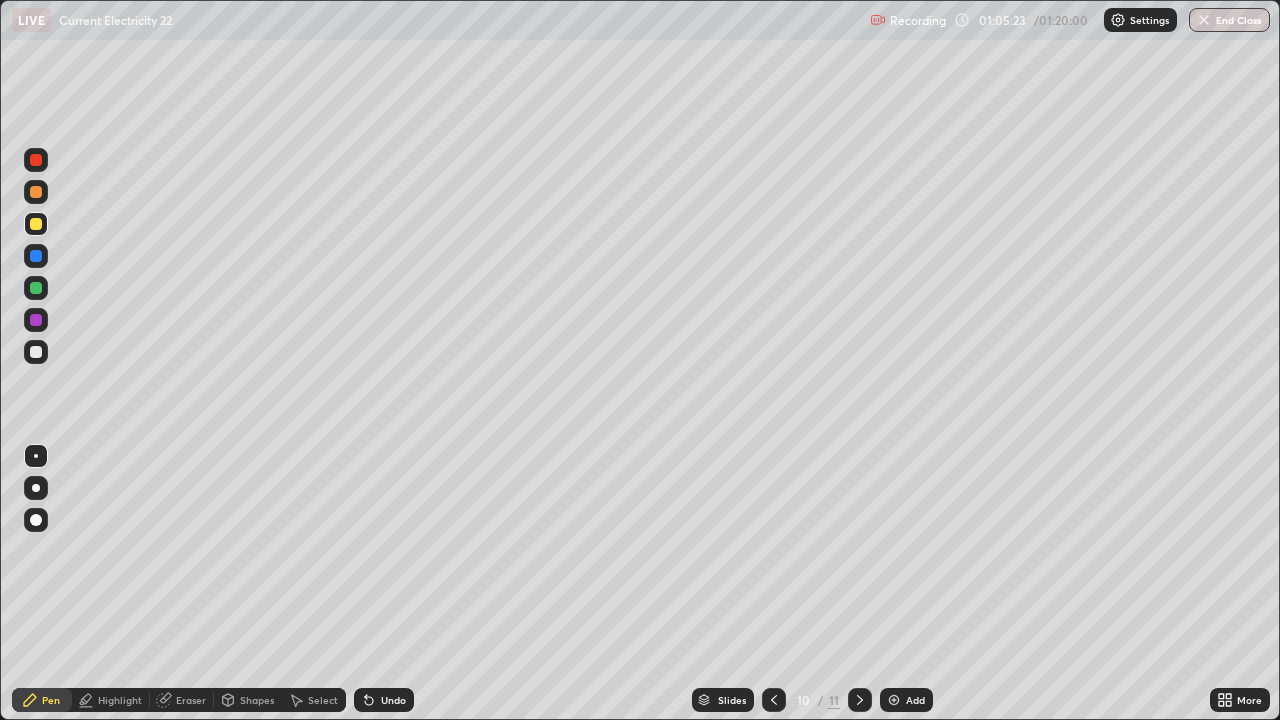 click on "Eraser" at bounding box center (191, 700) 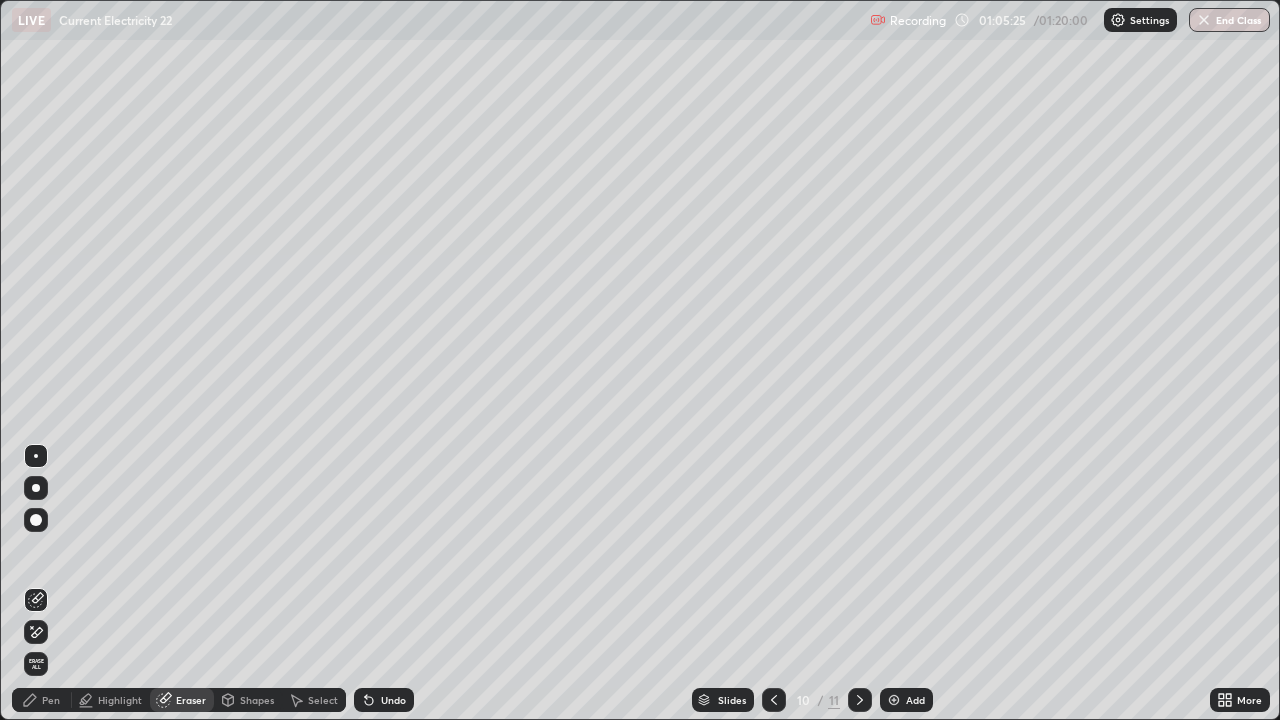 click on "Pen" at bounding box center (51, 700) 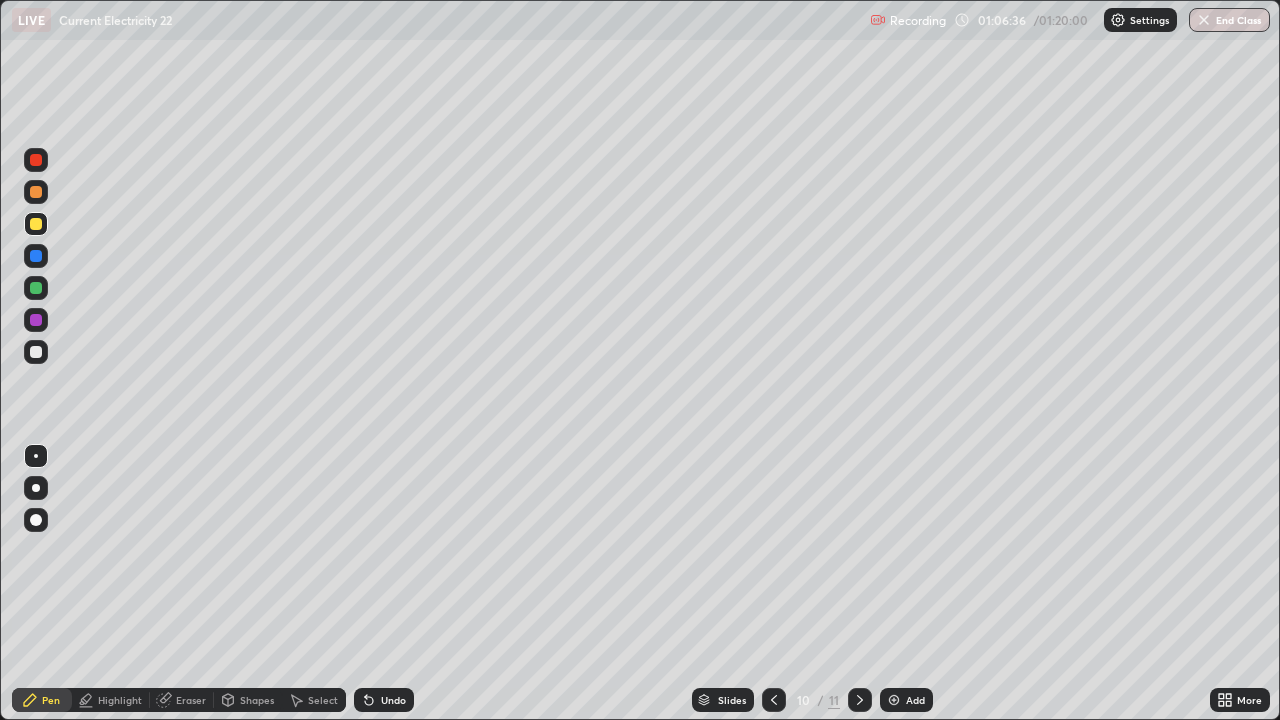 click at bounding box center (860, 700) 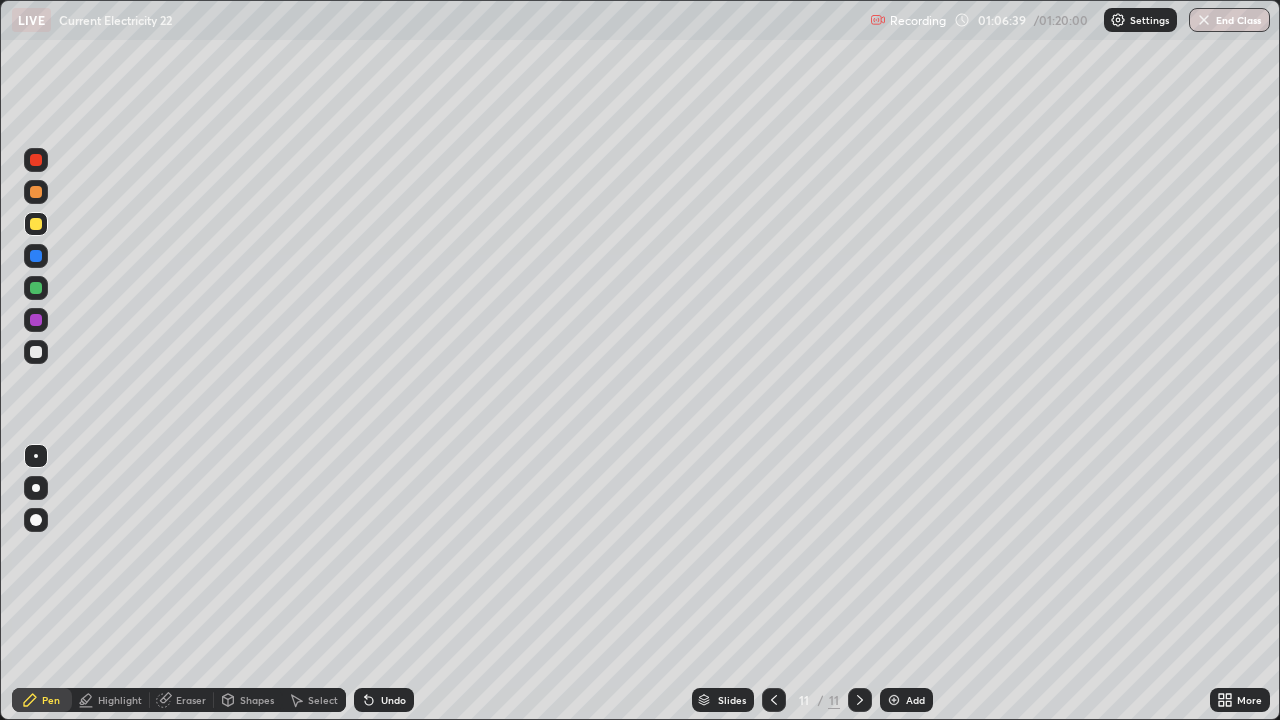 click 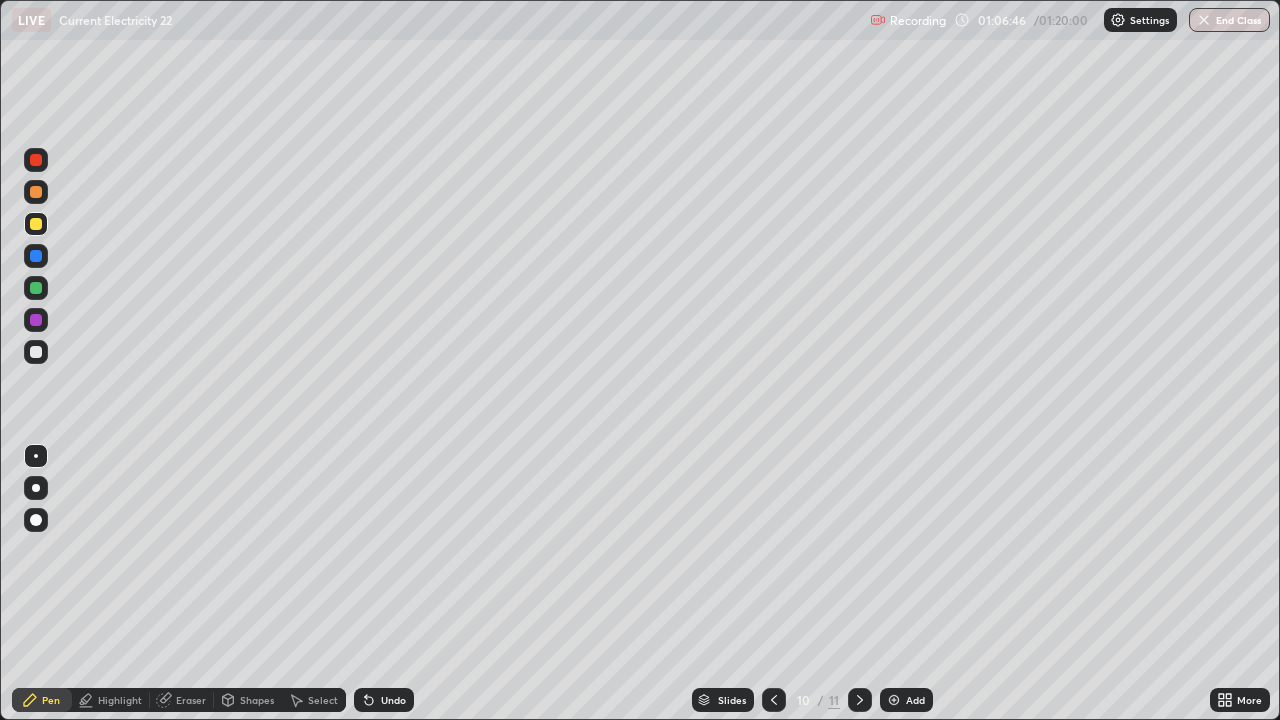 click on "Undo" at bounding box center [393, 700] 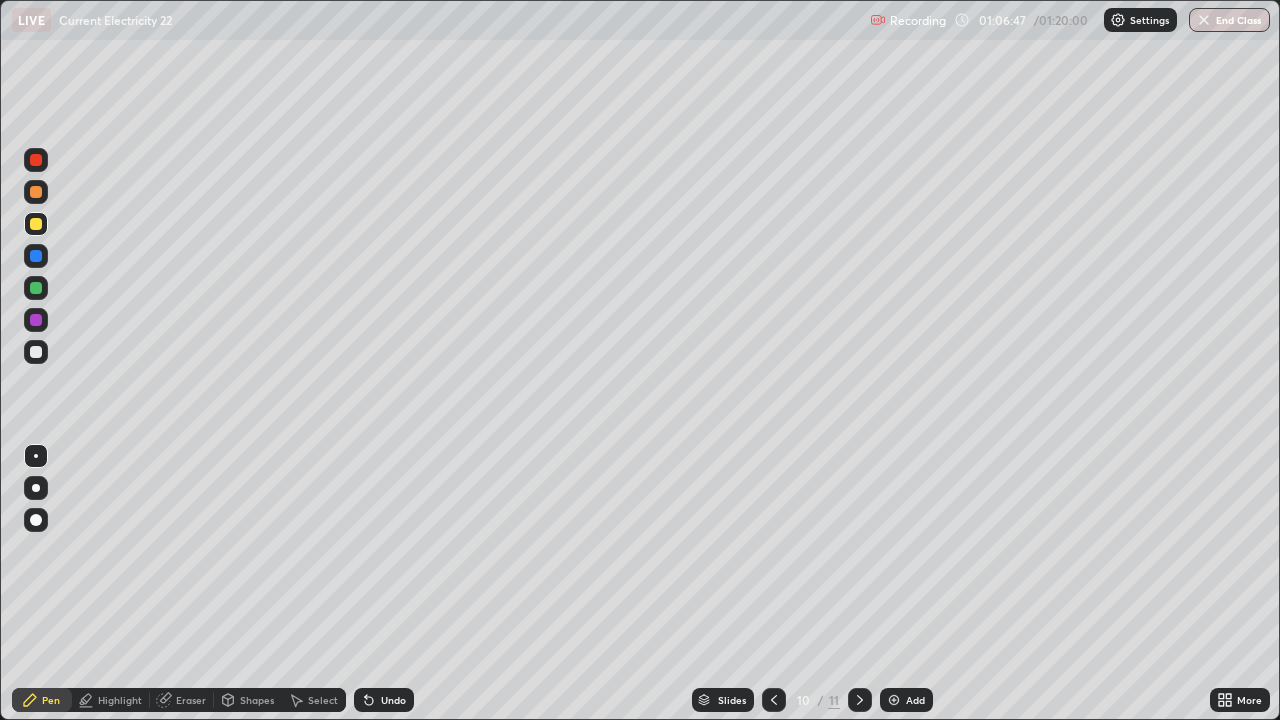 click on "Undo" at bounding box center (393, 700) 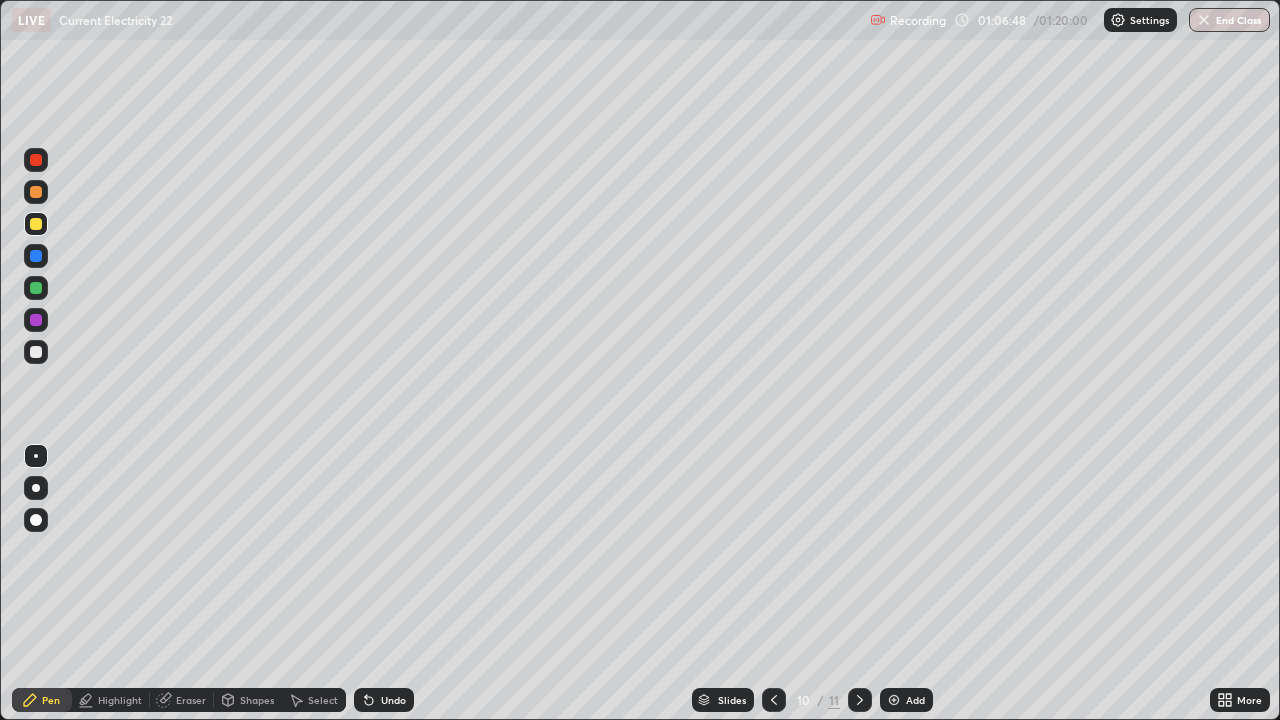 click on "Undo" at bounding box center (393, 700) 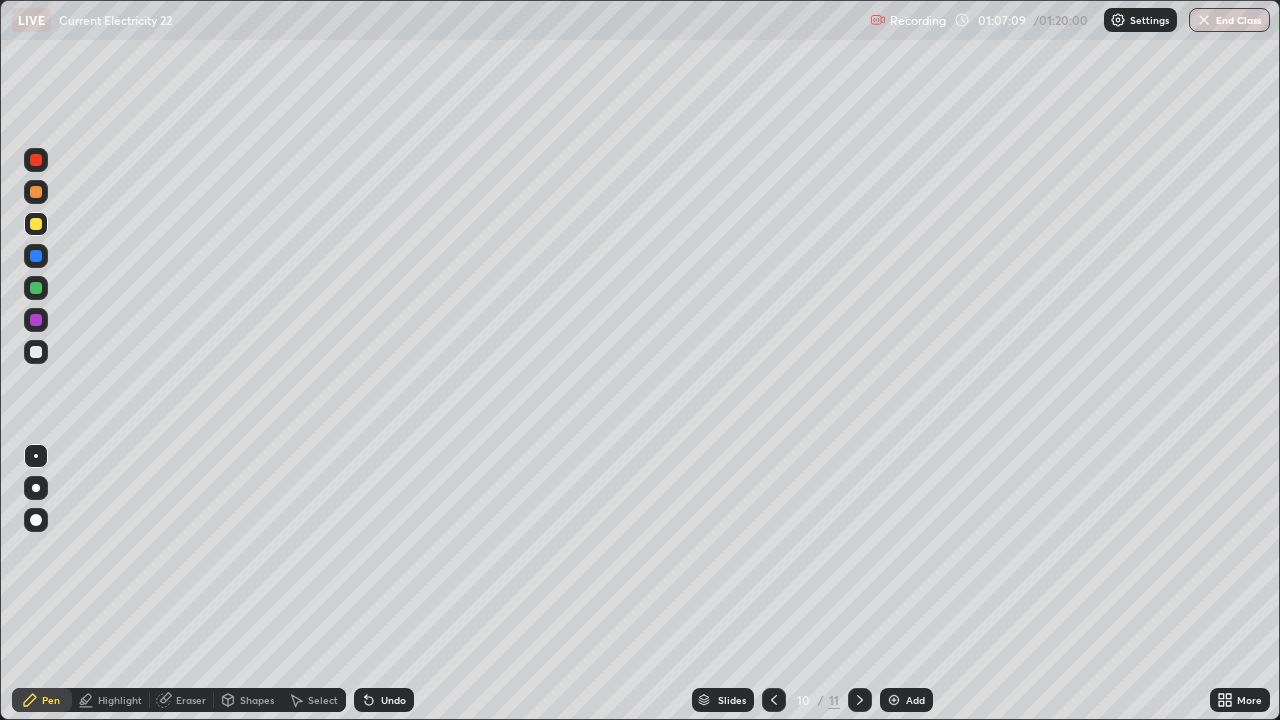 click at bounding box center (894, 700) 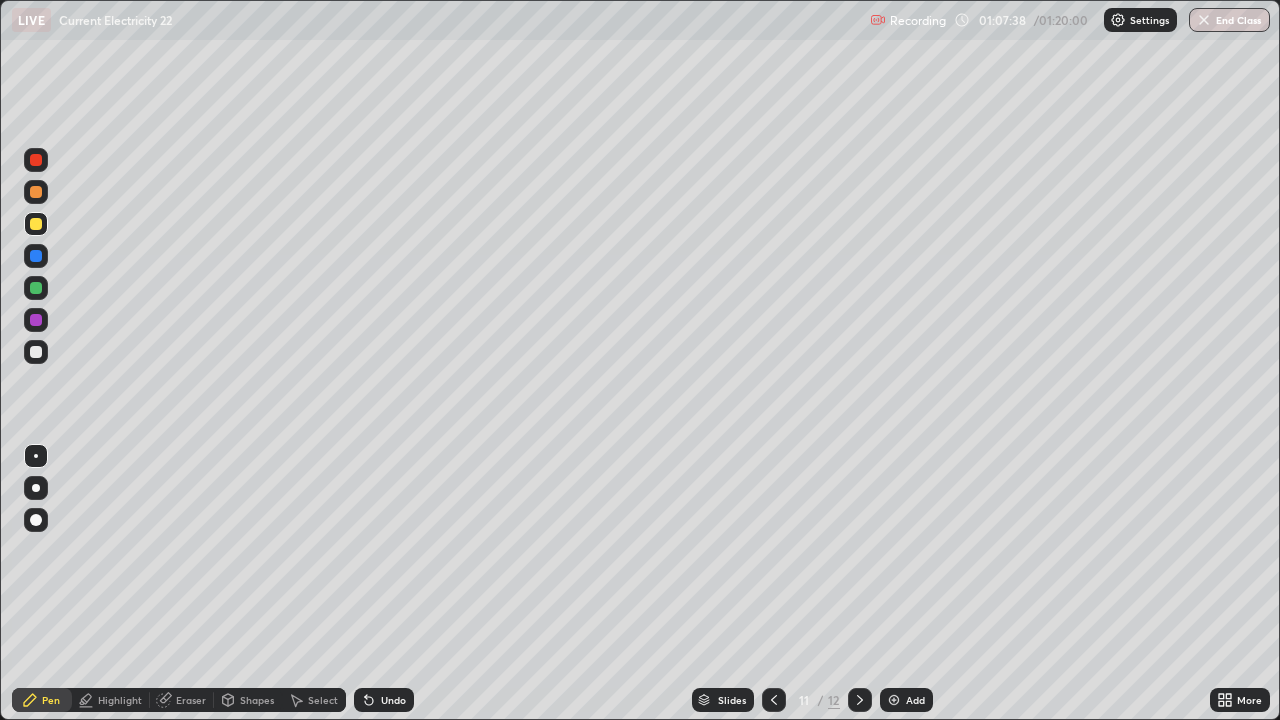 click 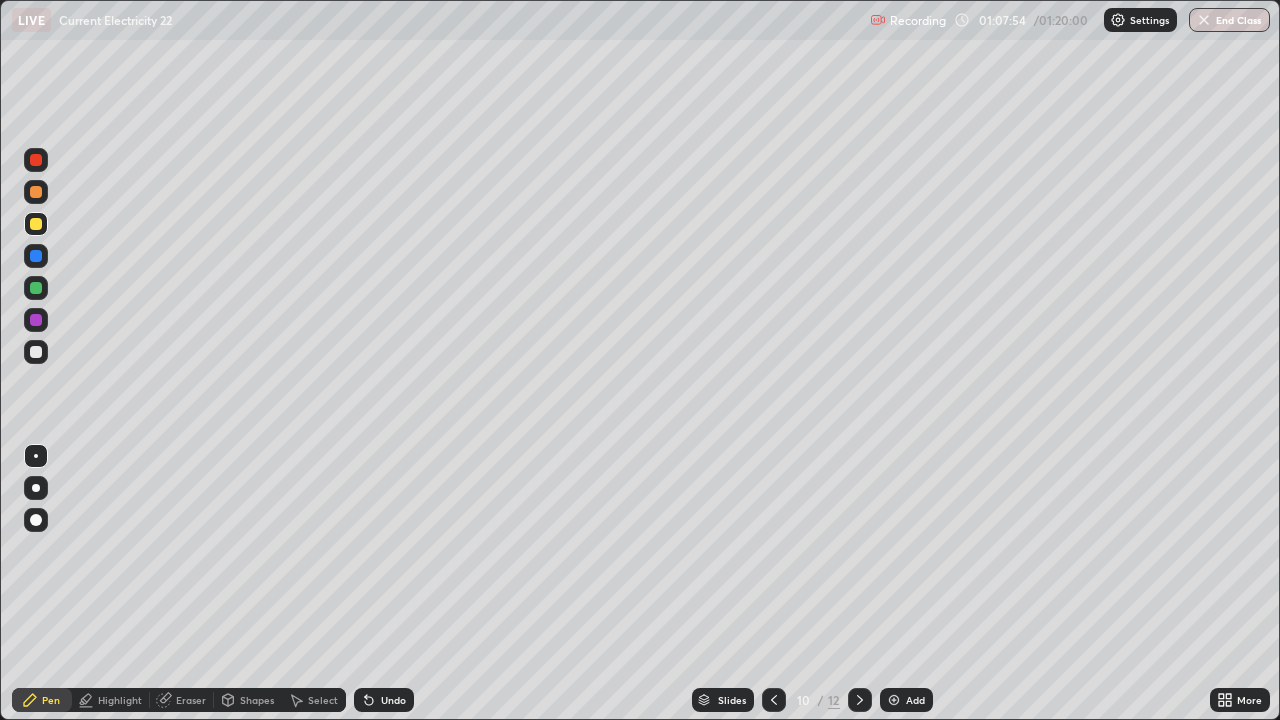 click 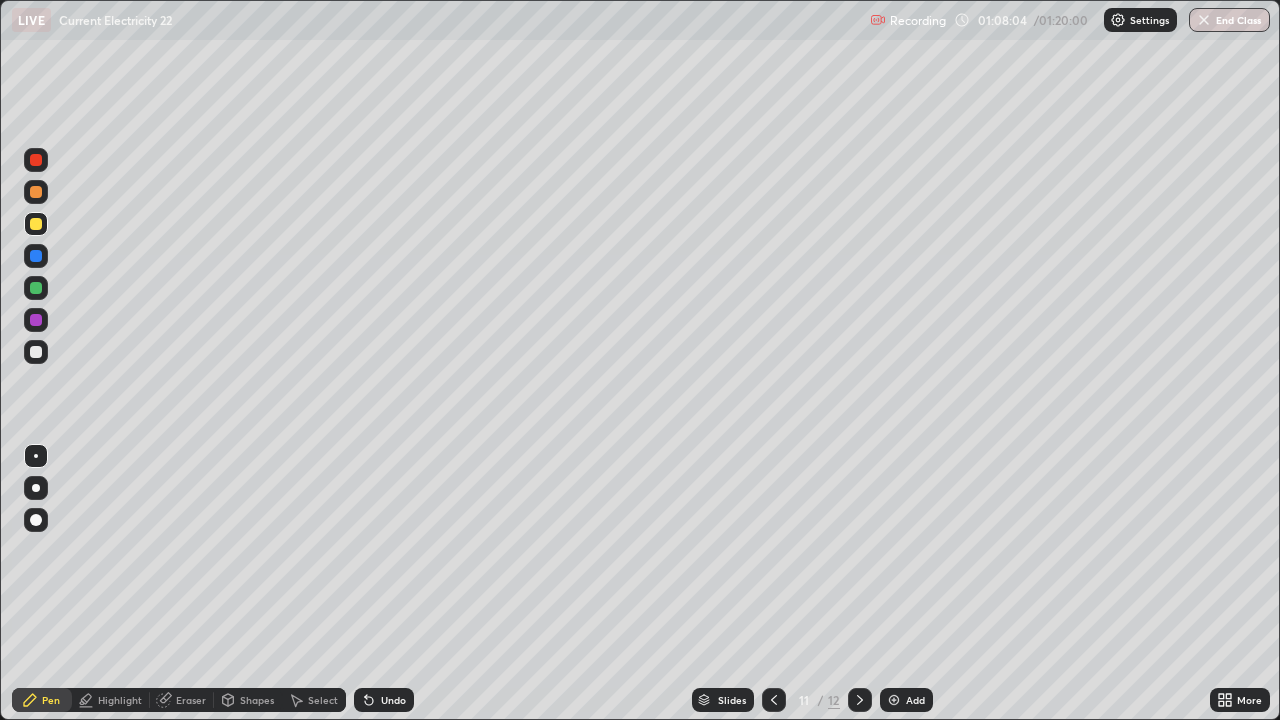 click on "Undo" at bounding box center [393, 700] 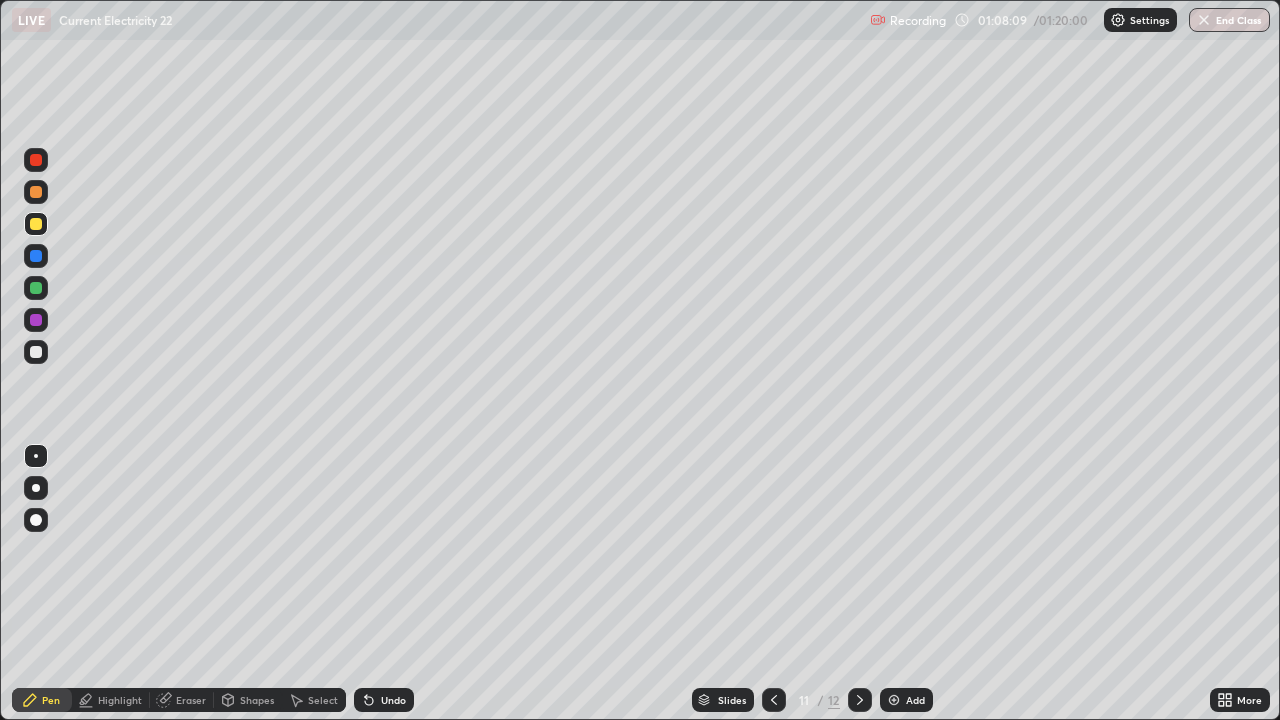 click on "Undo" at bounding box center (393, 700) 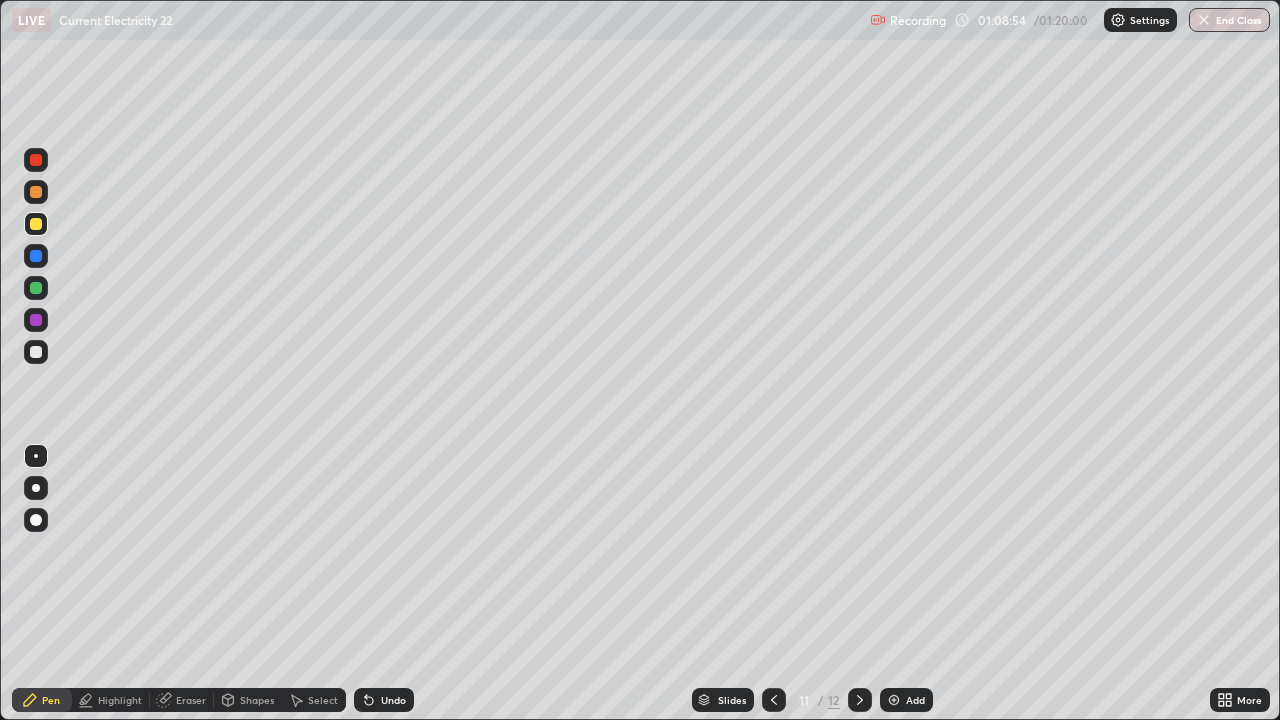 click 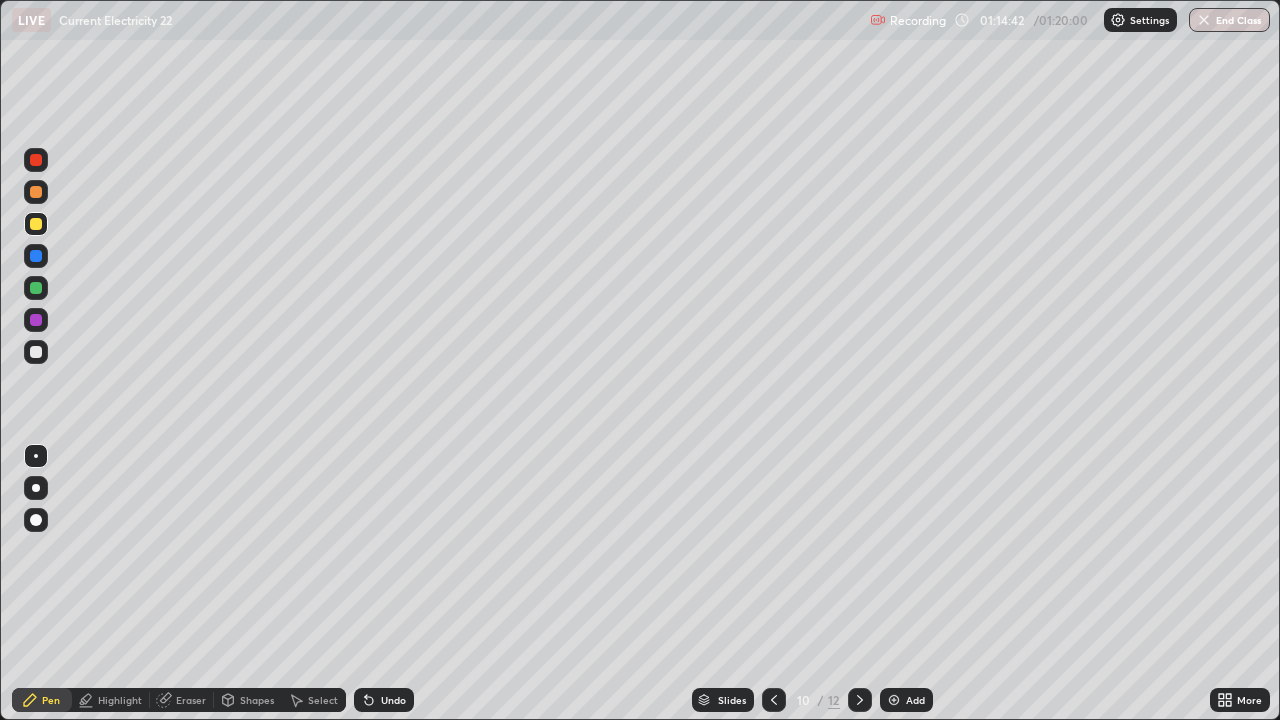 click 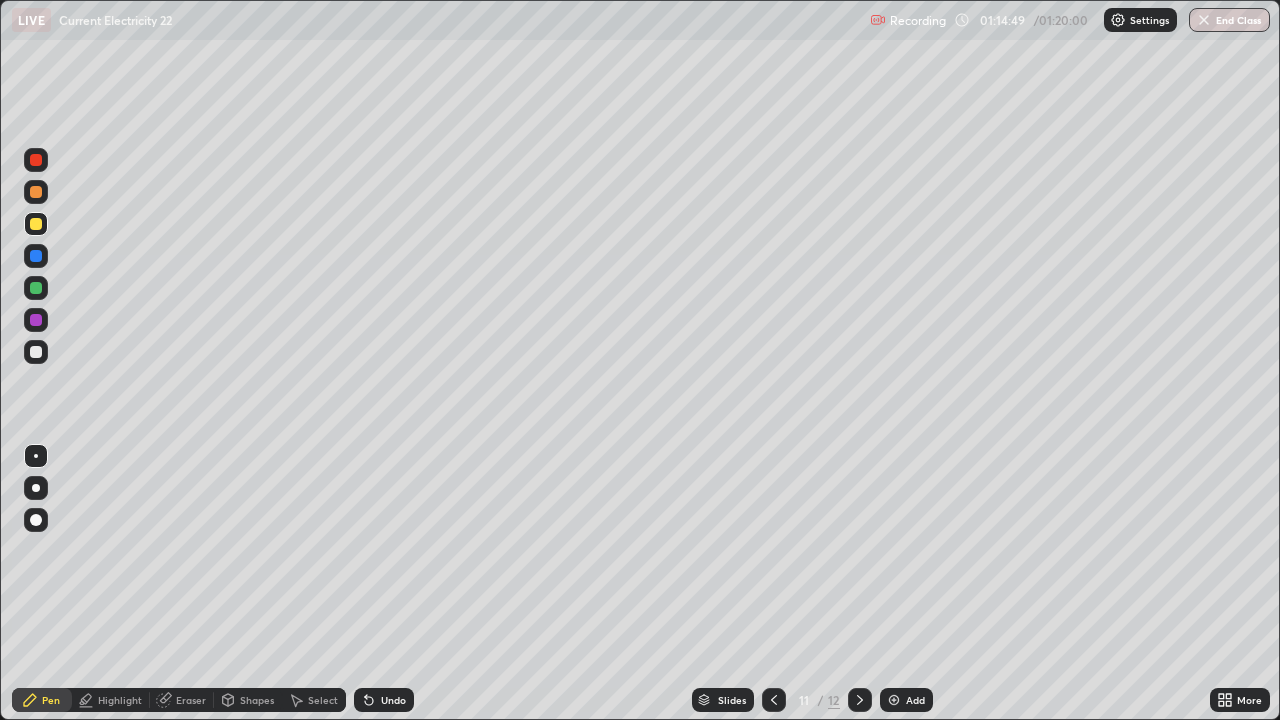 click at bounding box center [36, 352] 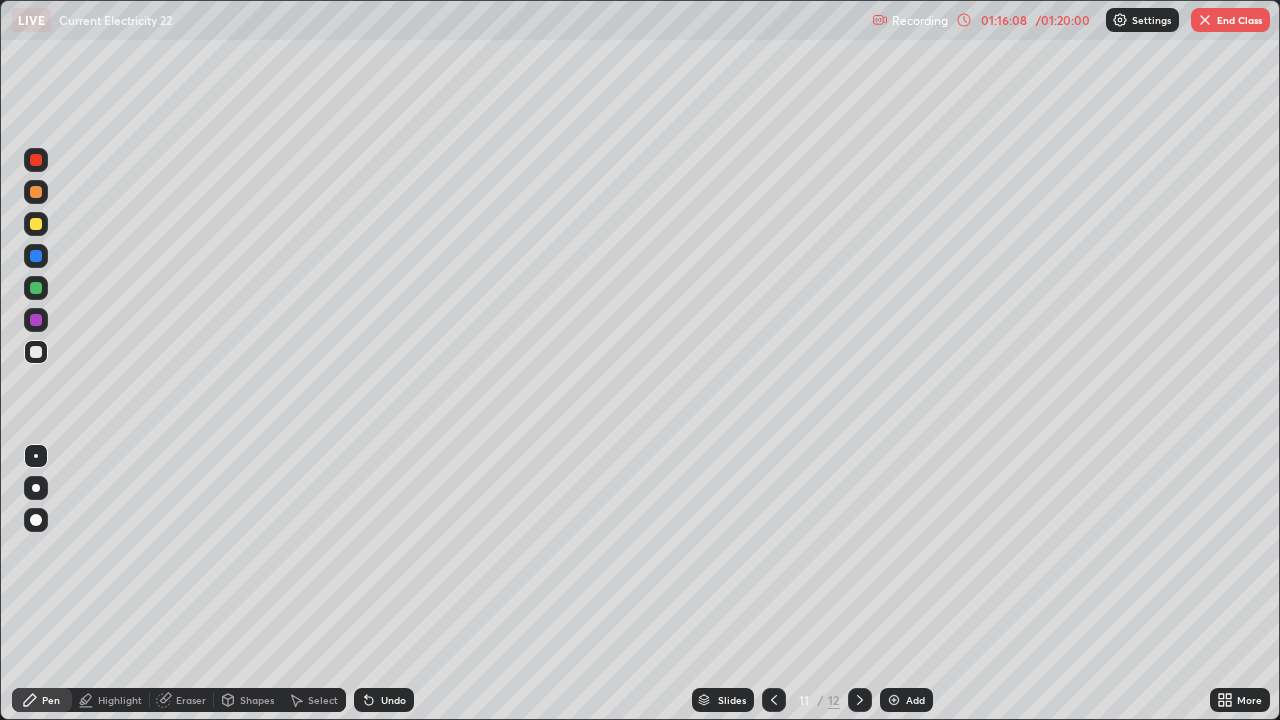 click on "Undo" at bounding box center (393, 700) 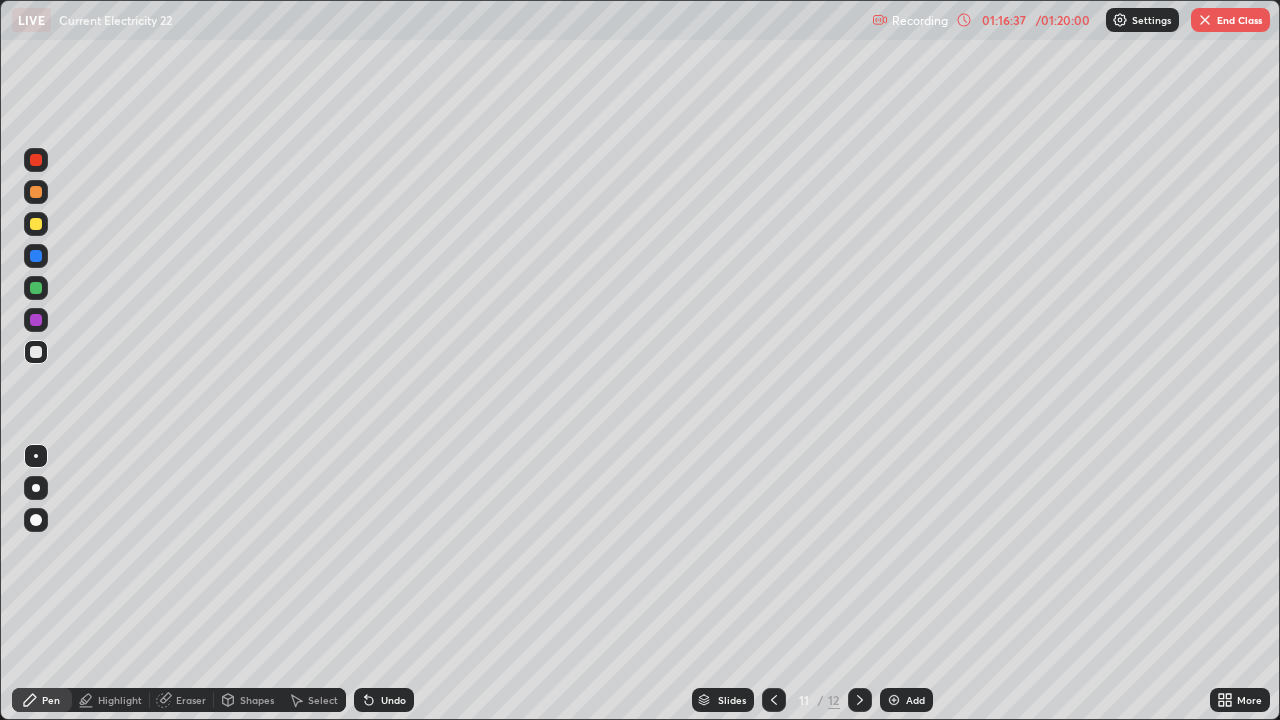 click 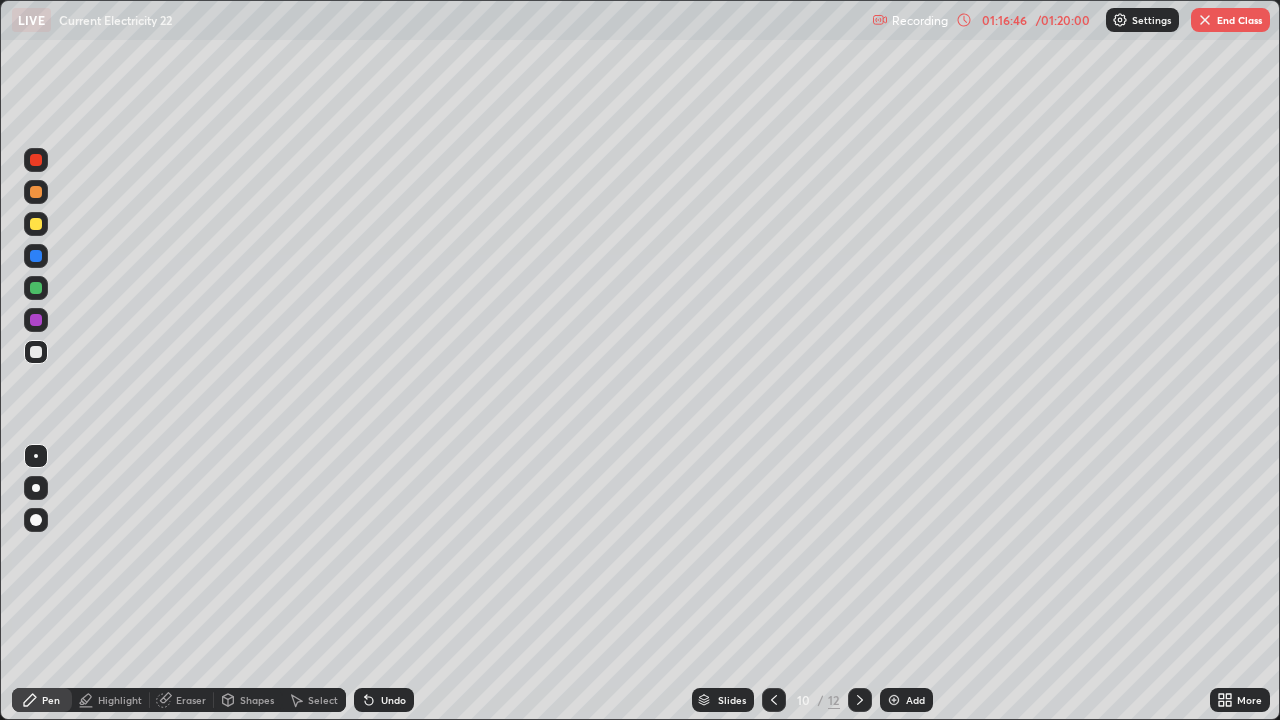 click 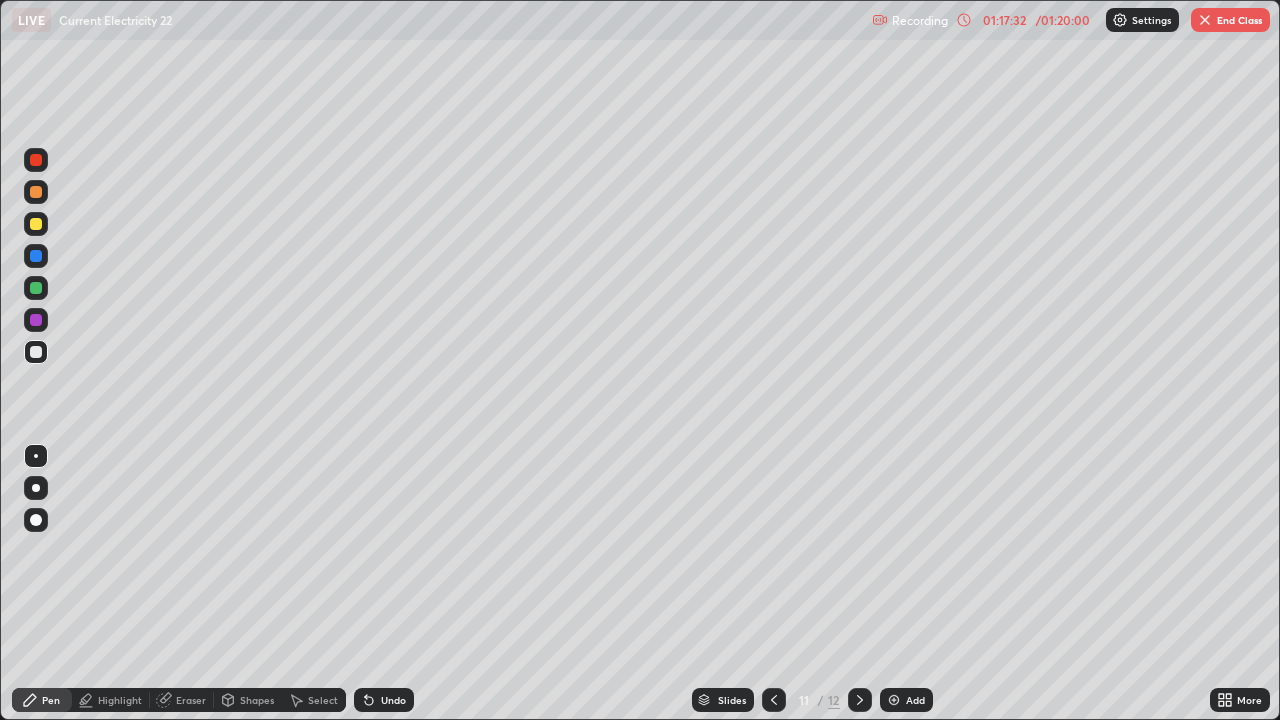 click on "Eraser" at bounding box center [191, 700] 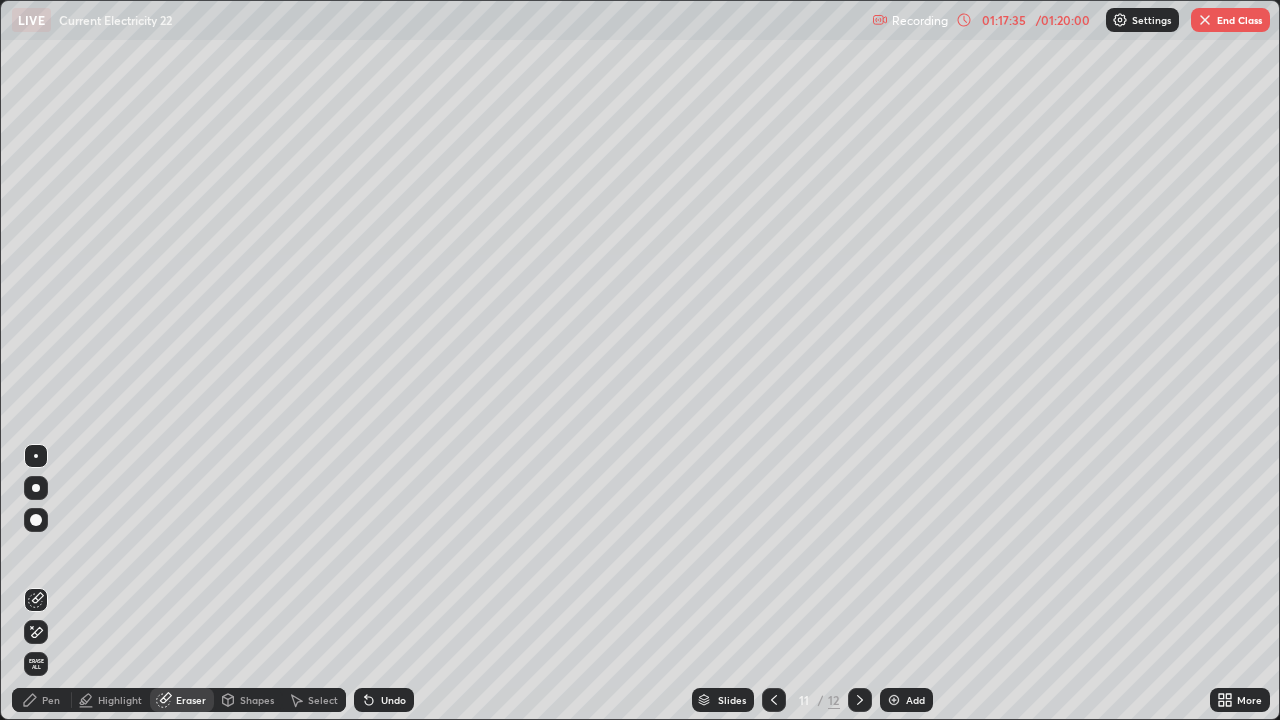 click on "Pen" at bounding box center (51, 700) 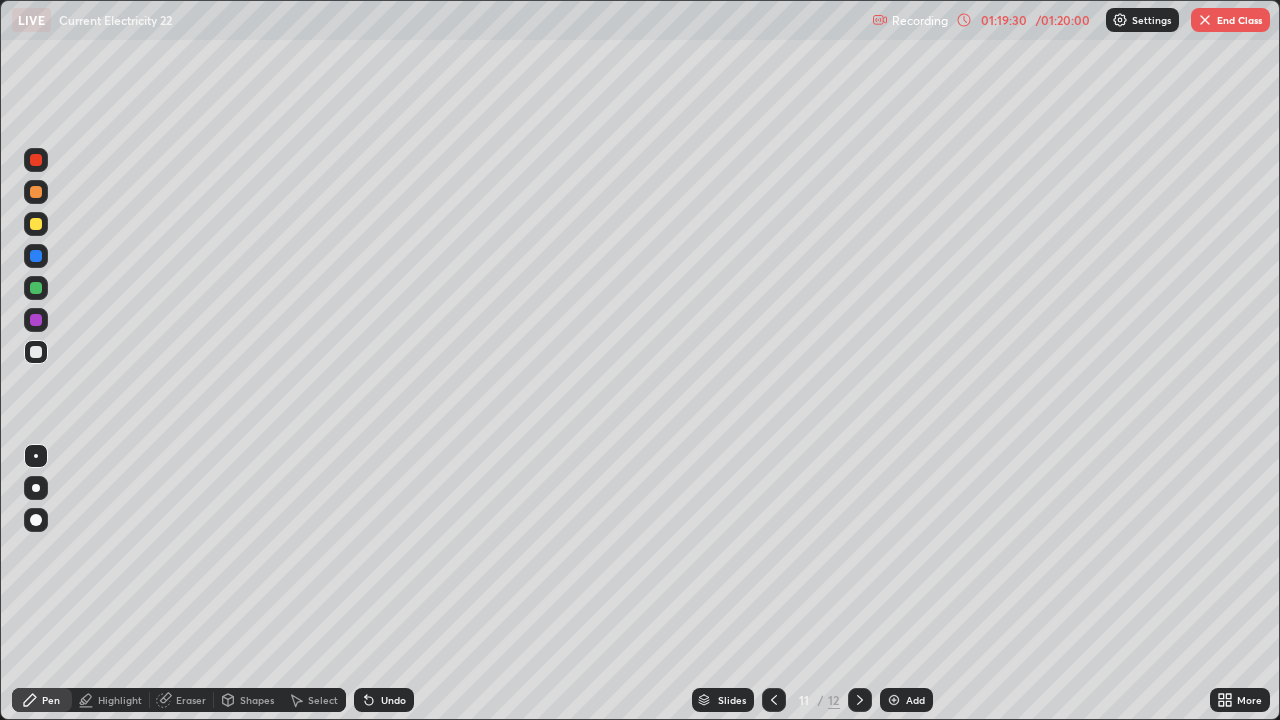 click on "End Class" at bounding box center [1230, 20] 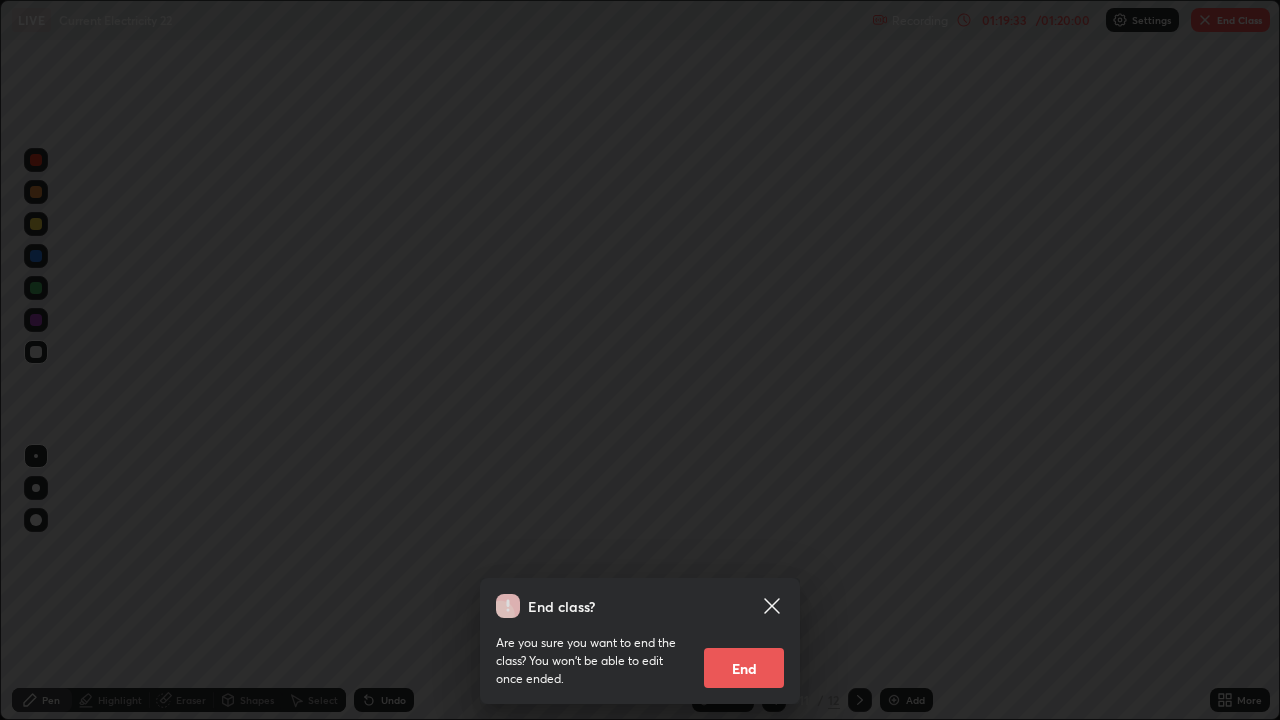 click on "End" at bounding box center (744, 668) 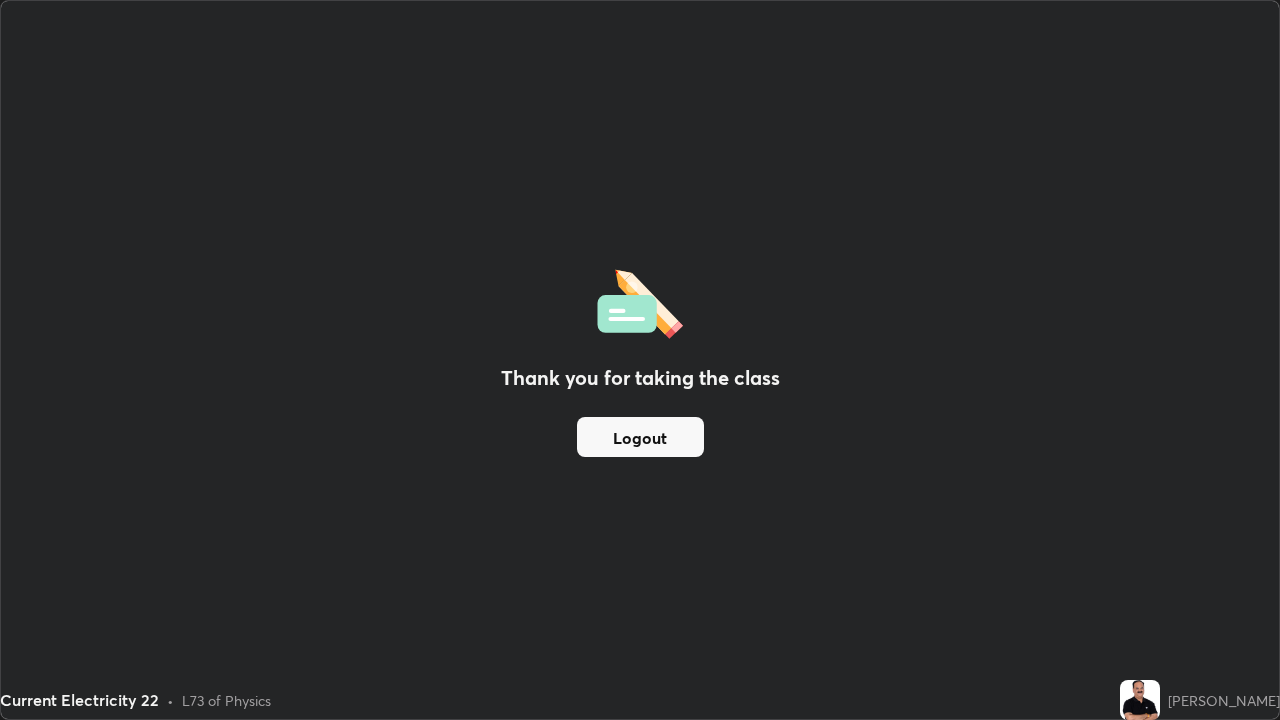 click on "Logout" at bounding box center [640, 437] 